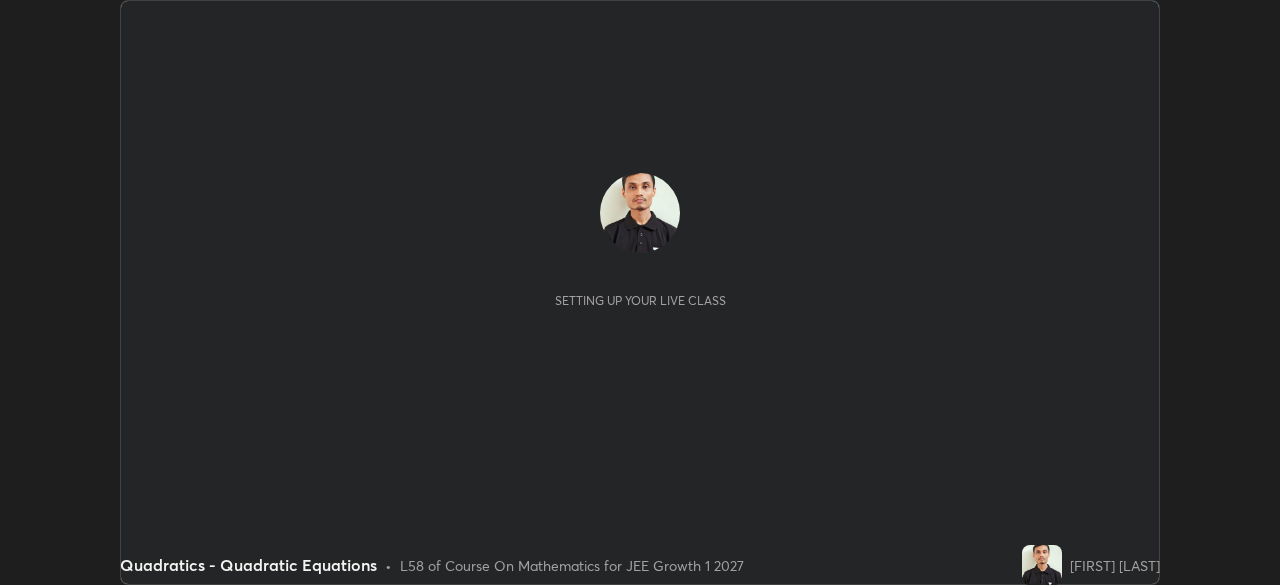 scroll, scrollTop: 0, scrollLeft: 0, axis: both 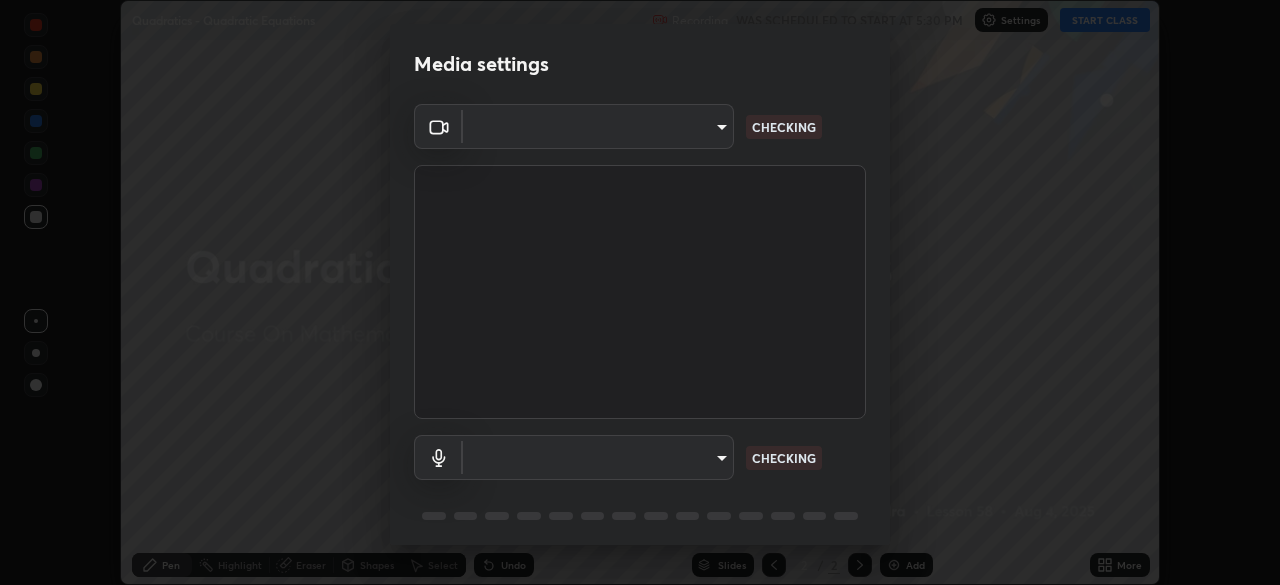 click on "Erase all Quadratics - Quadratic Equations Recording WAS SCHEDULED TO START AT  5:30 PM Settings START CLASS Setting up your live class Quadratics - Quadratic Equations • L58 of Course On Mathematics for JEE Growth 1 2027 [FIRST] [LAST] Pen Highlight Eraser Shapes Select Undo Slides 2 / 2 Add More No doubts shared Encourage your learners to ask a doubt for better clarity Report an issue Reason for reporting Buffering Chat not working Audio - Video sync issue Educator video quality low ​ Attach an image Report Media settings ​ CHECKING ​ CHECKING 1 / 5 Next" at bounding box center [640, 292] 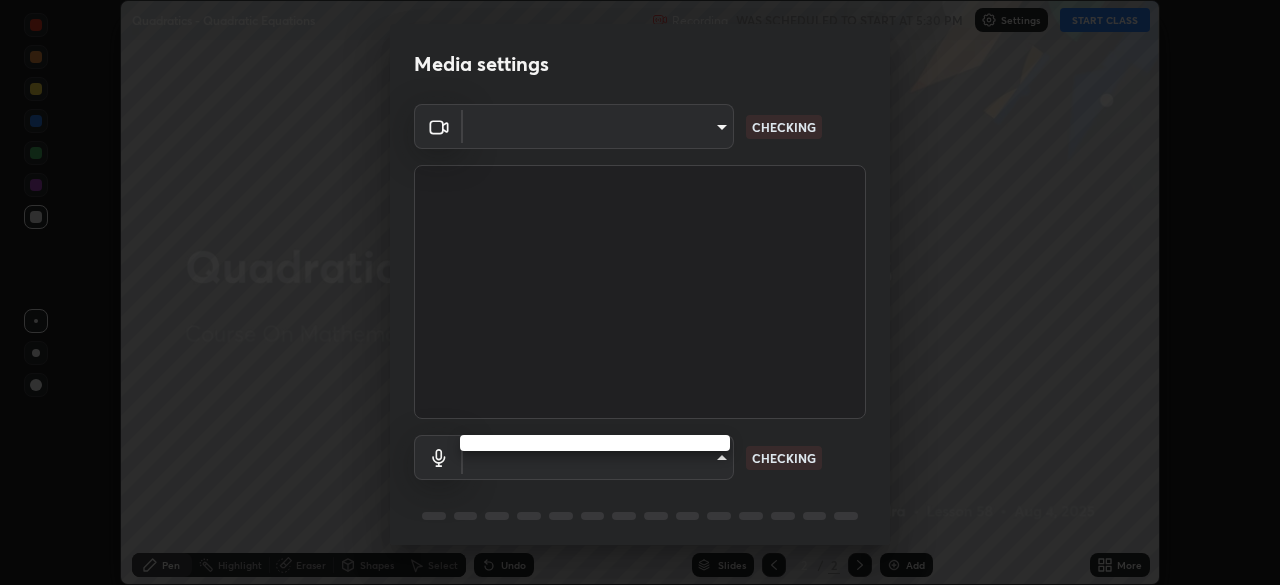 type on "a6c09d3532ea2fb43736101803286e867d47047993e392948129e064bf5450bd" 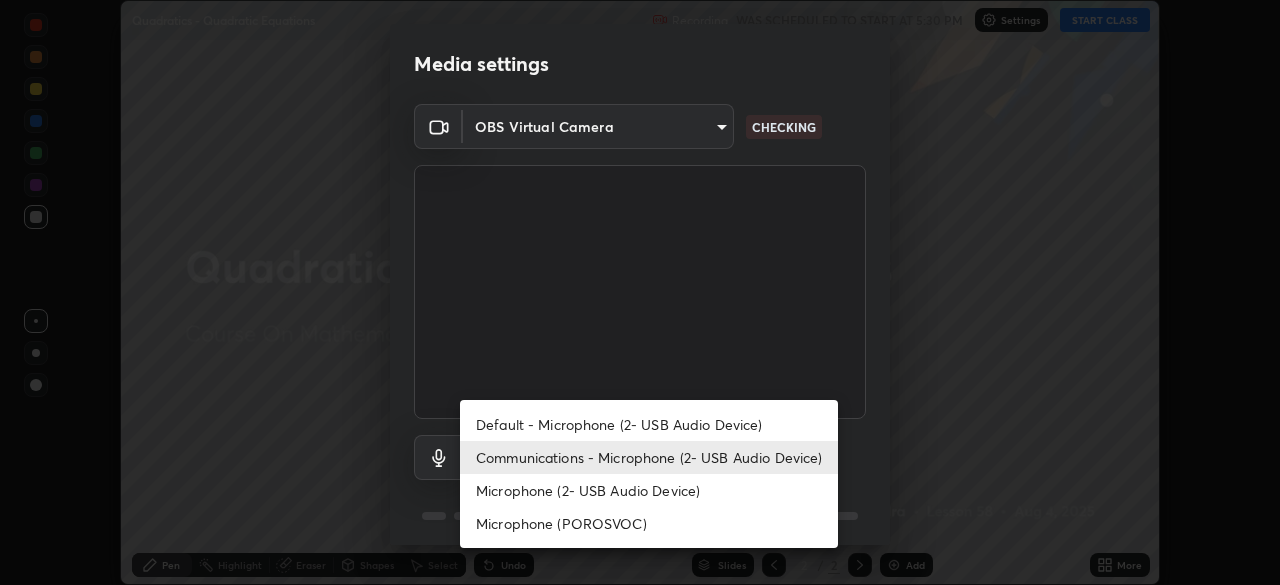 click on "Communications - Microphone (2- USB Audio Device)" at bounding box center [649, 457] 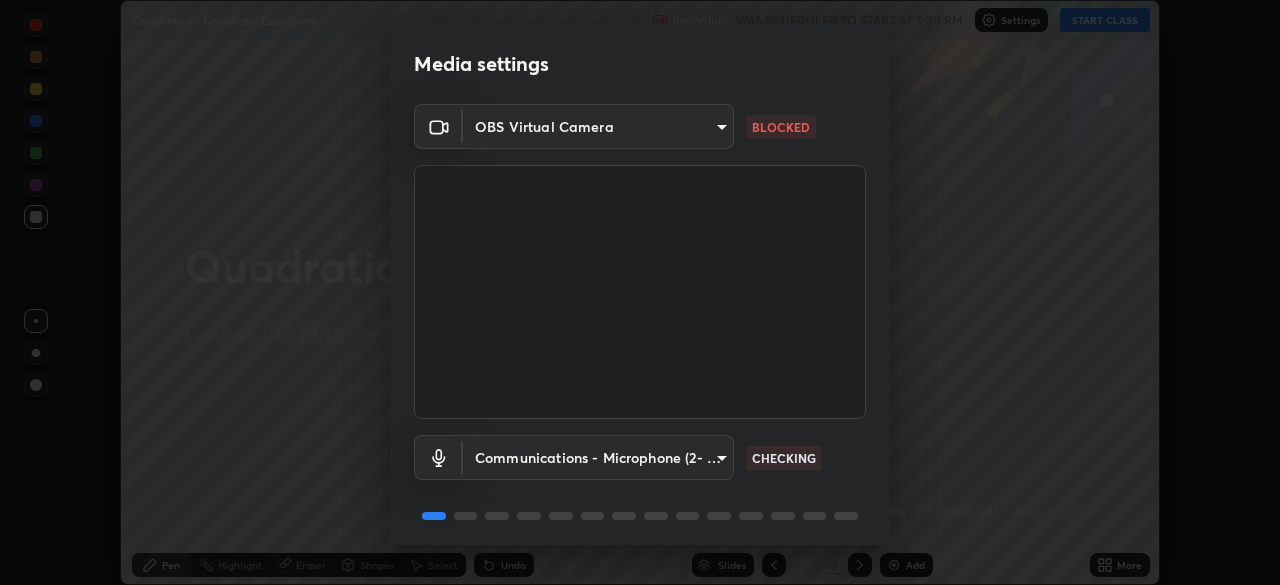 click on "Erase all Quadratics - Quadratic Equations Recording WAS SCHEDULED TO START AT  5:30 PM Settings START CLASS Setting up your live class Quadratics - Quadratic Equations • L58 of Course On Mathematics for JEE Growth 1 2027 [FIRST] [LAST] Pen Highlight Eraser Shapes Select Undo Slides 2 / 2 Add More No doubts shared Encourage your learners to ask a doubt for better clarity Report an issue Reason for reporting Buffering Chat not working Audio - Video sync issue Educator video quality low ​ Attach an image Report Media settings OBS Virtual Camera [HASH] BLOCKED Communications - Microphone (2- USB Audio Device) communications CHECKING 1 / 5 Next" at bounding box center (640, 292) 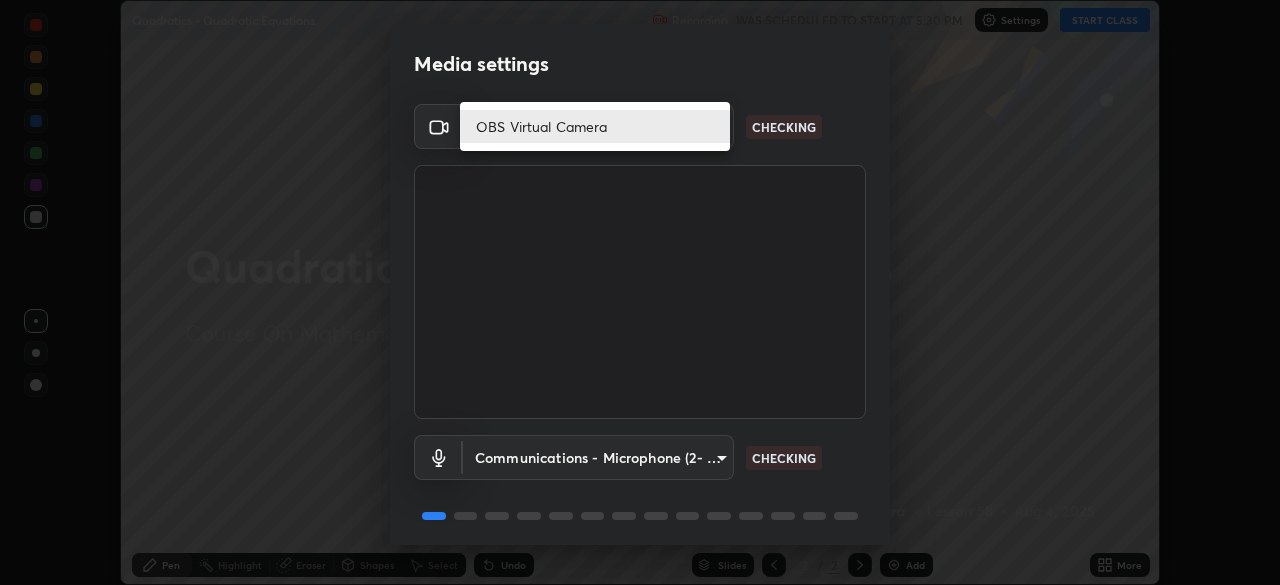 click at bounding box center [640, 292] 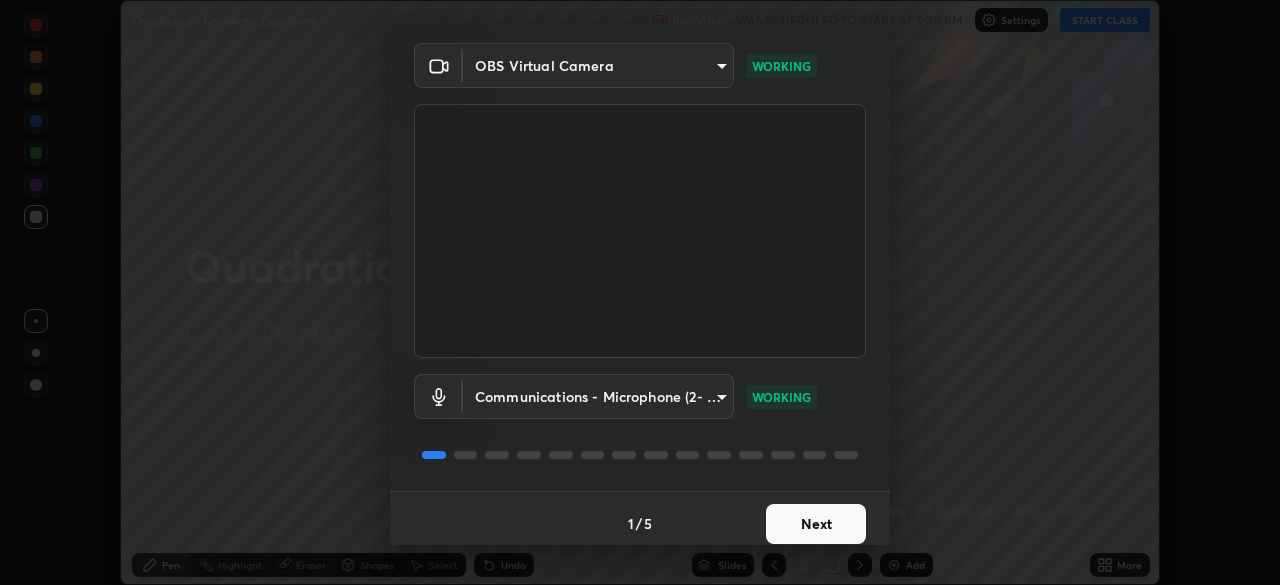 scroll, scrollTop: 71, scrollLeft: 0, axis: vertical 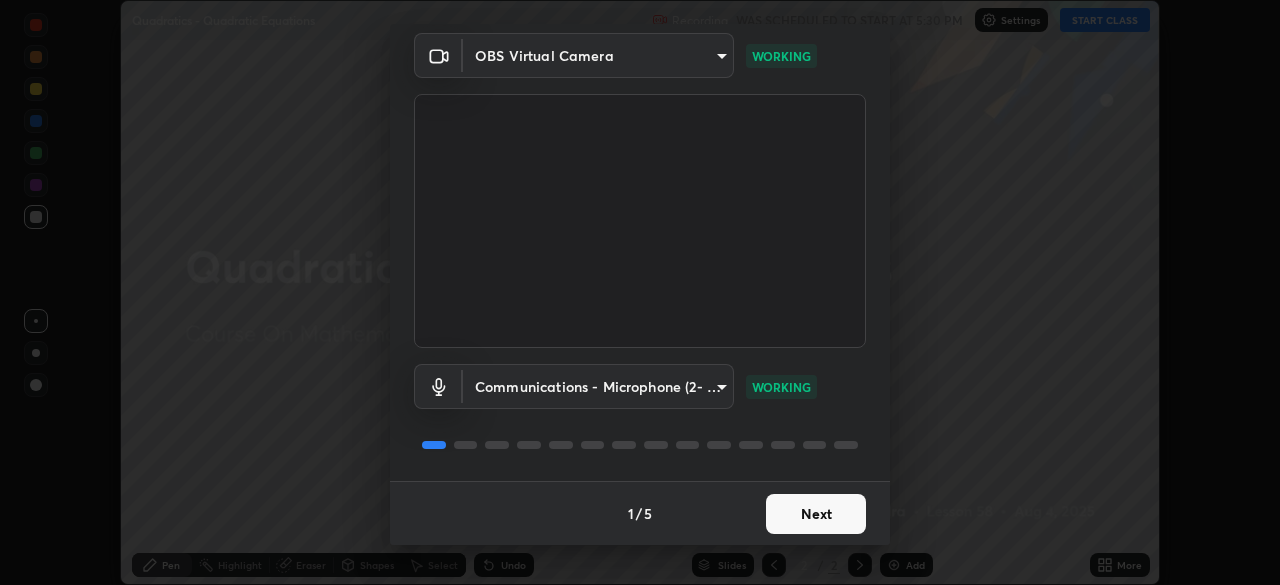 click on "Next" at bounding box center (816, 514) 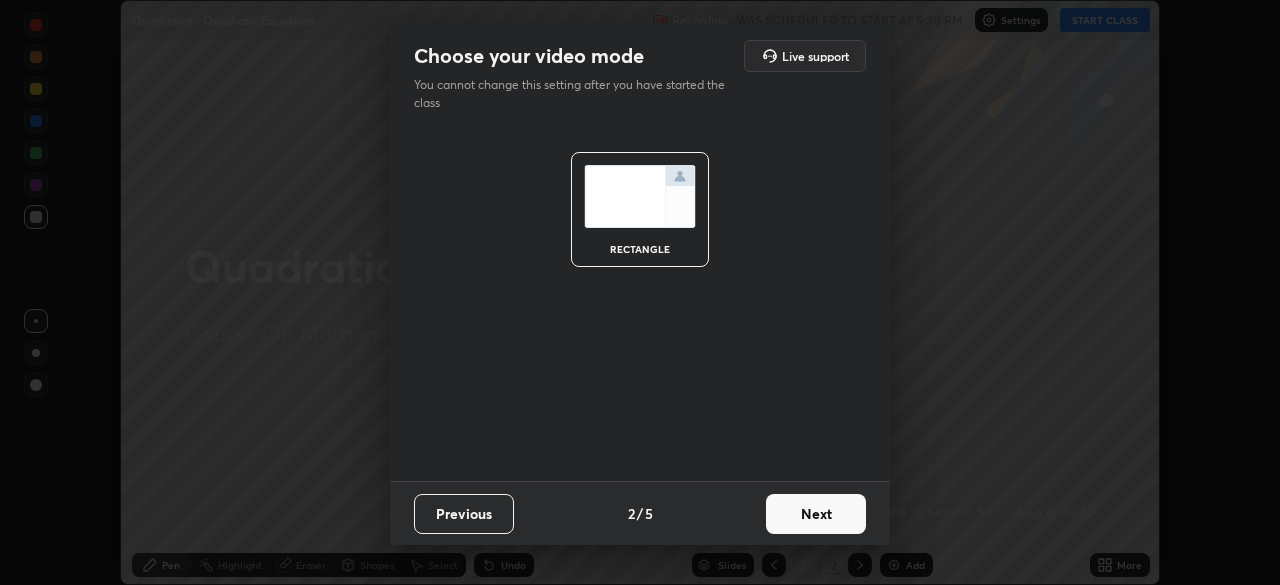scroll, scrollTop: 0, scrollLeft: 0, axis: both 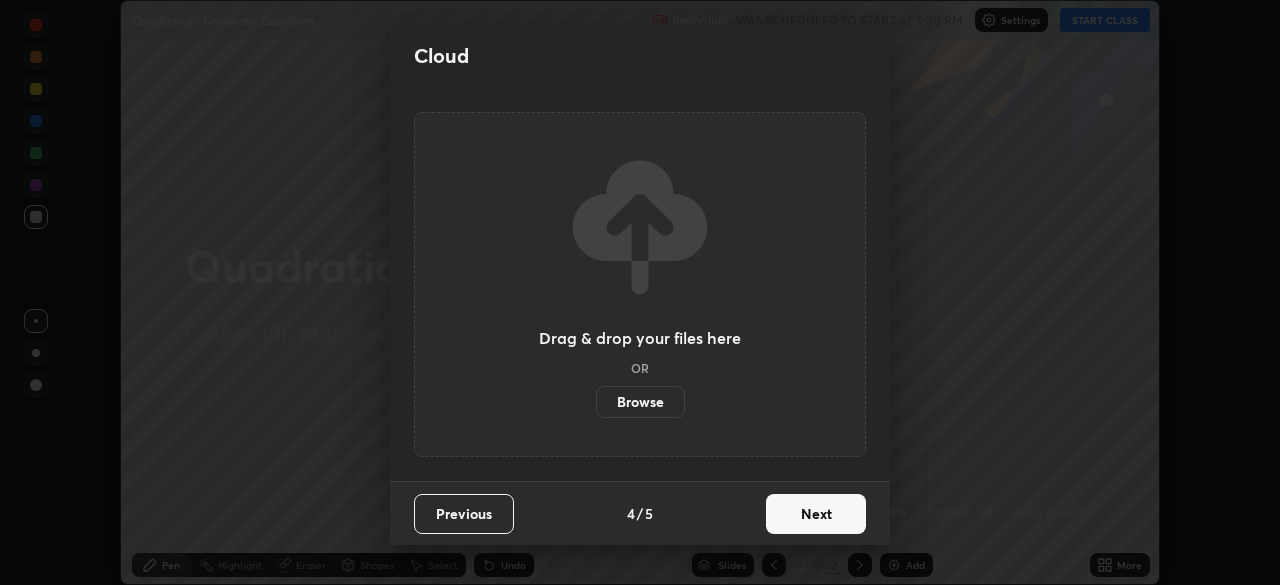 click on "Next" at bounding box center [816, 514] 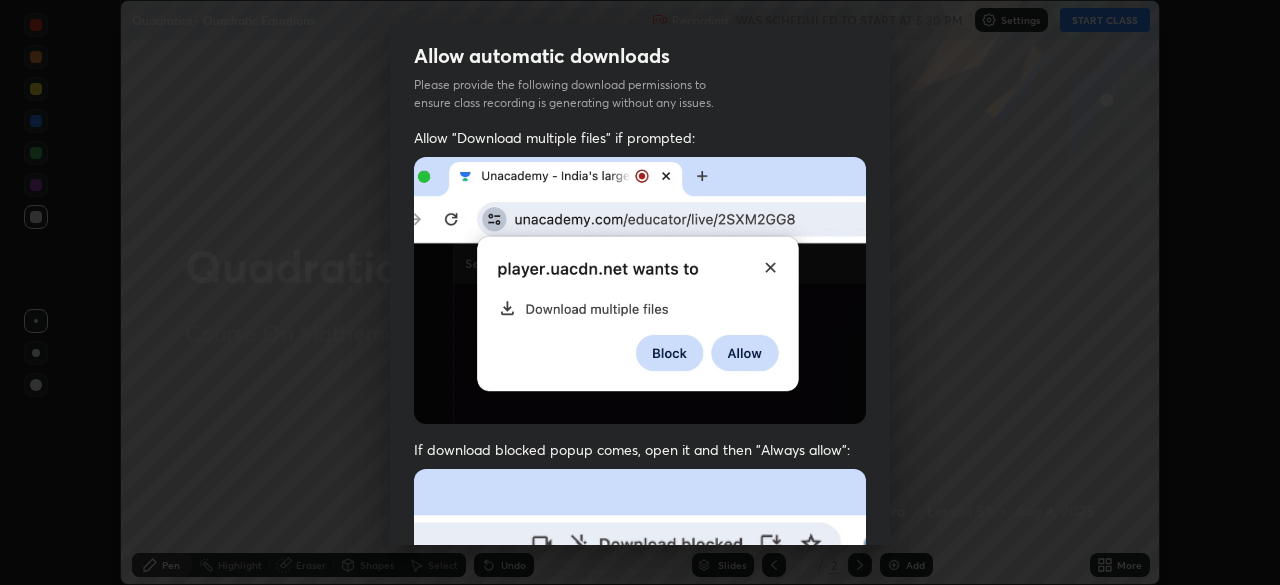 click at bounding box center [640, 687] 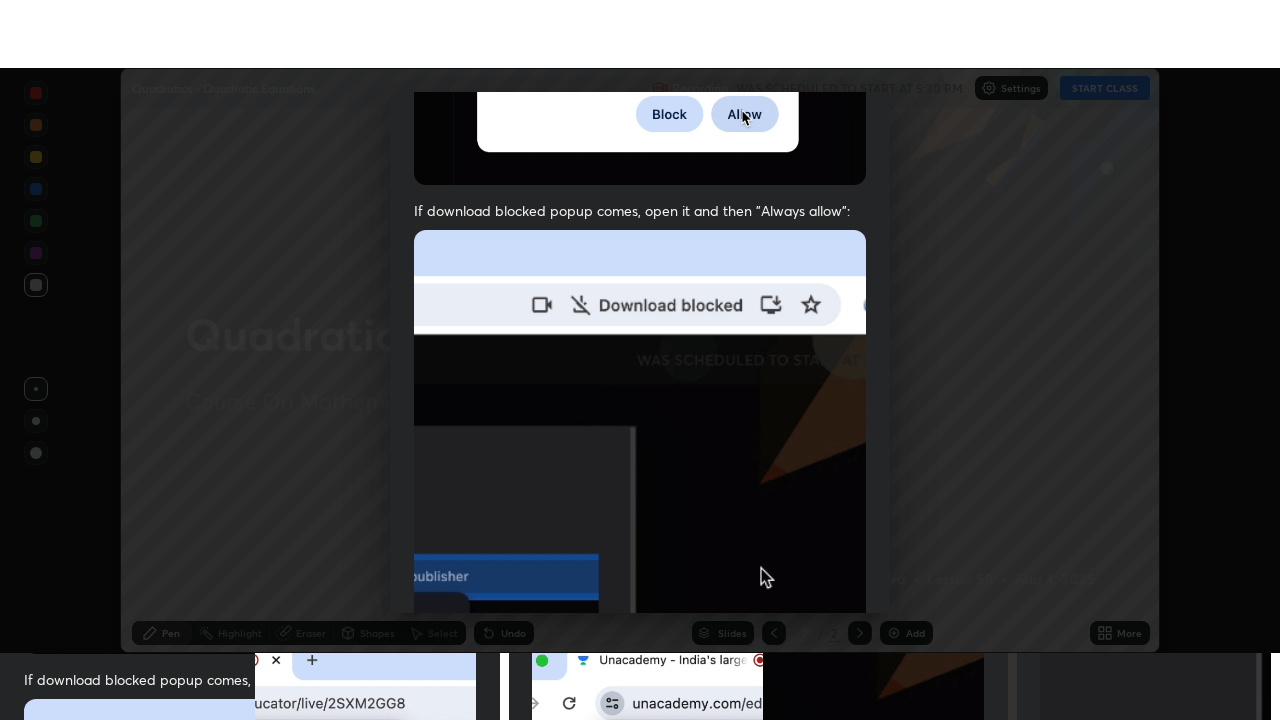 scroll, scrollTop: 479, scrollLeft: 0, axis: vertical 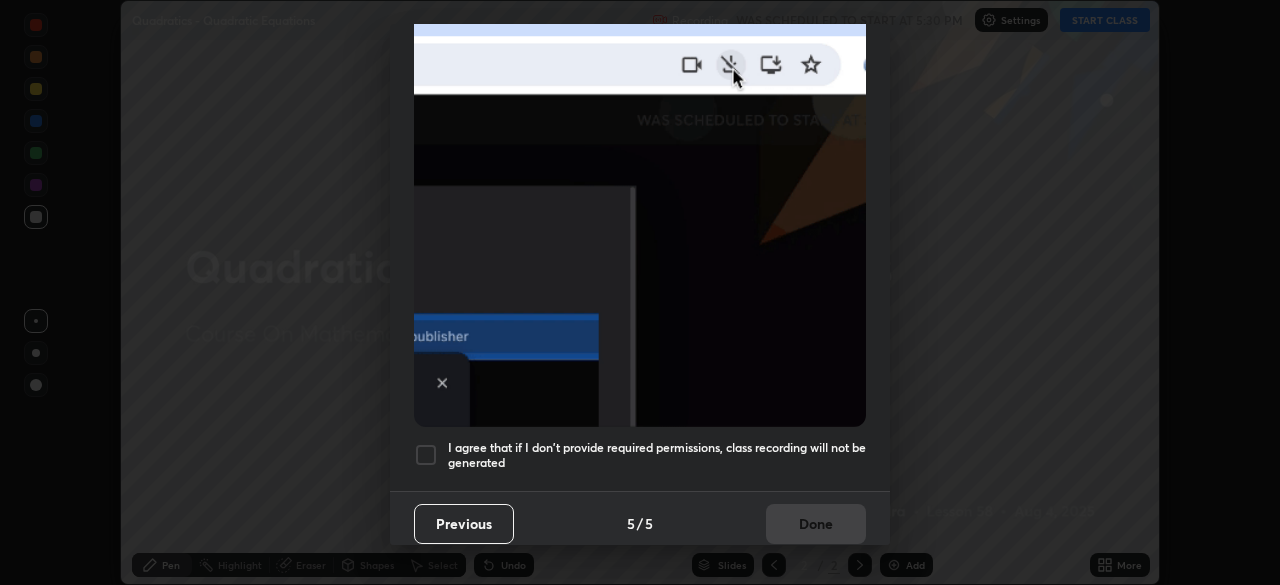click on "I agree that if I don't provide required permissions, class recording will not be generated" at bounding box center [657, 455] 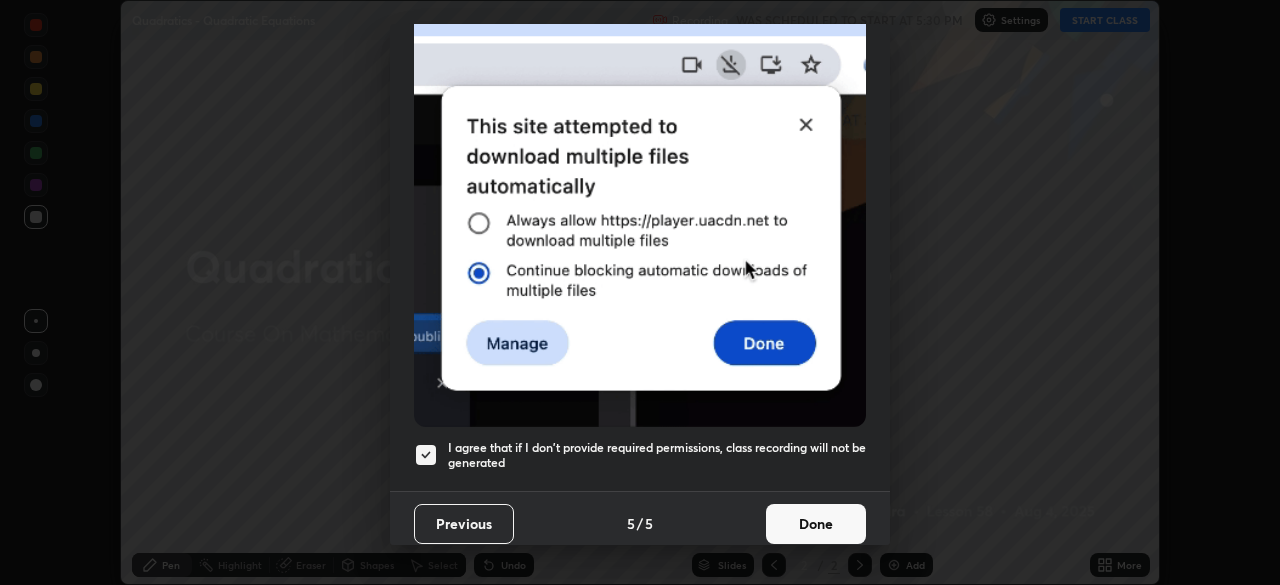 click on "Done" at bounding box center (816, 524) 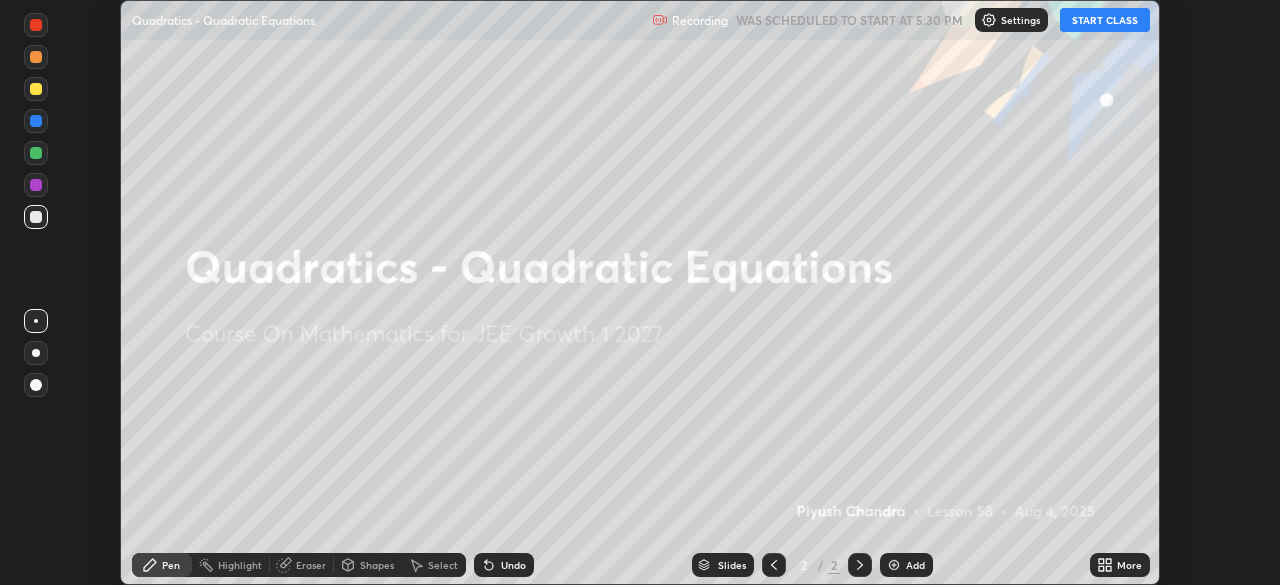click on "START CLASS" at bounding box center (1105, 20) 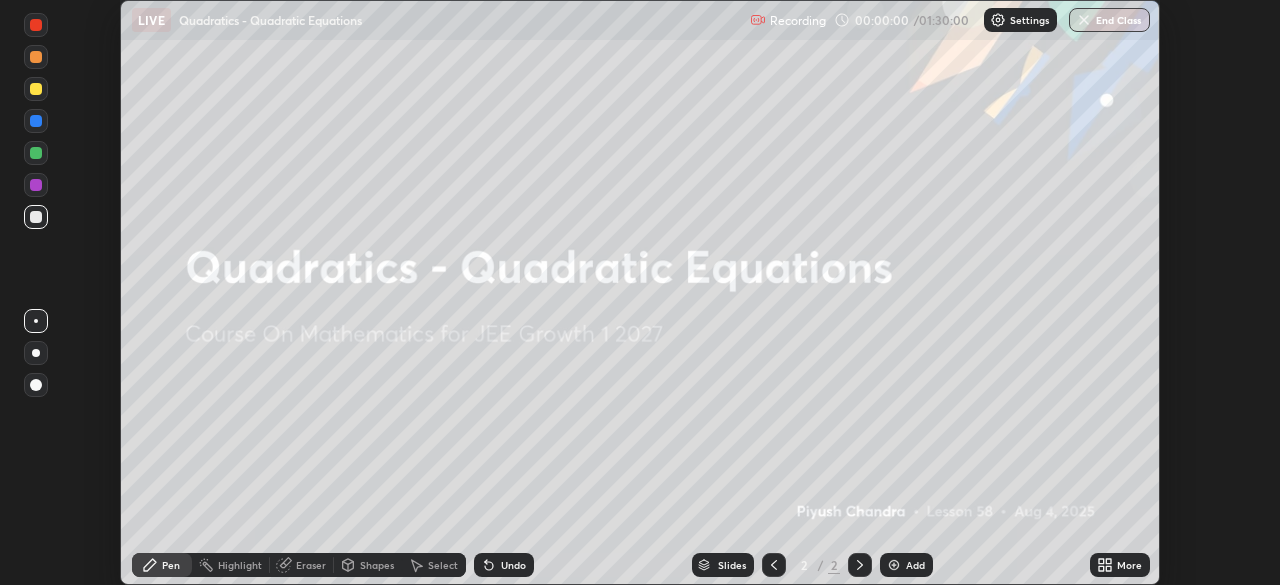 click on "More" at bounding box center (1129, 565) 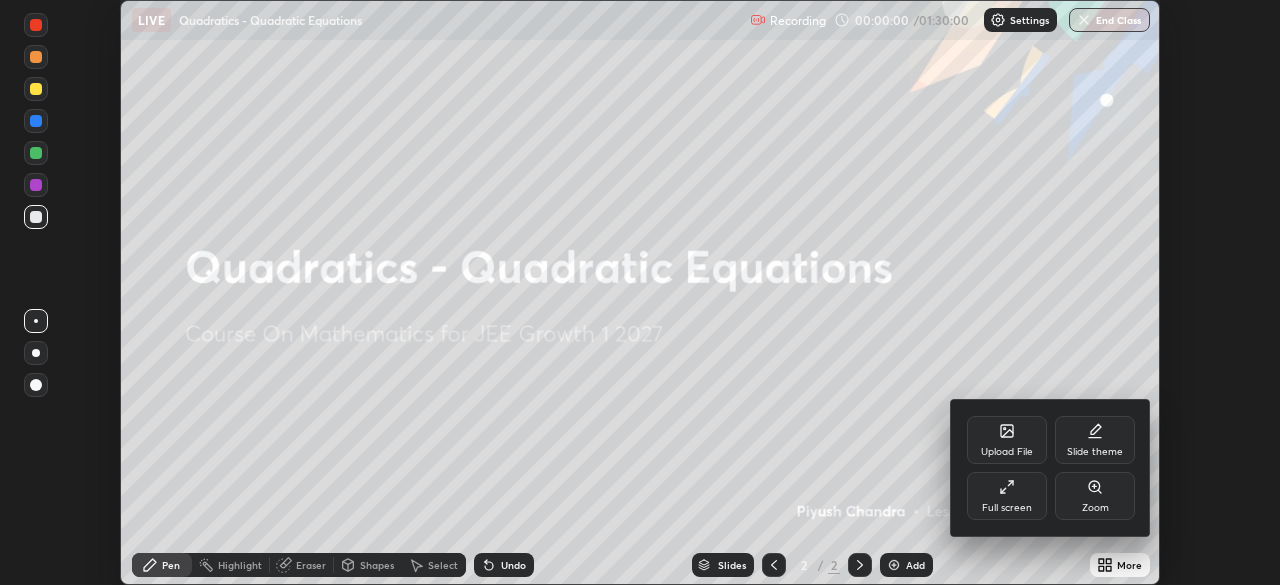 click on "Full screen" at bounding box center (1007, 496) 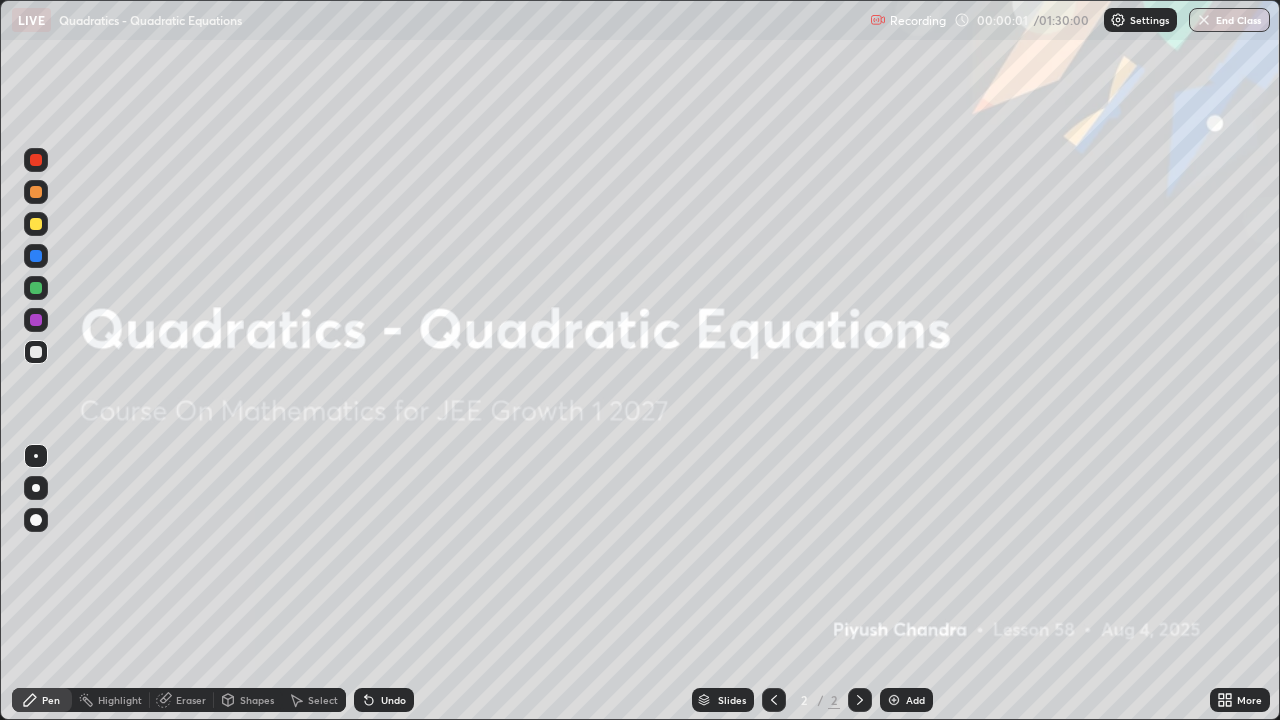 scroll, scrollTop: 99280, scrollLeft: 98720, axis: both 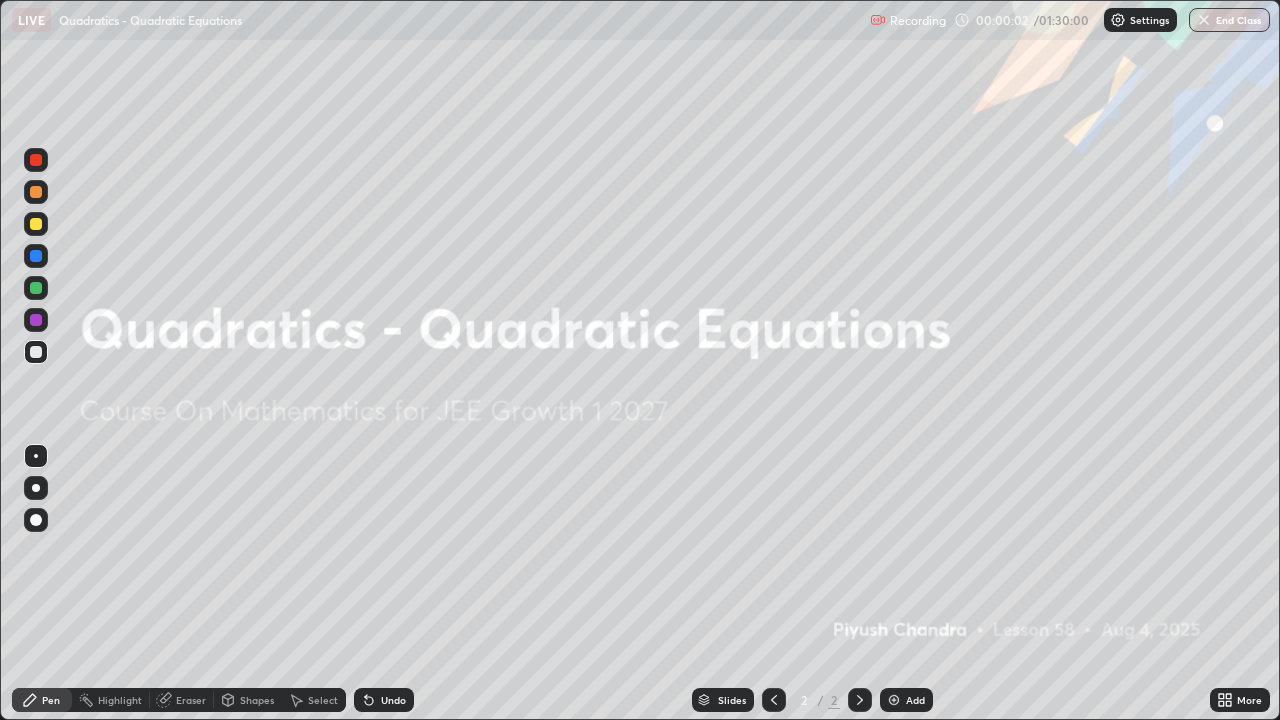 click on "Add" at bounding box center (906, 700) 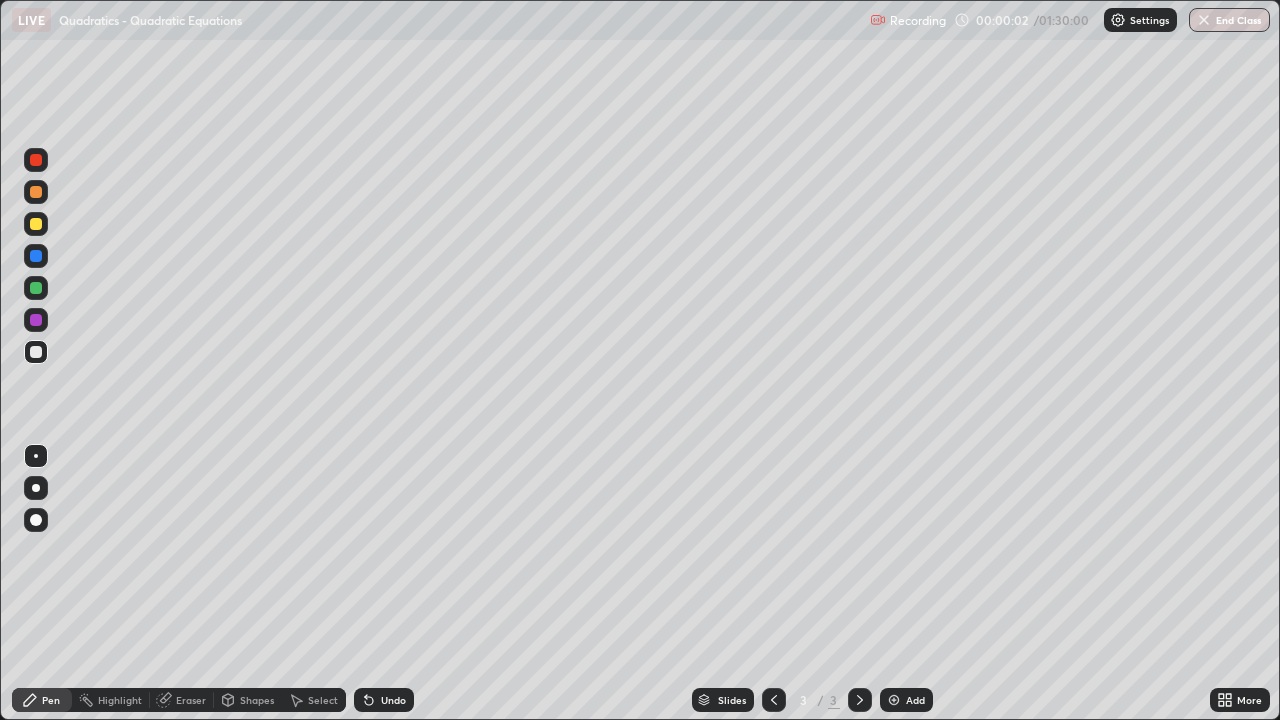 click on "Add" at bounding box center [906, 700] 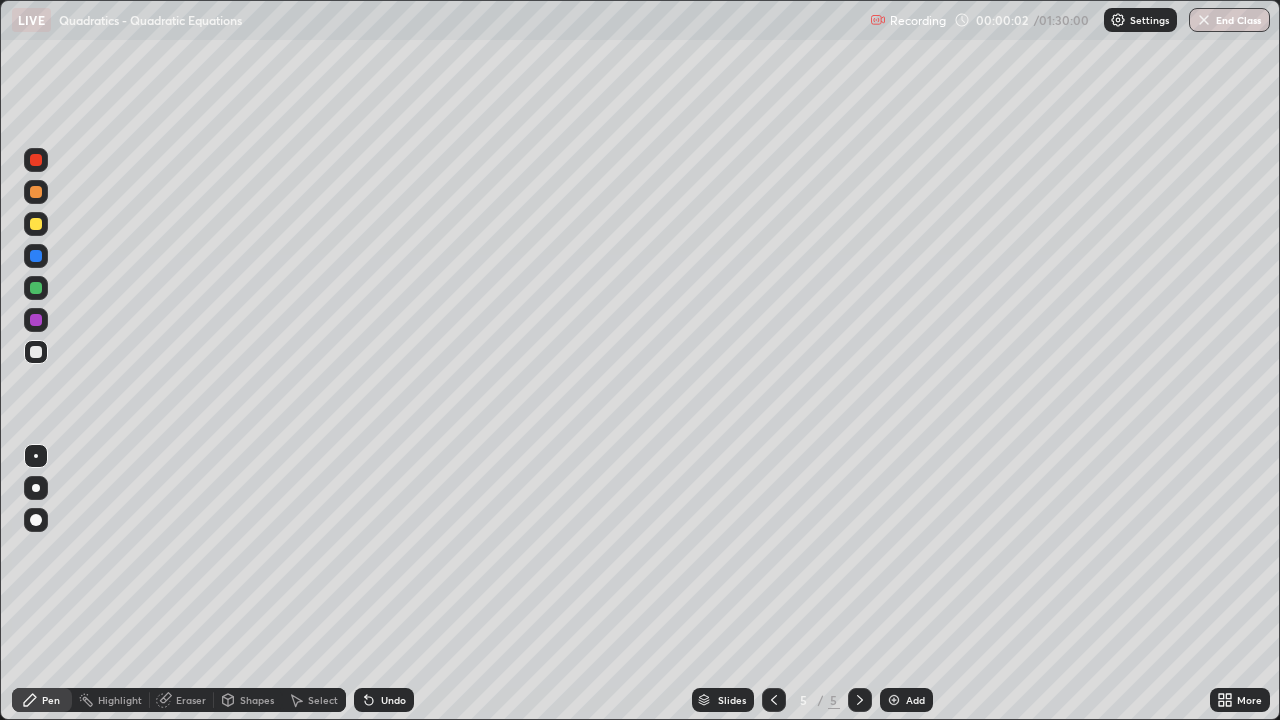 click on "Add" at bounding box center [906, 700] 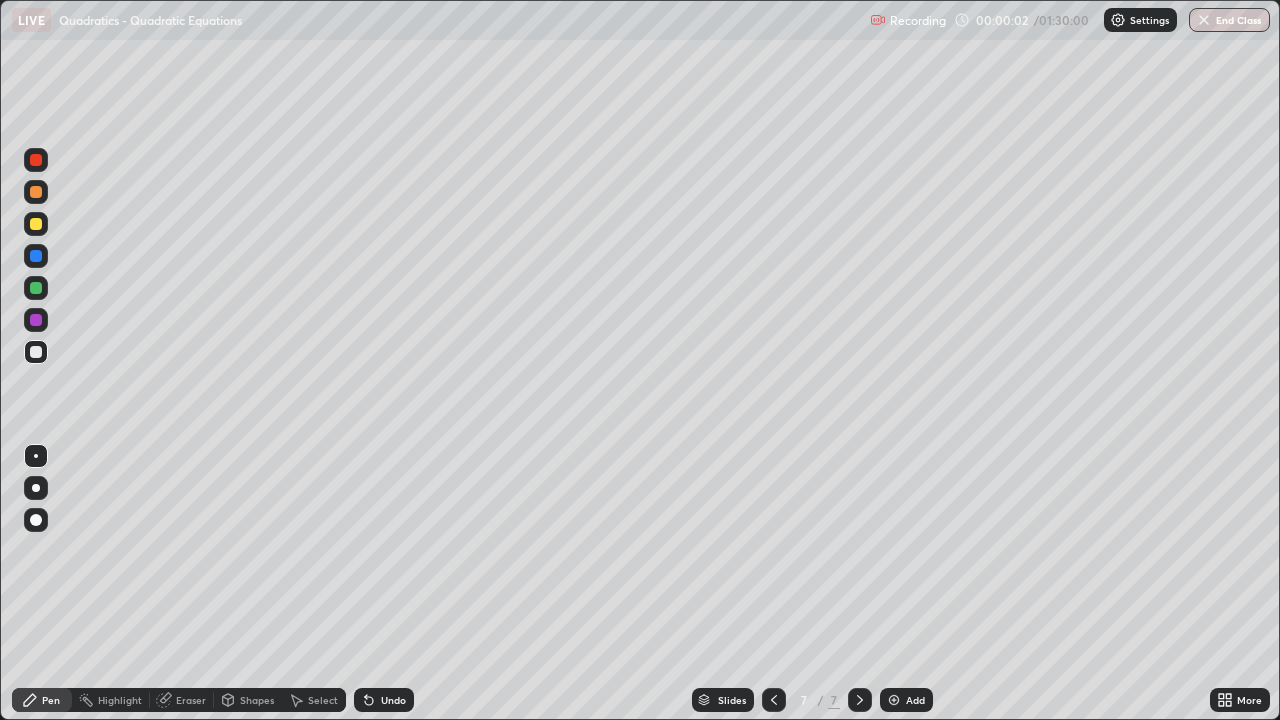 click at bounding box center (894, 700) 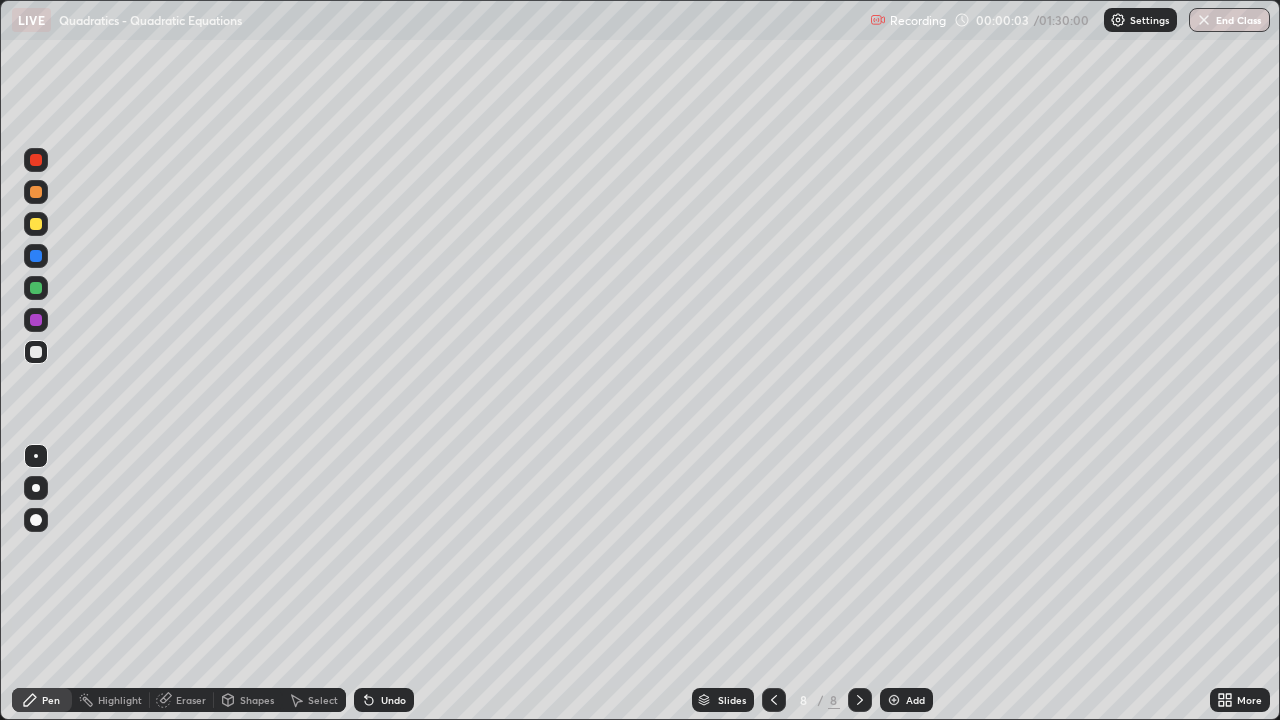 click at bounding box center (894, 700) 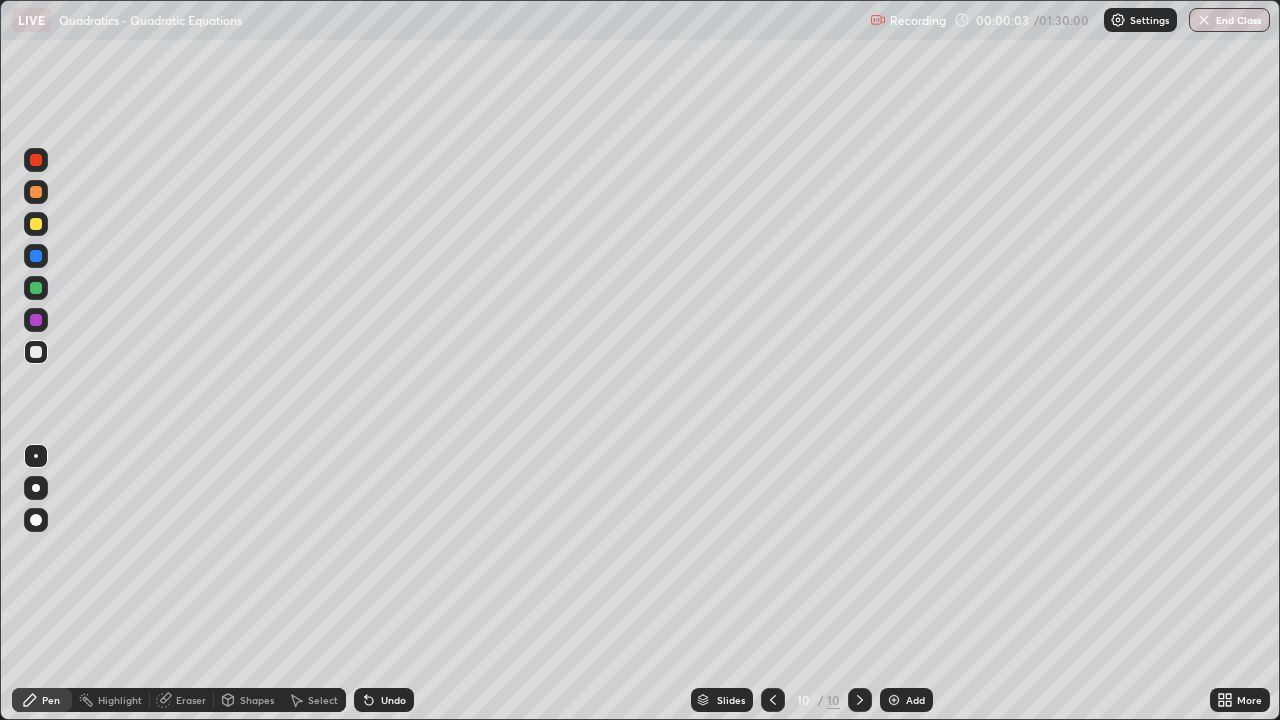 click on "Add" at bounding box center [906, 700] 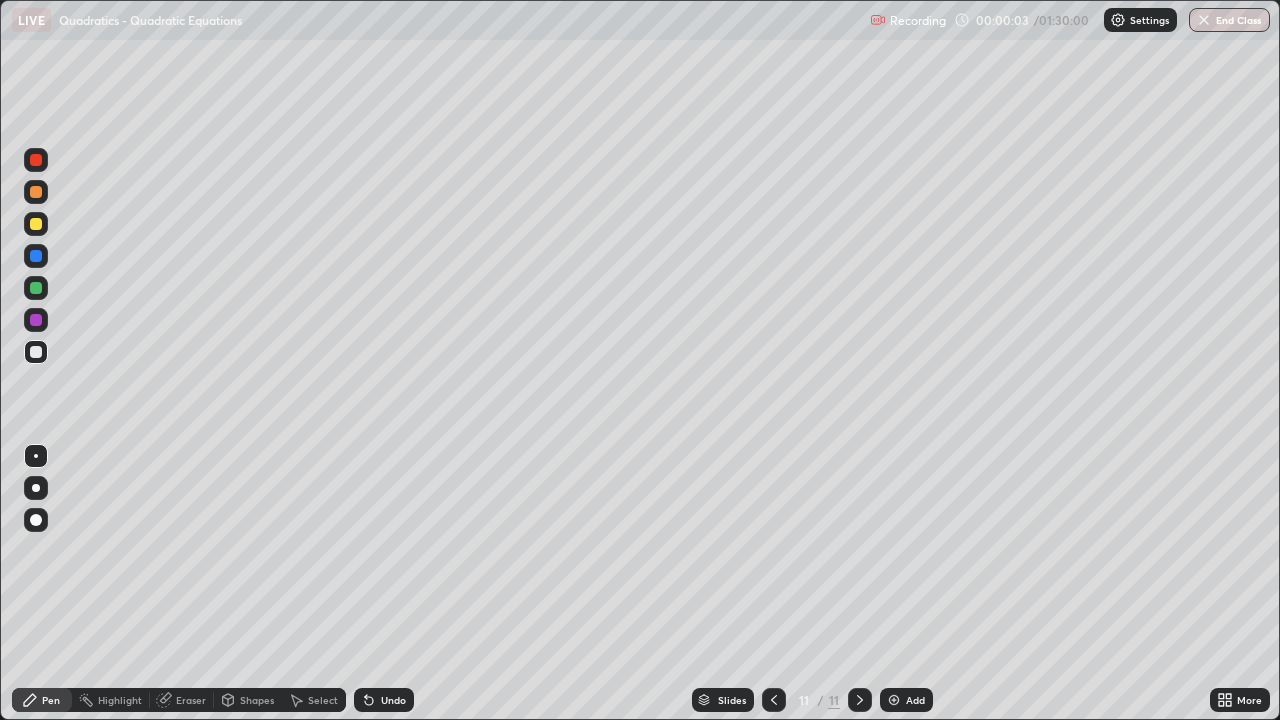 click on "Add" at bounding box center [906, 700] 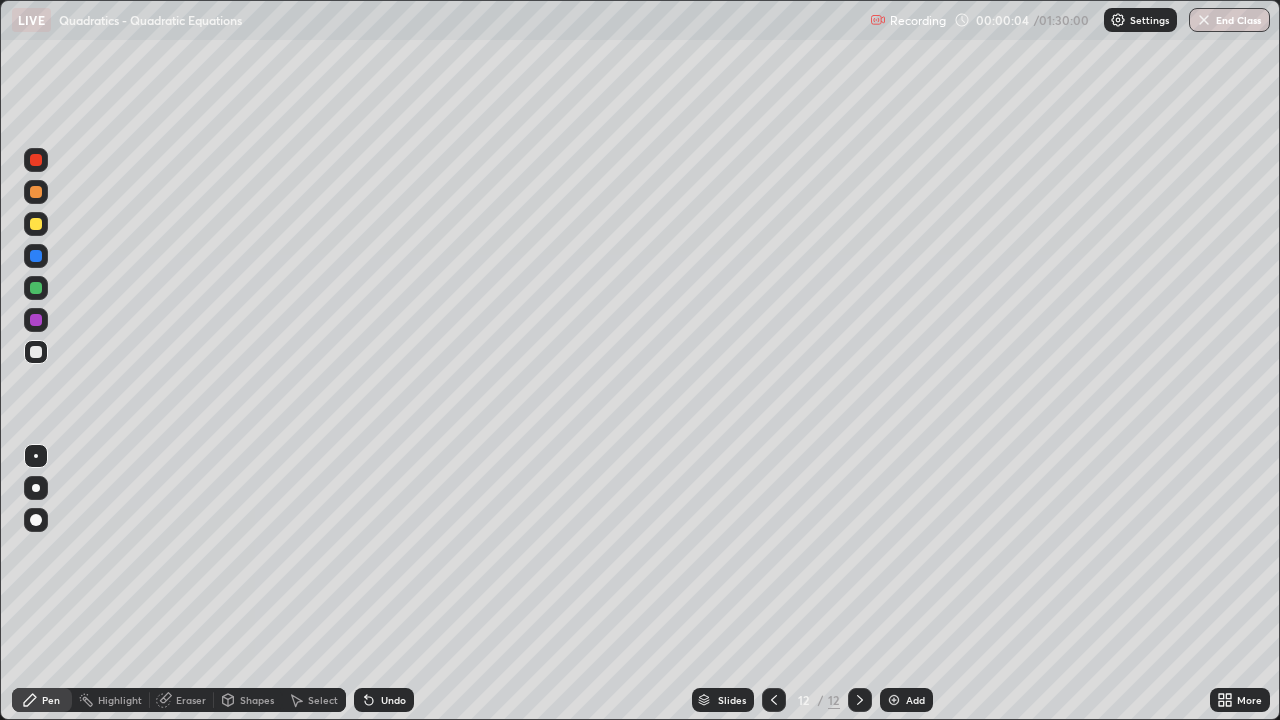 click on "Slides" at bounding box center (732, 700) 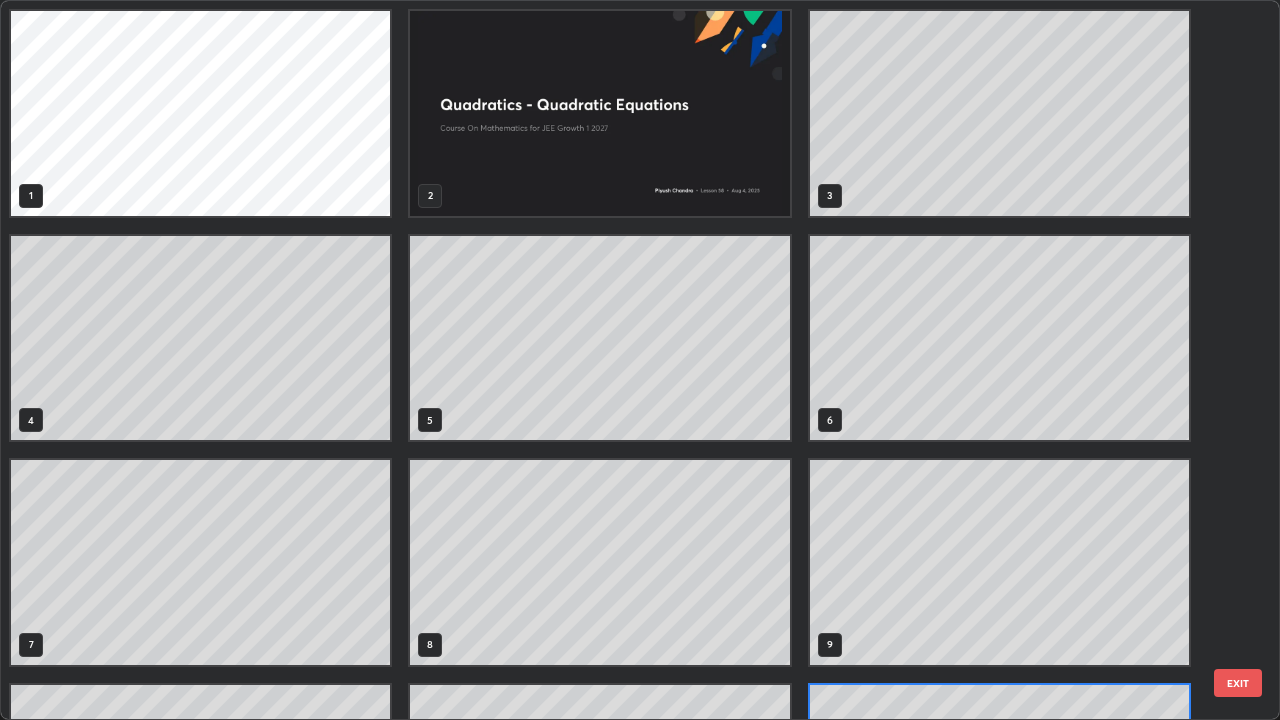 scroll, scrollTop: 180, scrollLeft: 0, axis: vertical 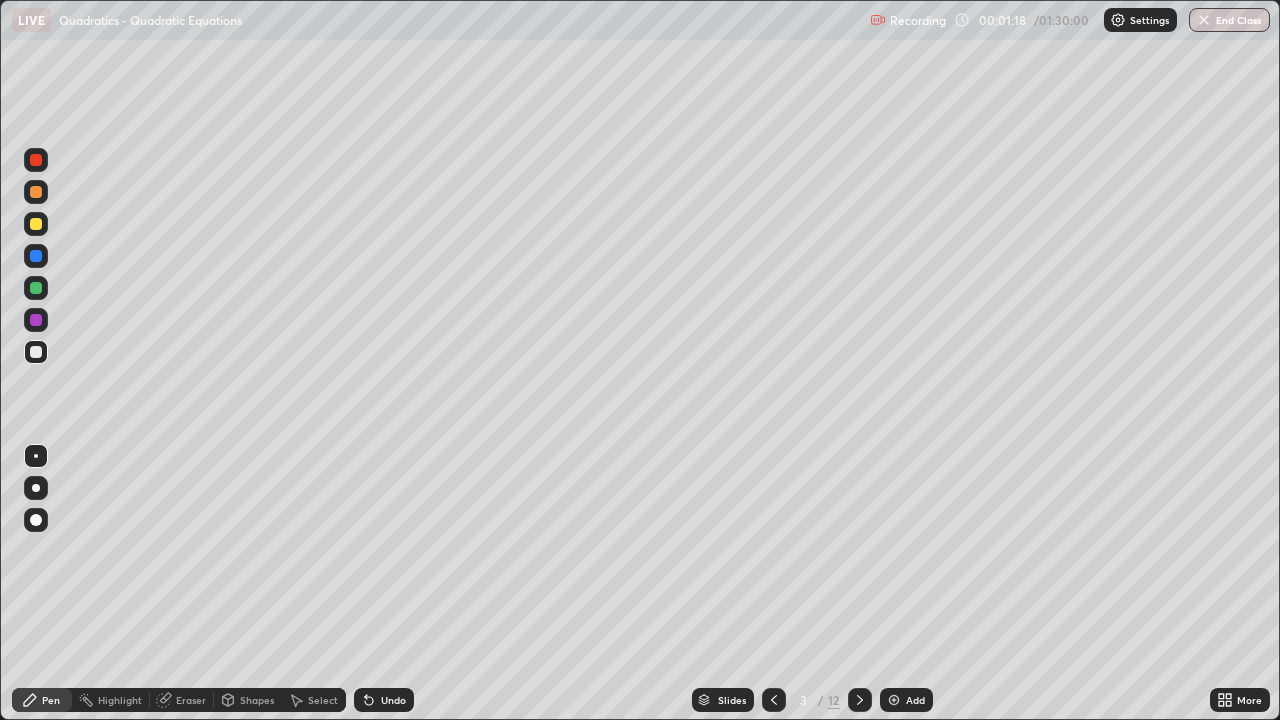 click at bounding box center (36, 352) 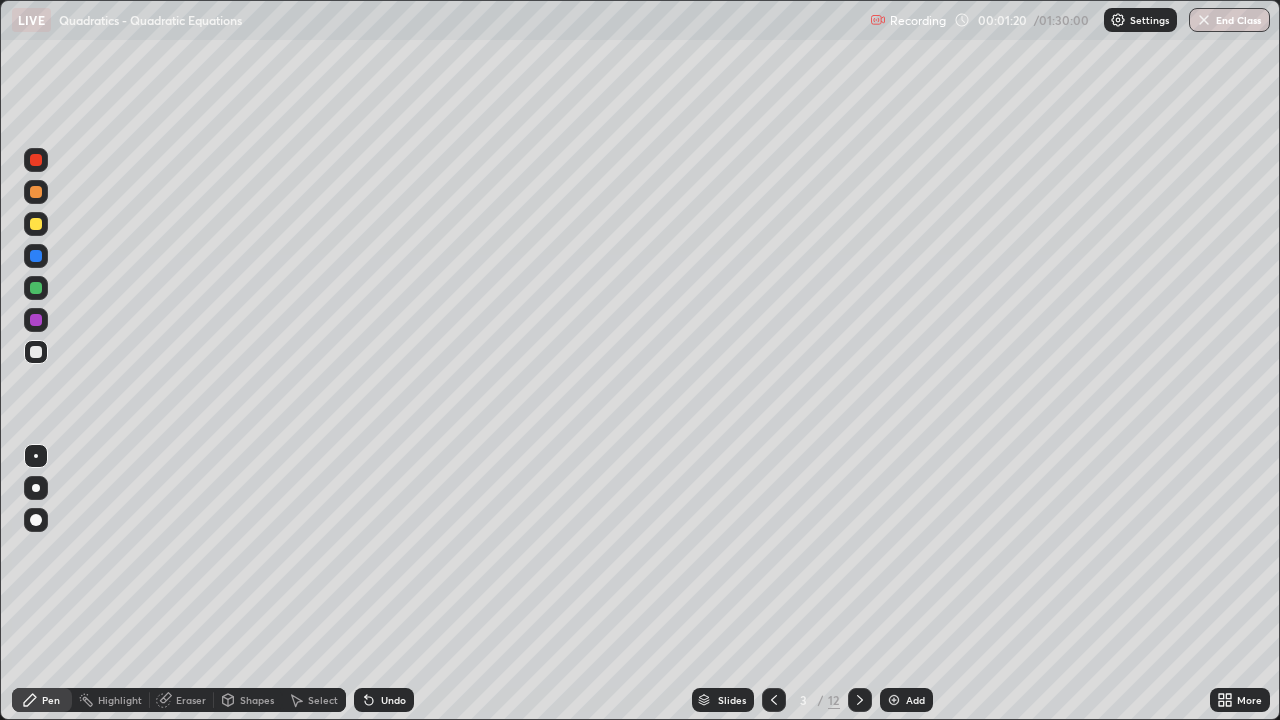 click at bounding box center (36, 352) 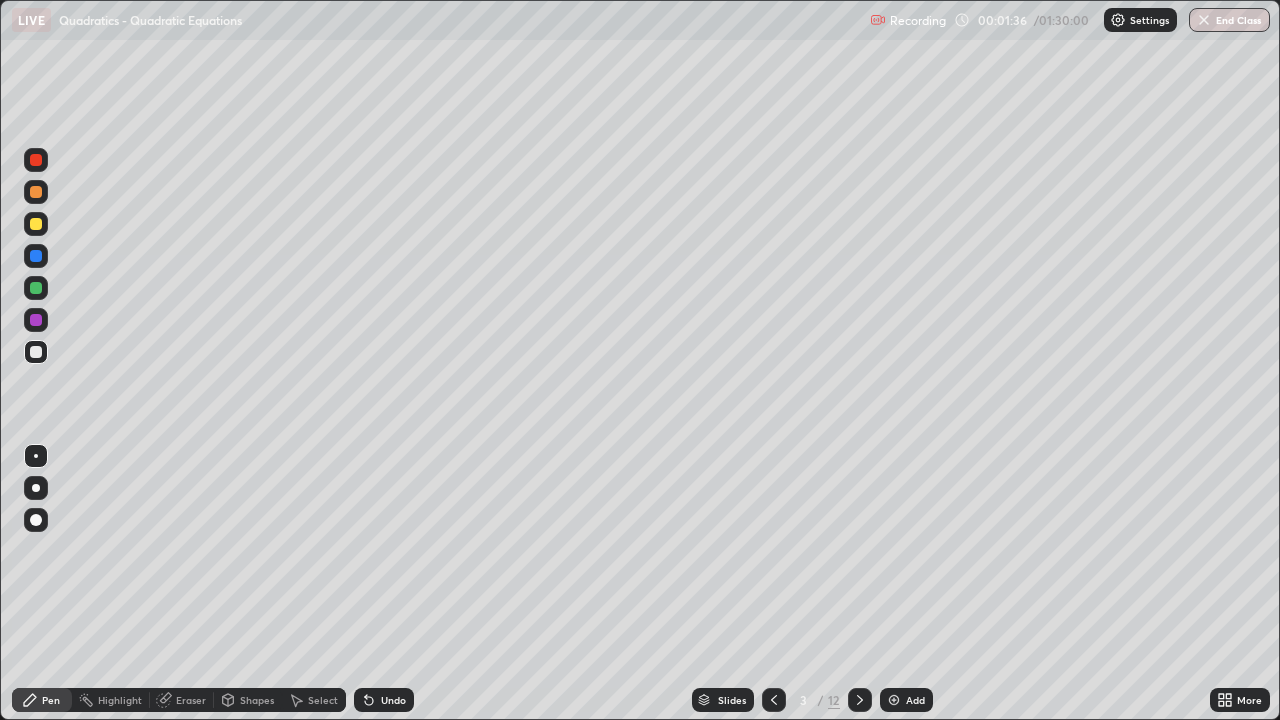 click on "Undo" at bounding box center (384, 700) 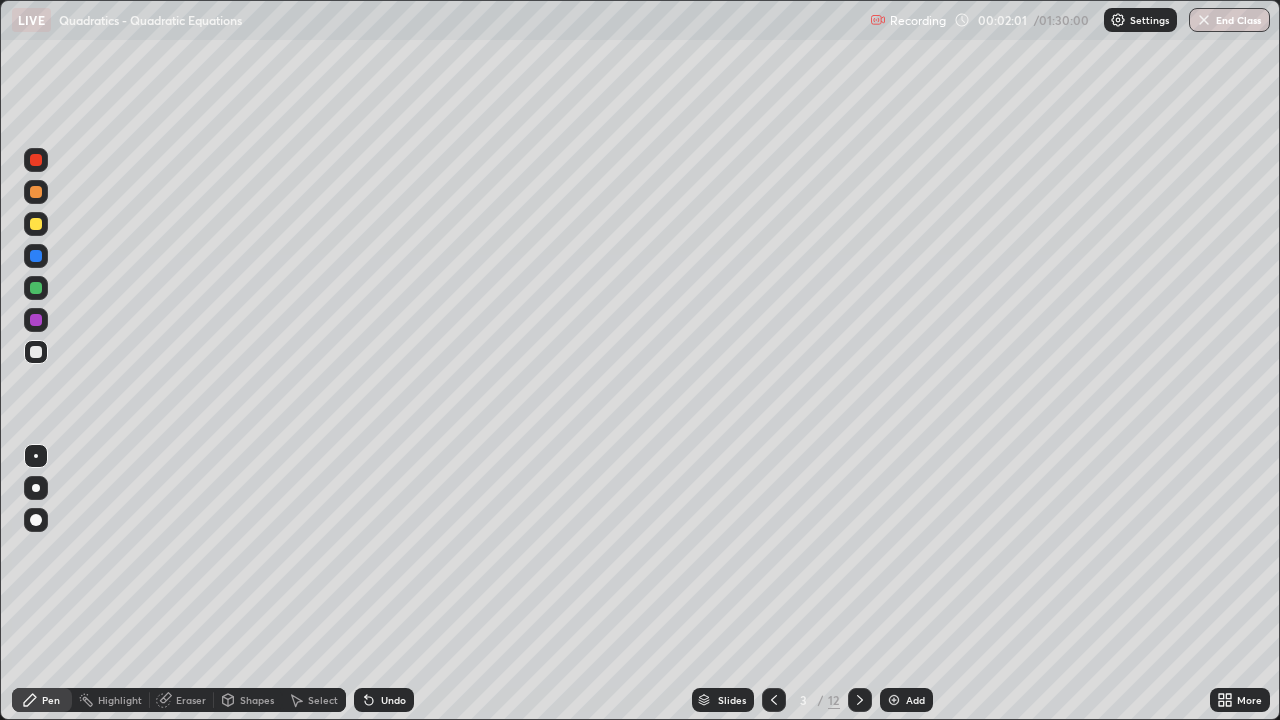 click on "Select" at bounding box center (323, 700) 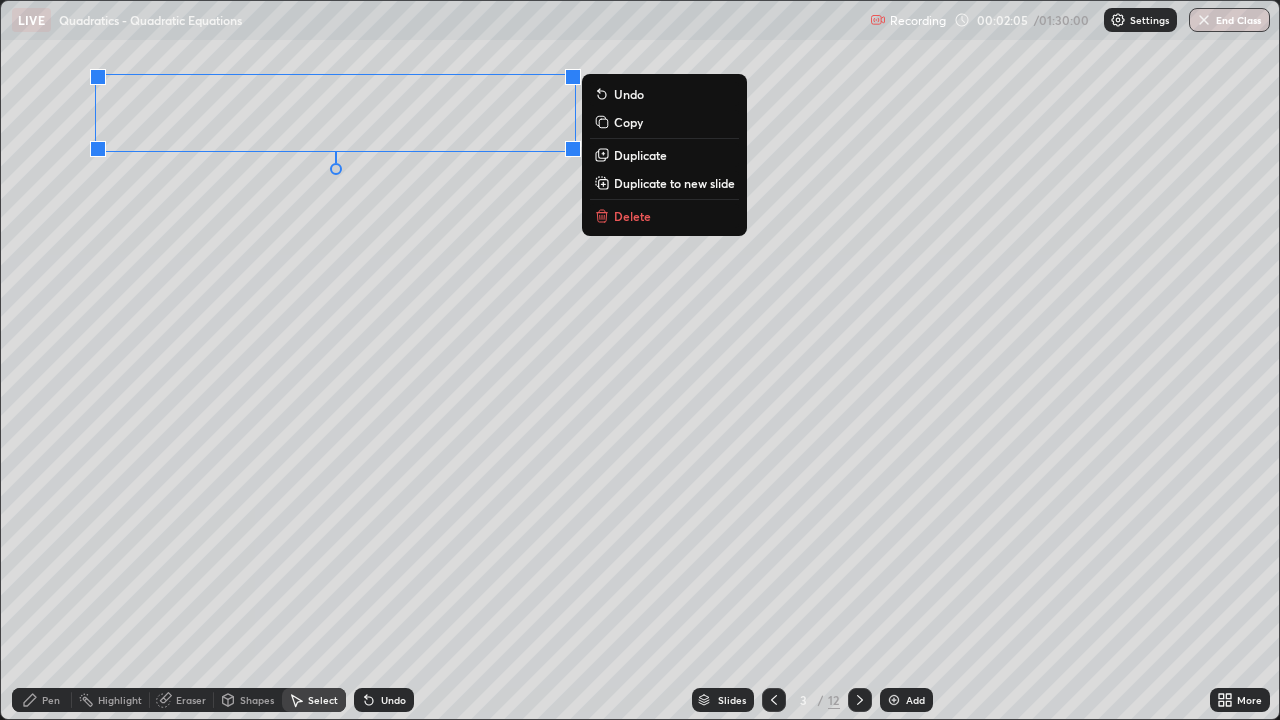click on "Duplicate" at bounding box center [640, 155] 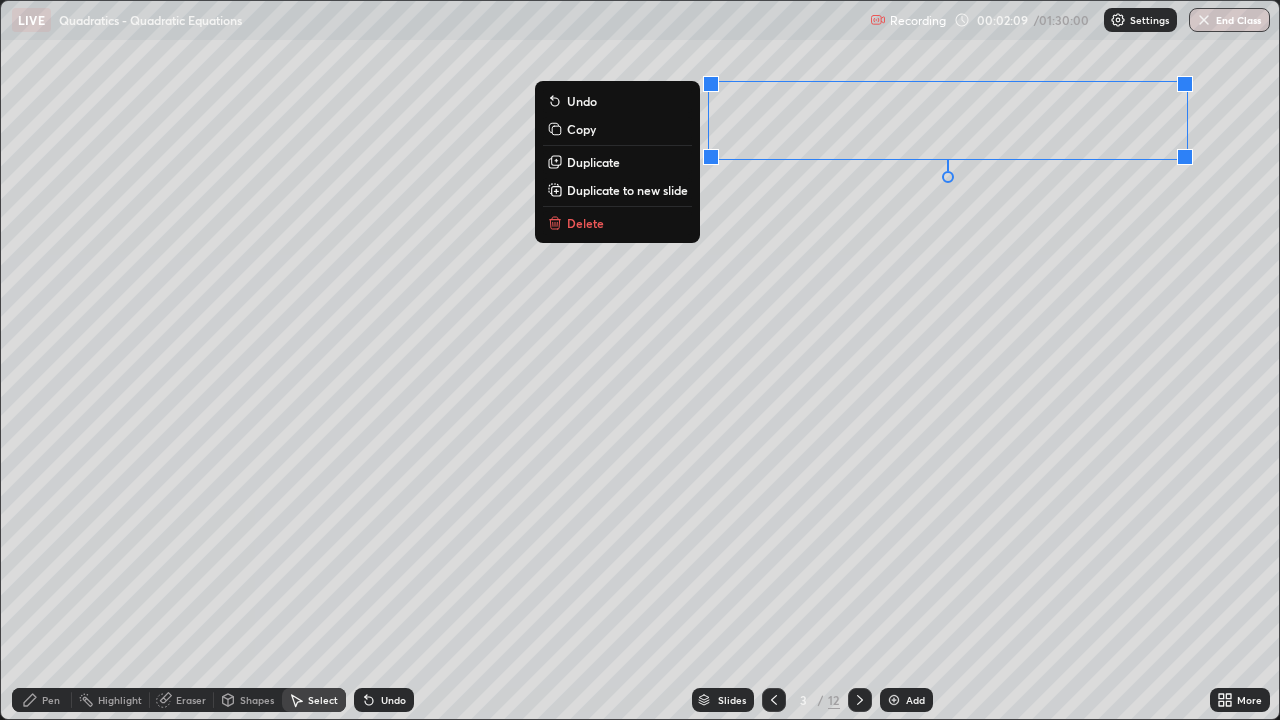 click on "Select" at bounding box center [323, 700] 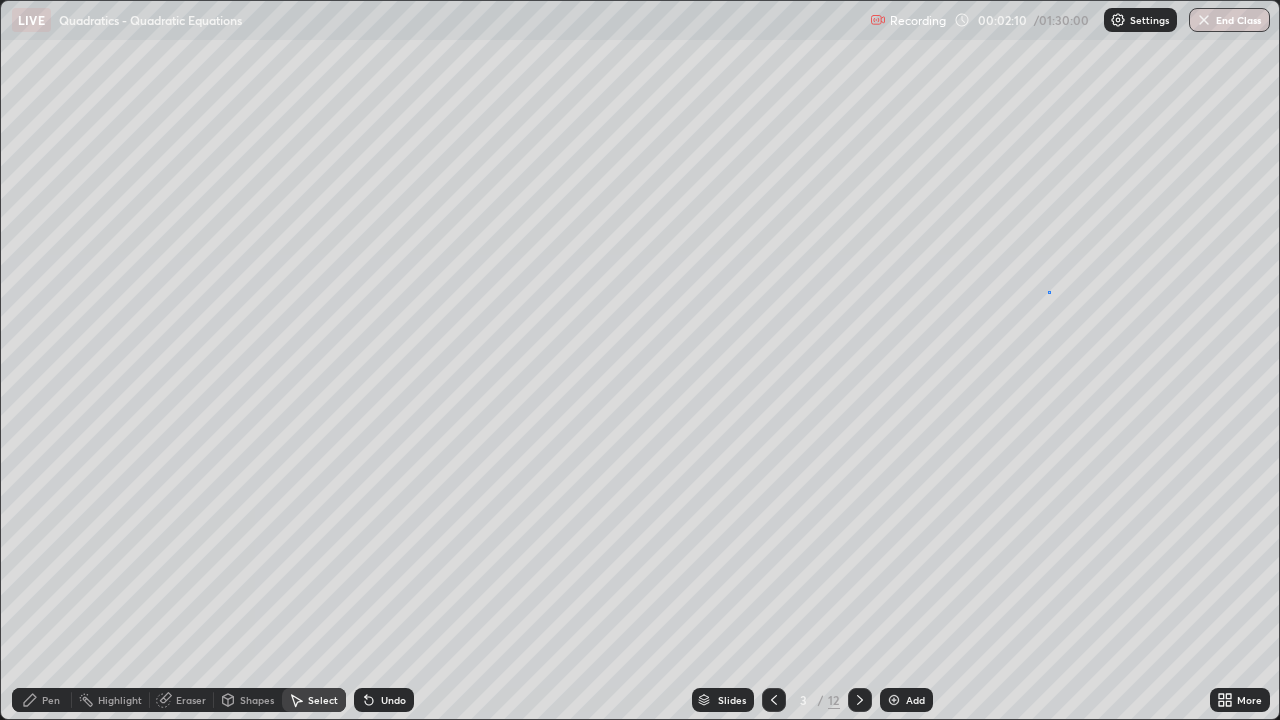 click on "0 ° Undo Copy Duplicate Duplicate to new slide Delete" at bounding box center (640, 360) 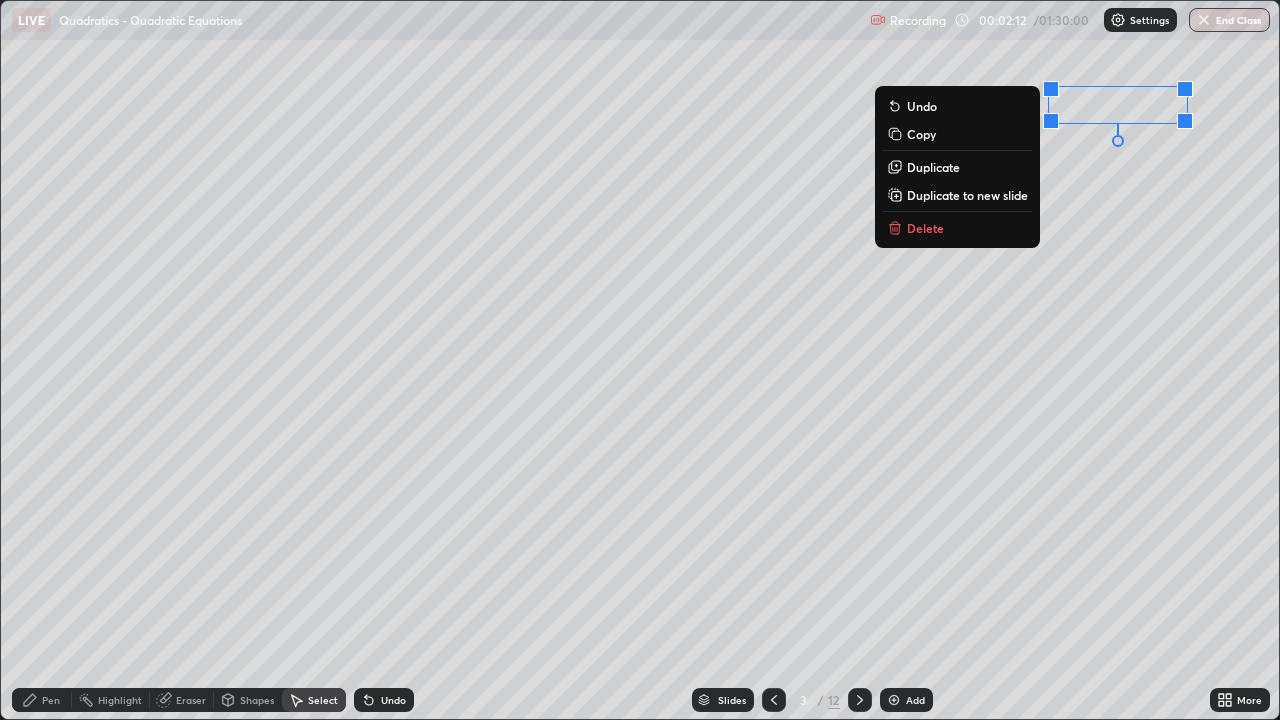 click on "Delete" at bounding box center (957, 228) 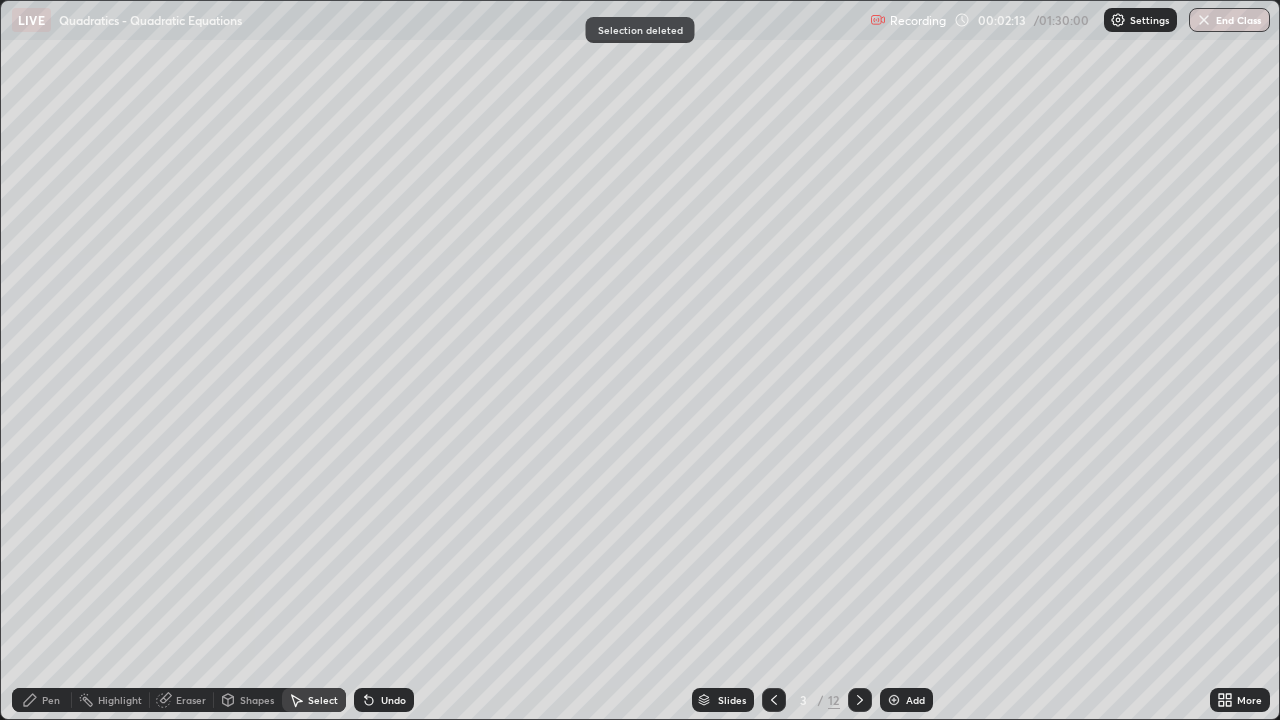 click on "Pen" at bounding box center (42, 700) 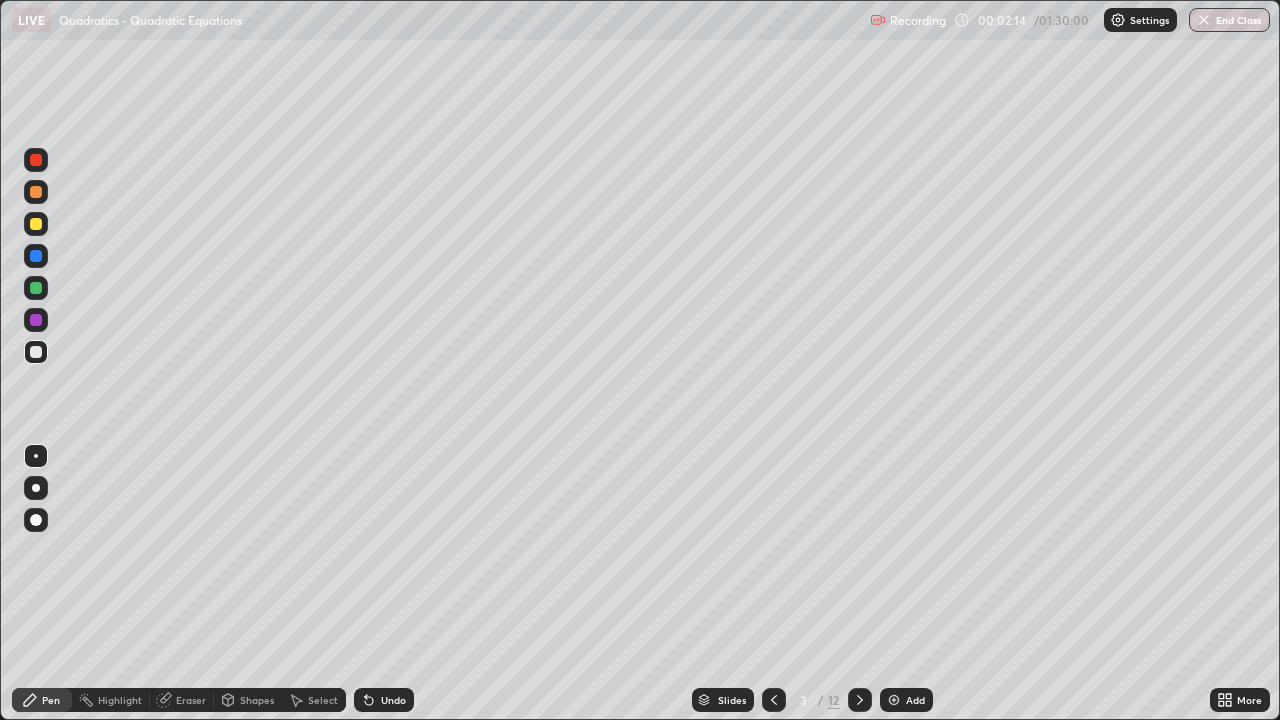 click at bounding box center (36, 224) 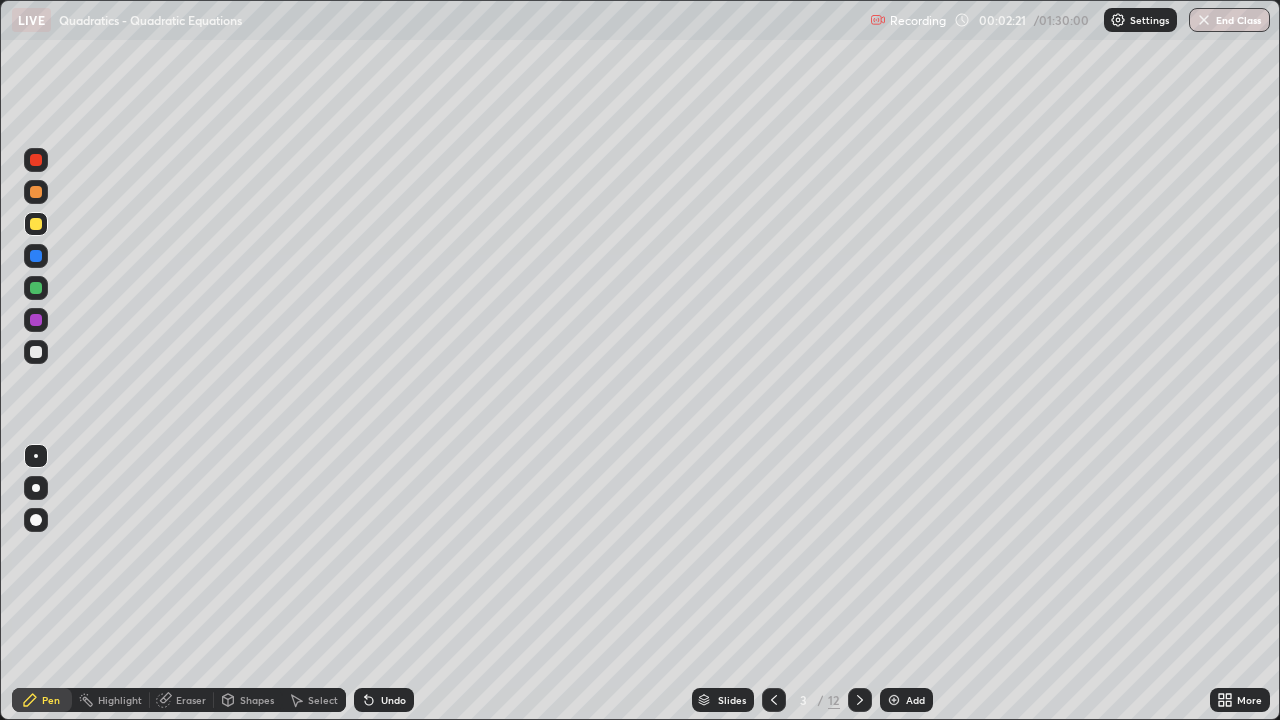 click on "Undo" at bounding box center (393, 700) 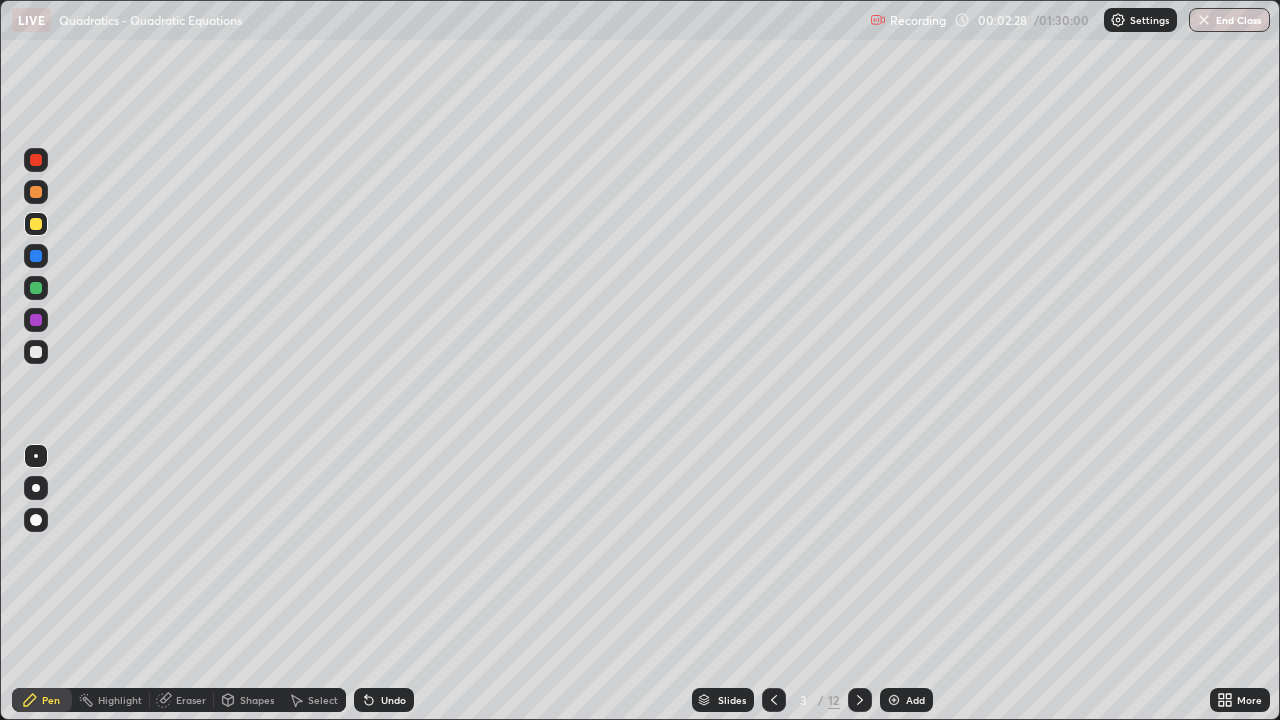 click at bounding box center (36, 352) 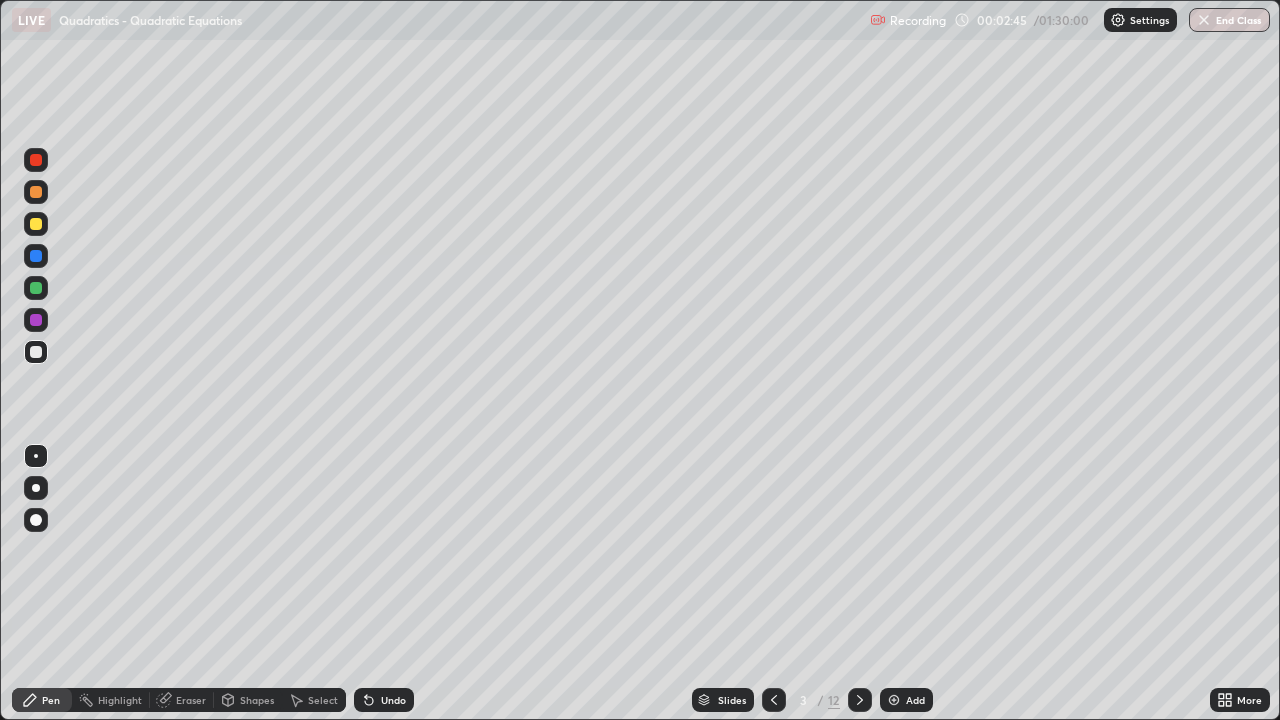 click at bounding box center [36, 352] 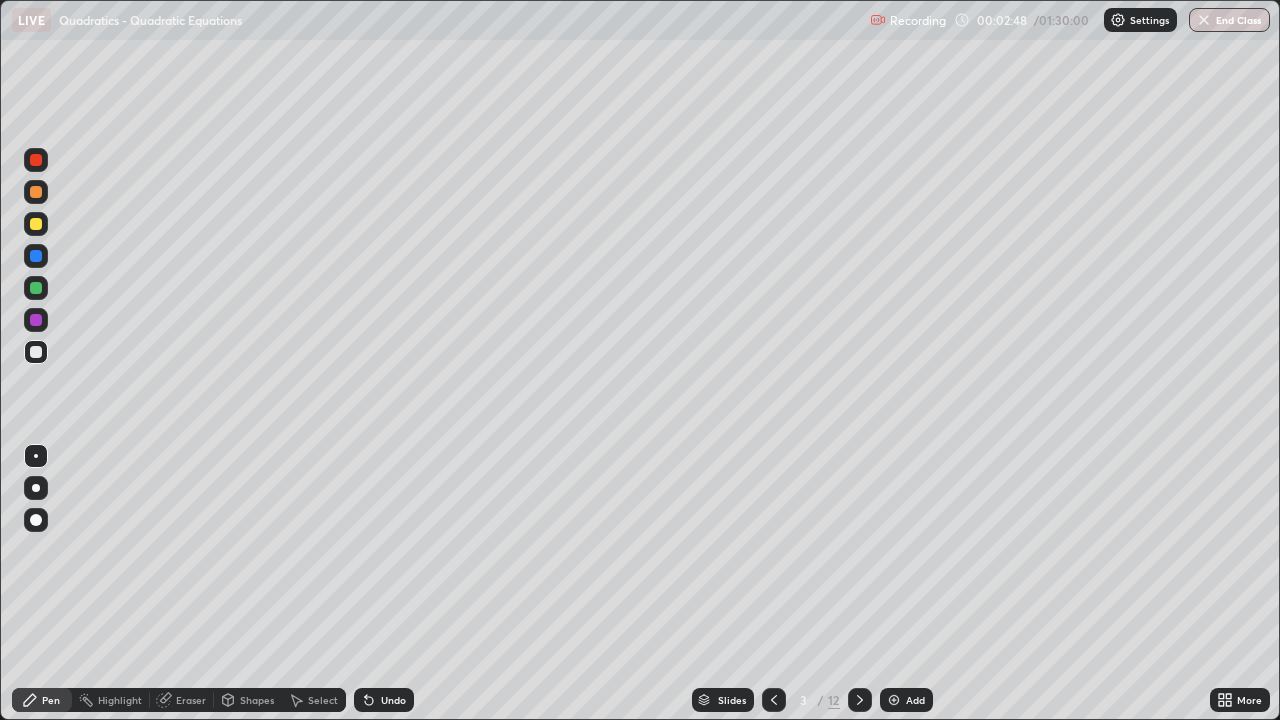 click on "Select" at bounding box center (323, 700) 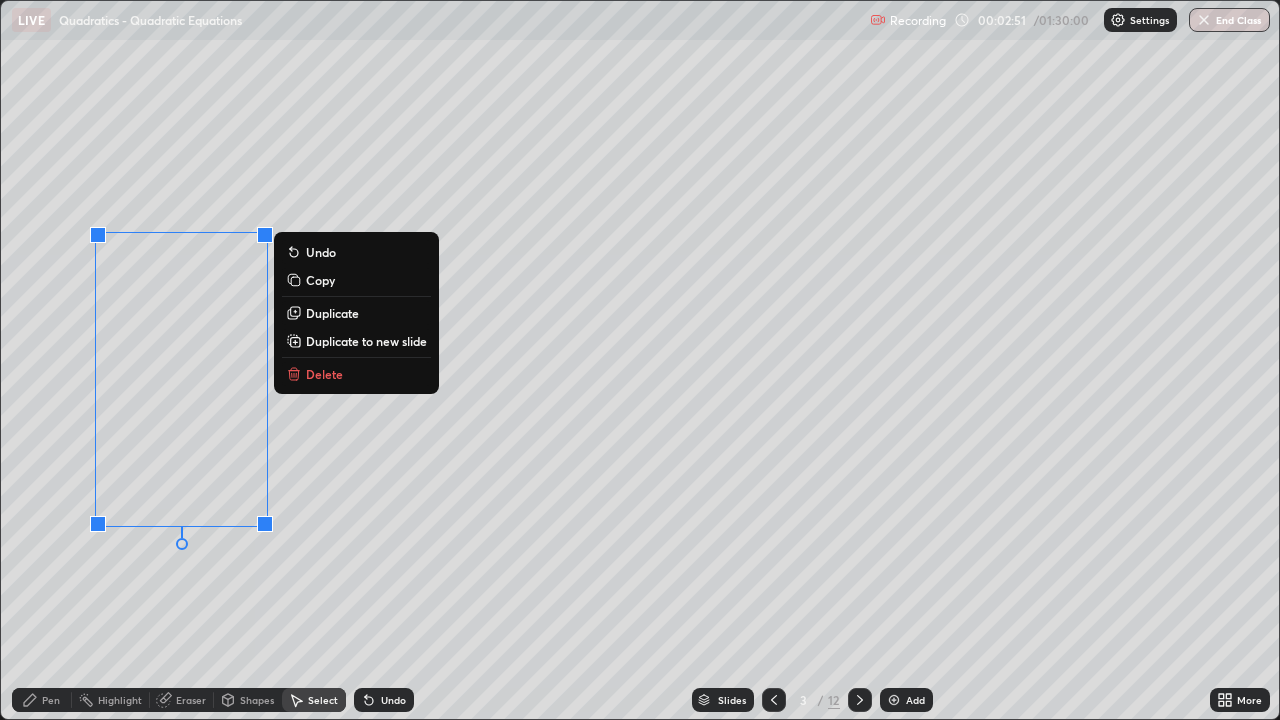 click on "Duplicate" at bounding box center [332, 313] 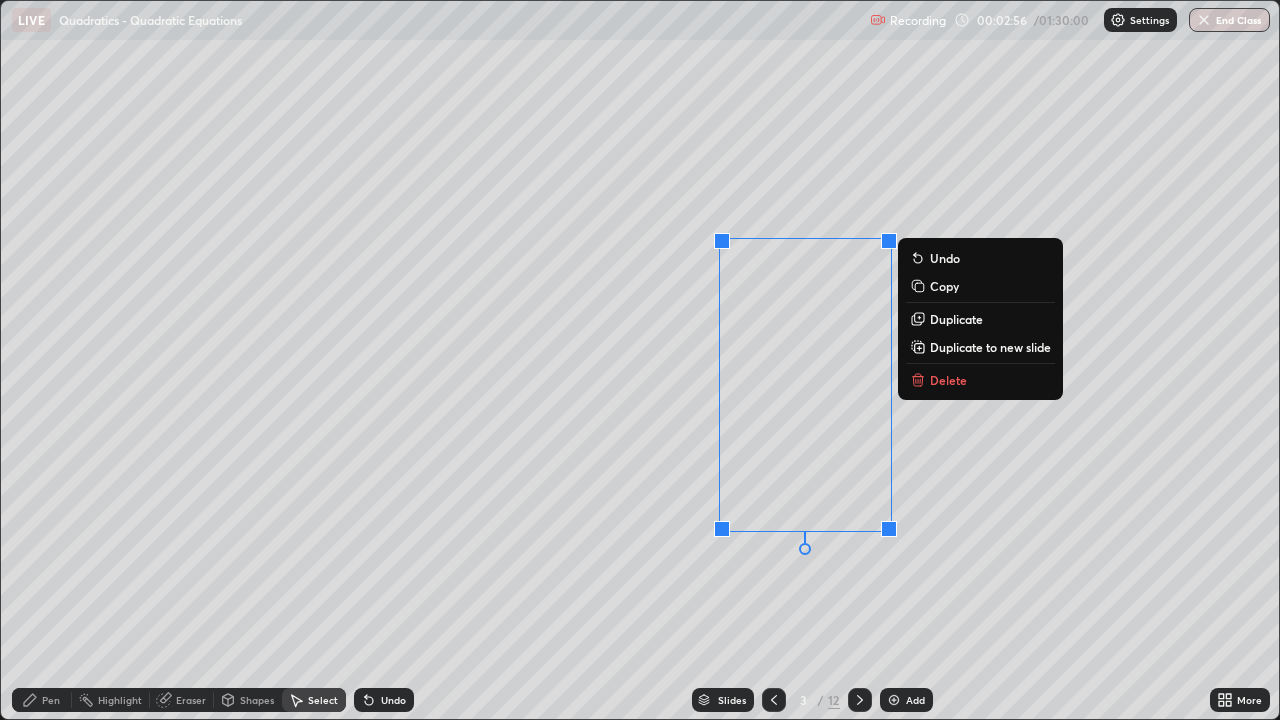 click on "Pen" at bounding box center [42, 700] 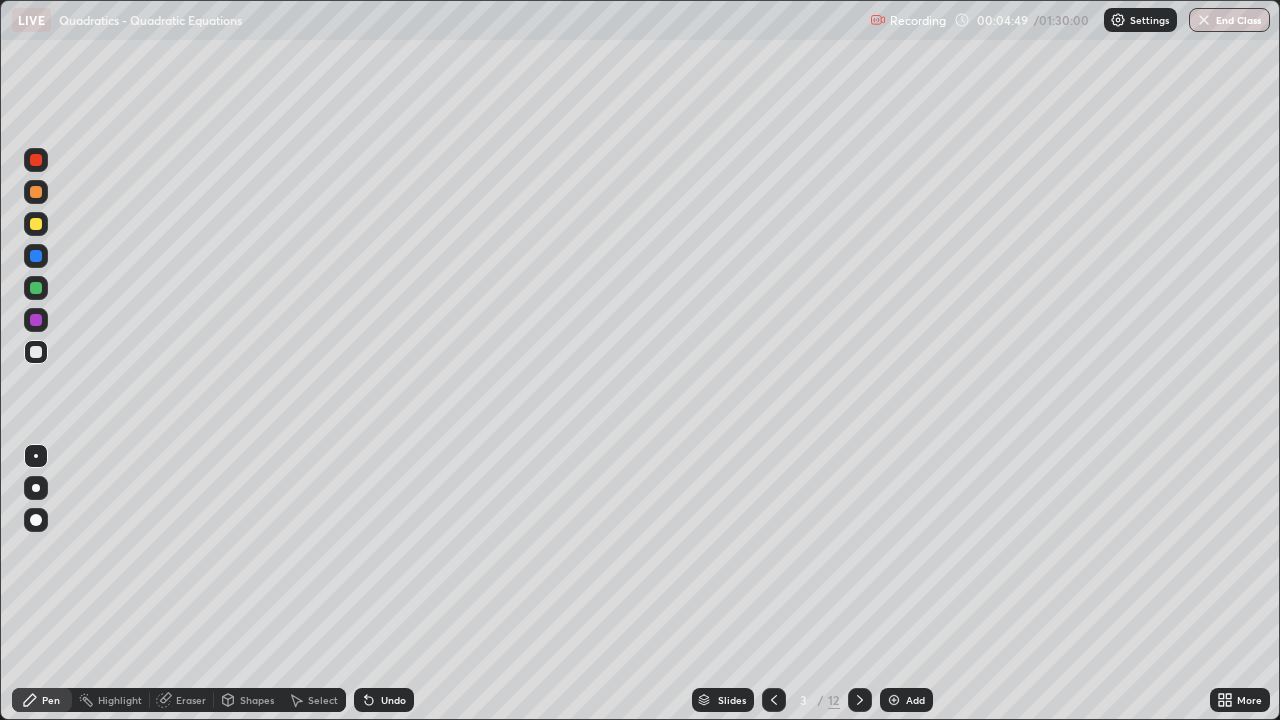 click on "Select" at bounding box center (314, 700) 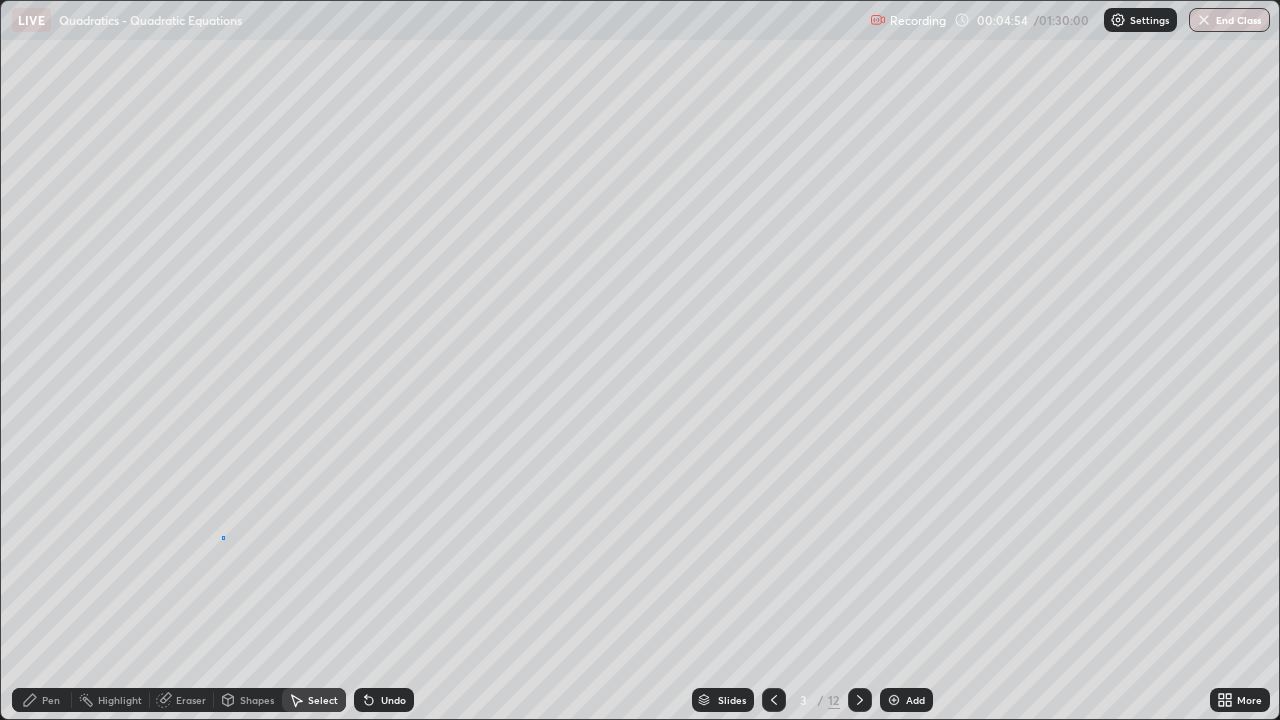 click on "0 ° Undo Copy Duplicate Duplicate to new slide Delete" at bounding box center (640, 360) 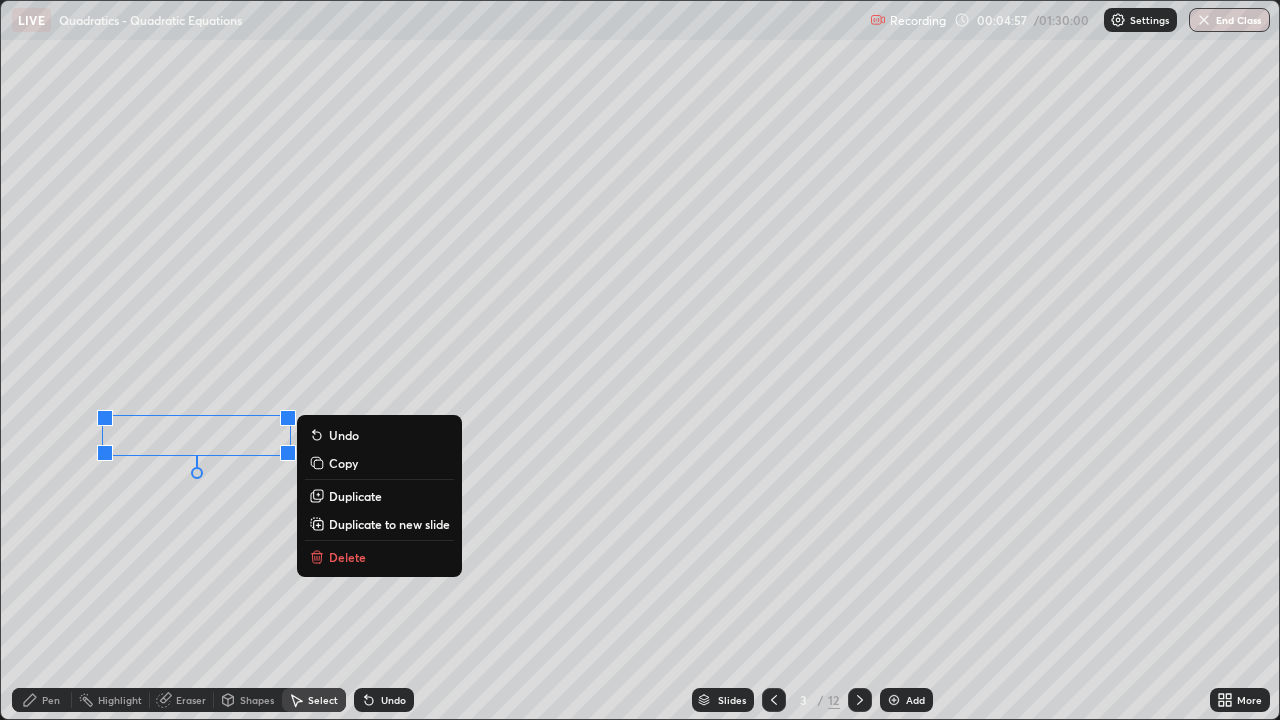 click on "0 ° Undo Copy Duplicate Duplicate to new slide Delete" at bounding box center [640, 360] 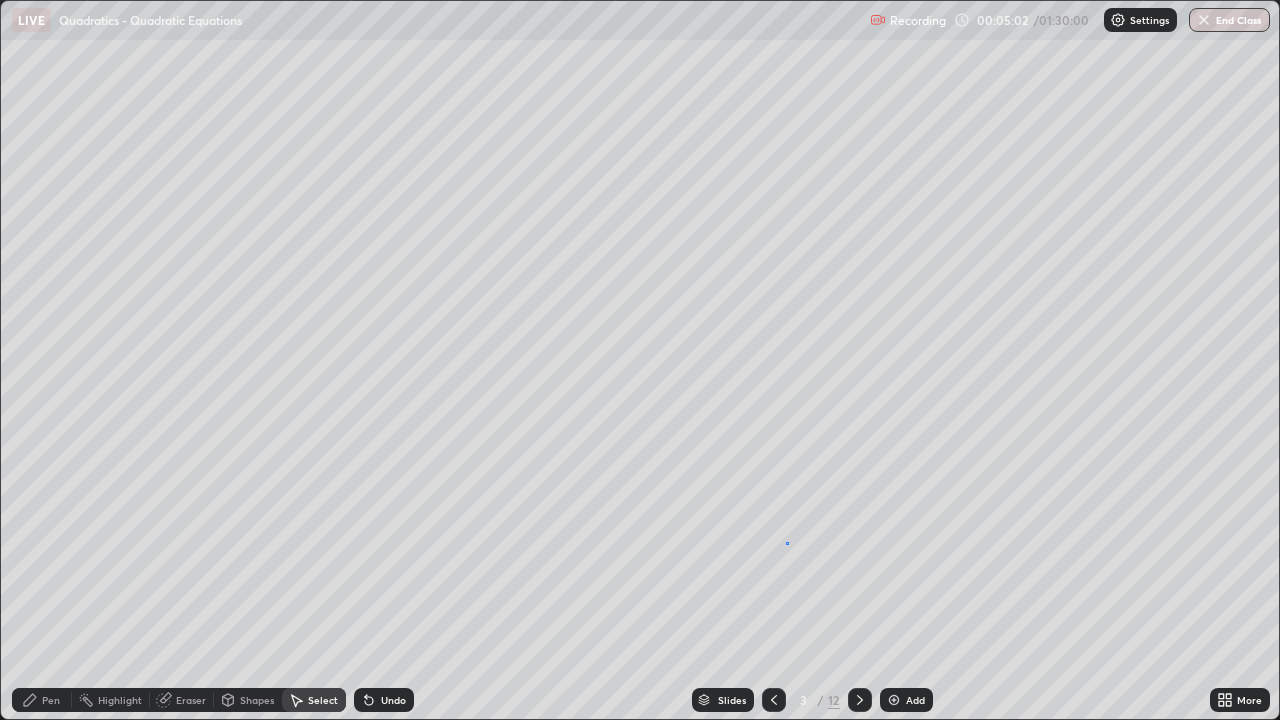 click on "0 ° Undo Copy Duplicate Duplicate to new slide Delete" at bounding box center (640, 360) 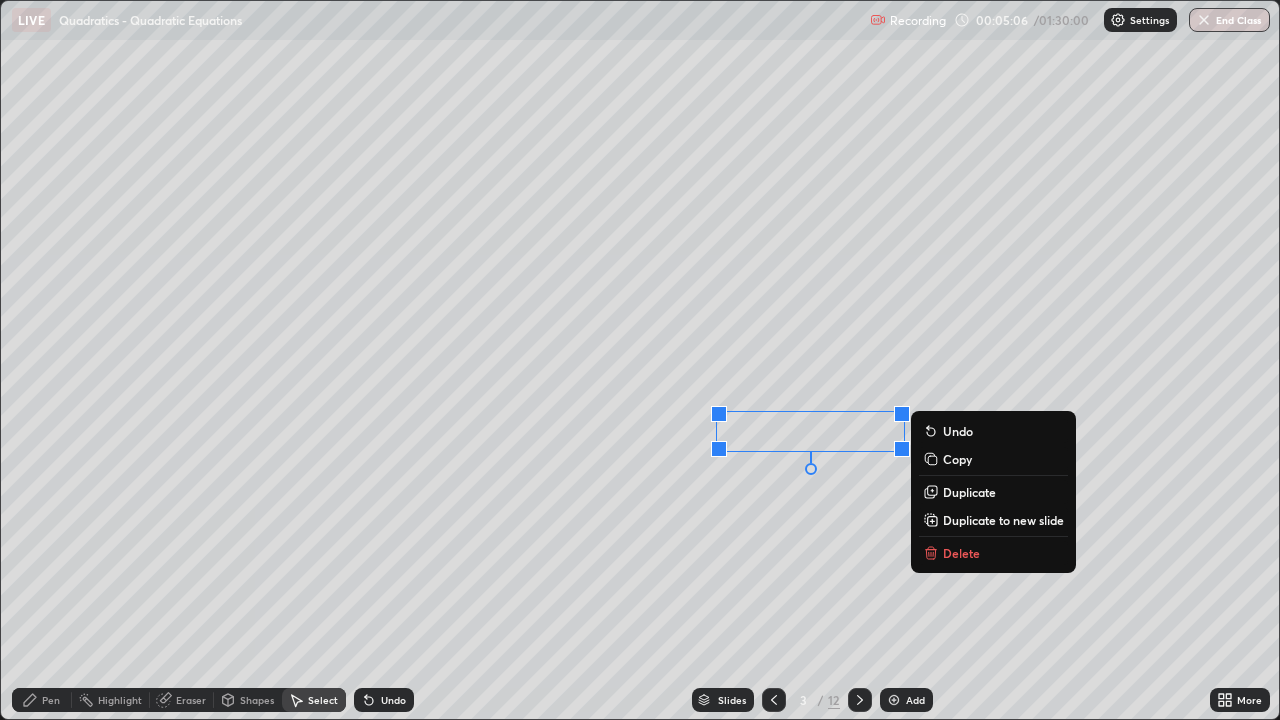 click on "Pen" at bounding box center [51, 700] 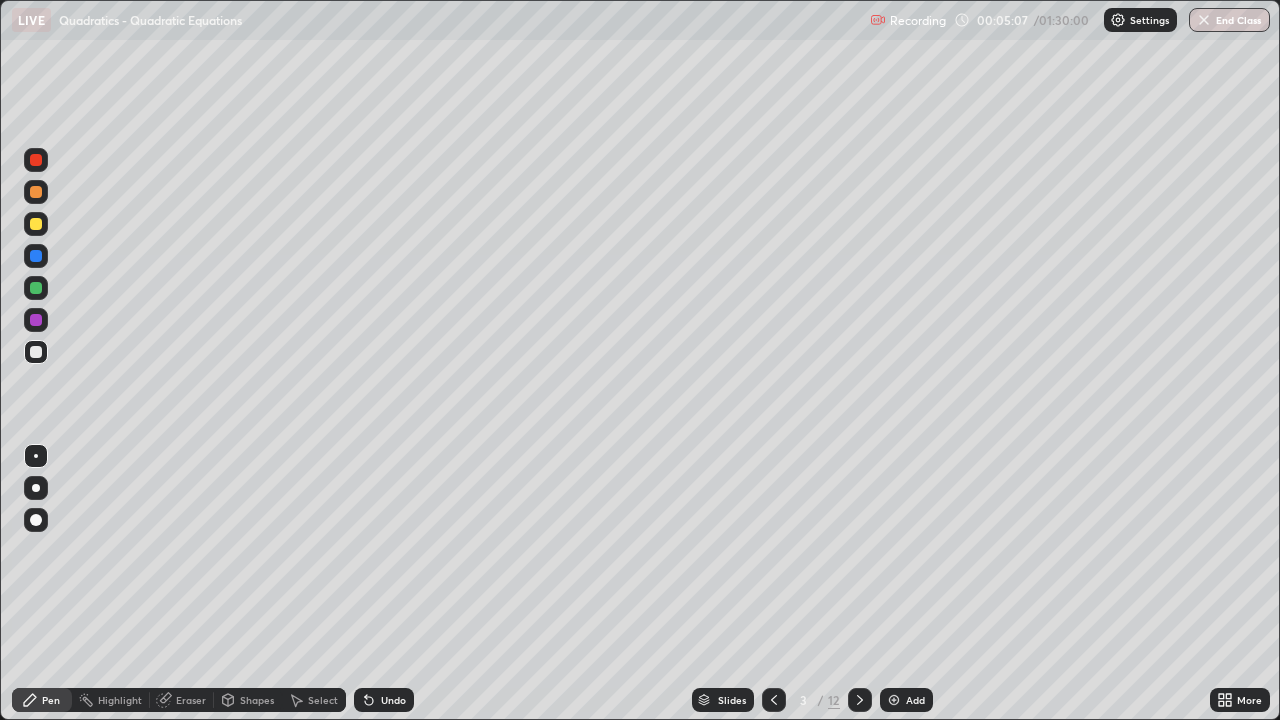 click at bounding box center (36, 352) 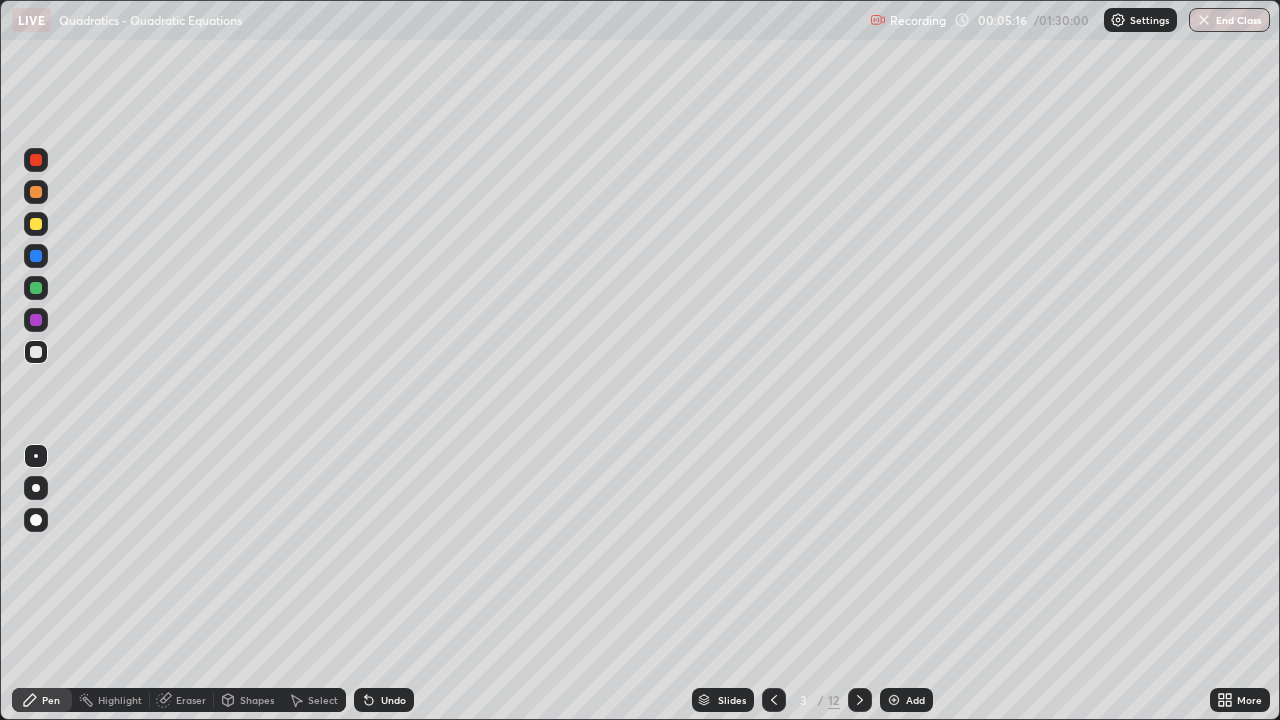 click on "Undo" at bounding box center (393, 700) 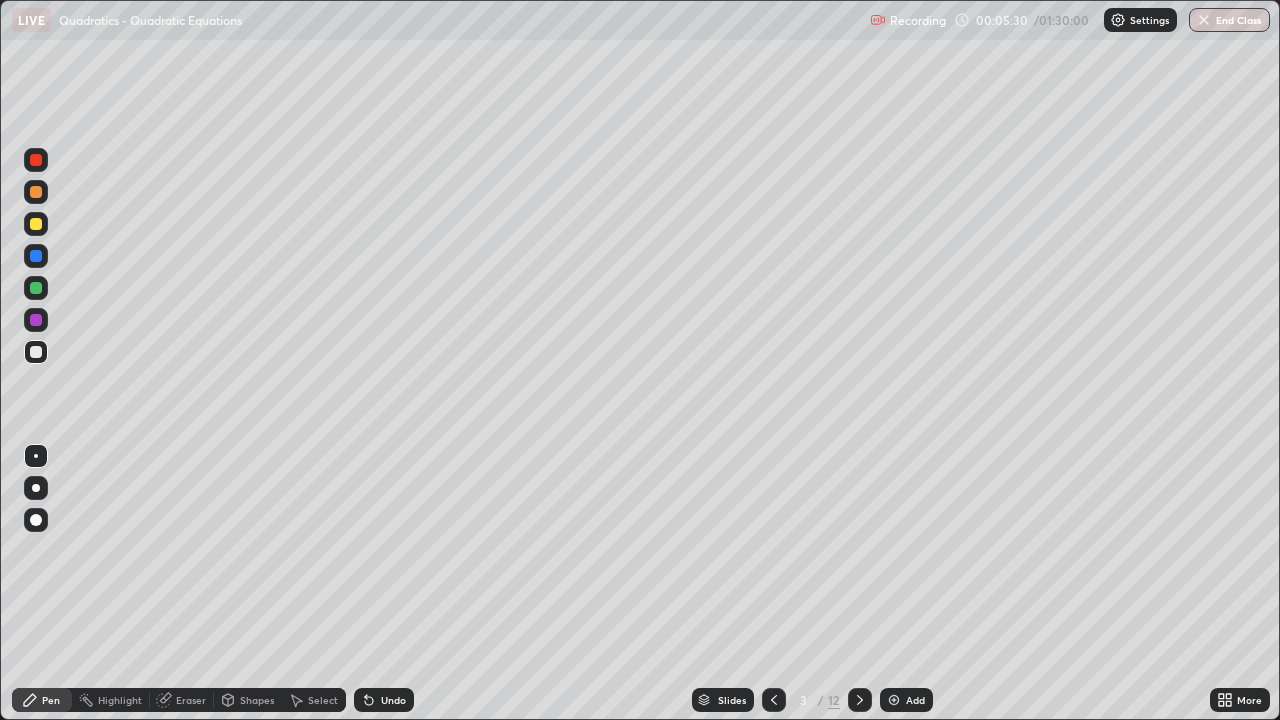 click on "Select" at bounding box center [323, 700] 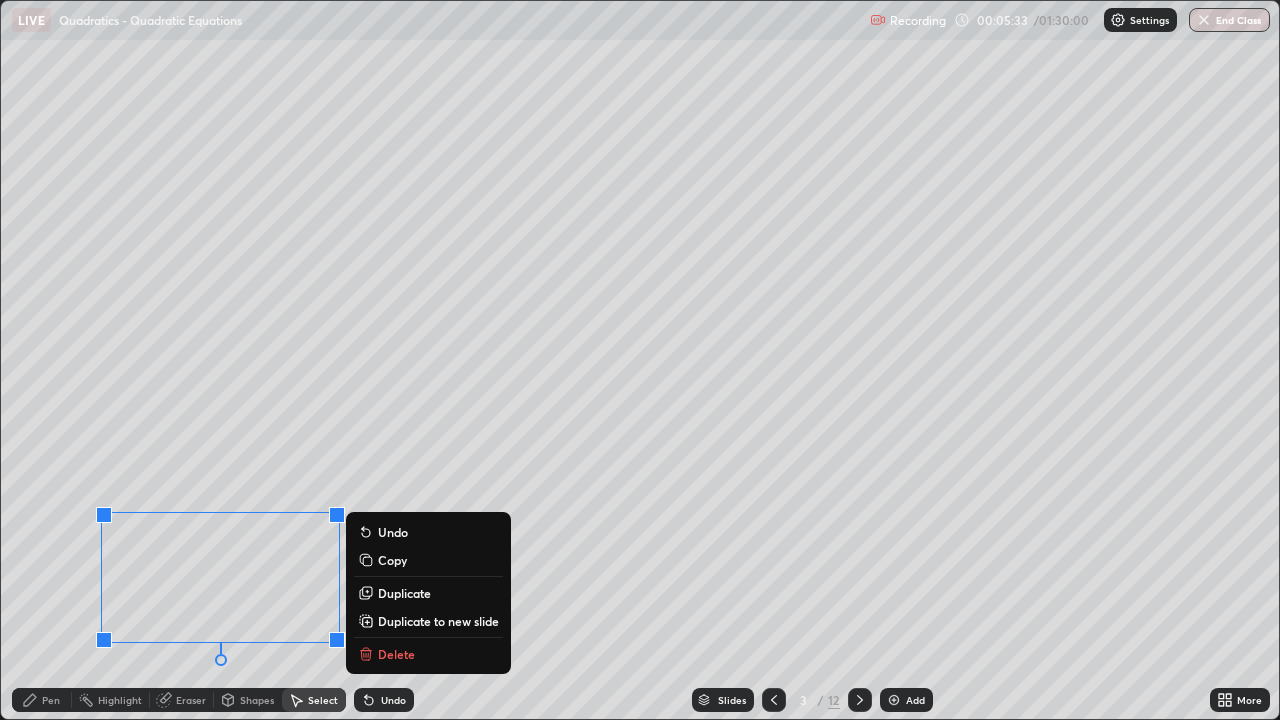 click on "Duplicate" at bounding box center [404, 593] 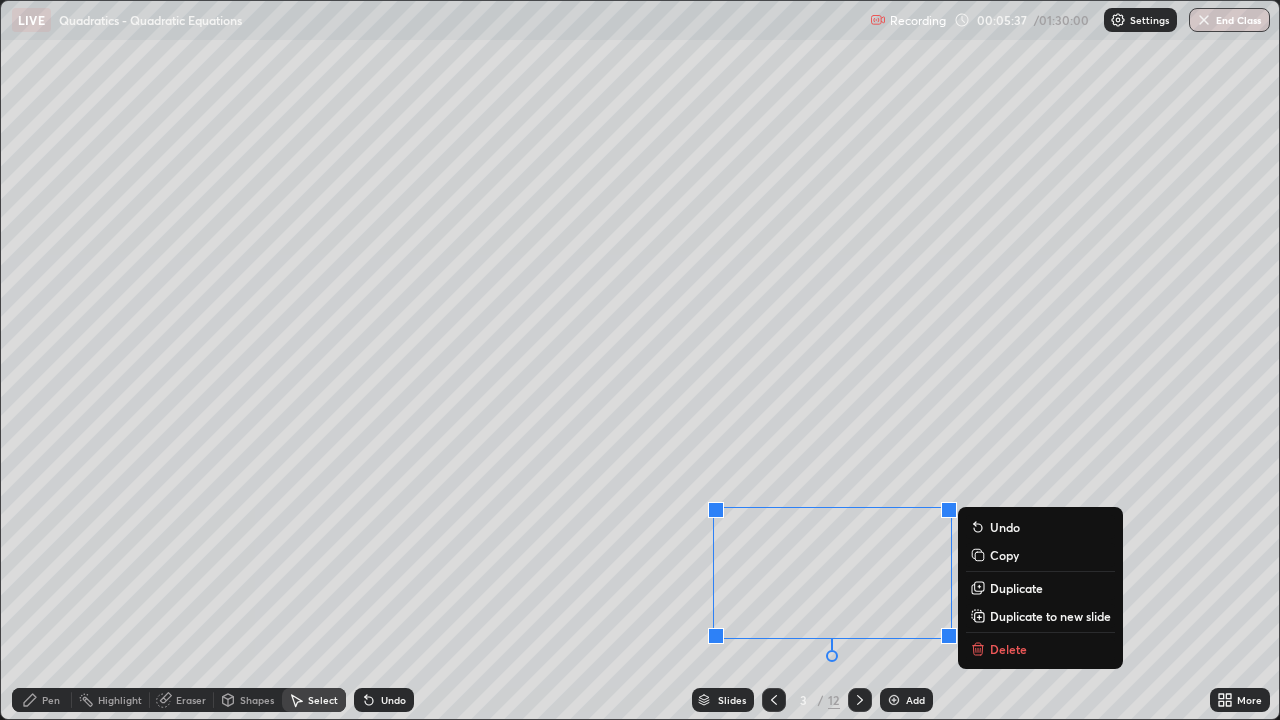 click on "Pen" at bounding box center [42, 700] 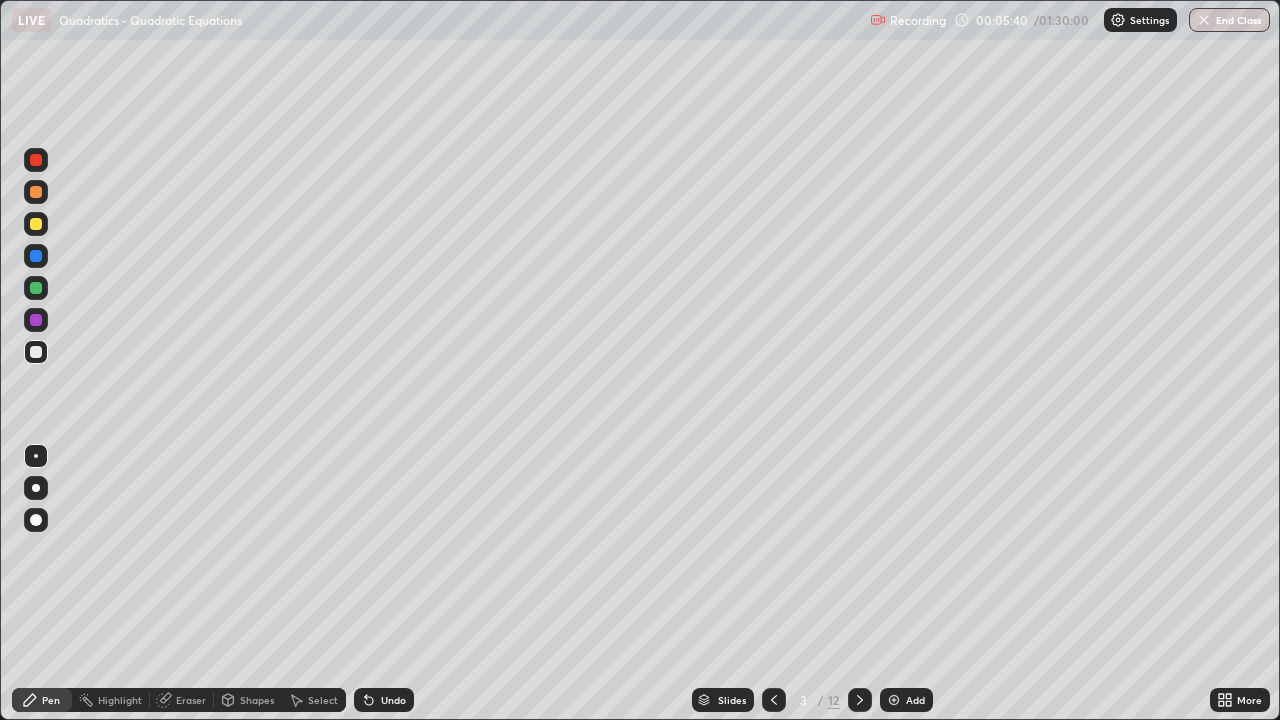 click on "Select" at bounding box center [323, 700] 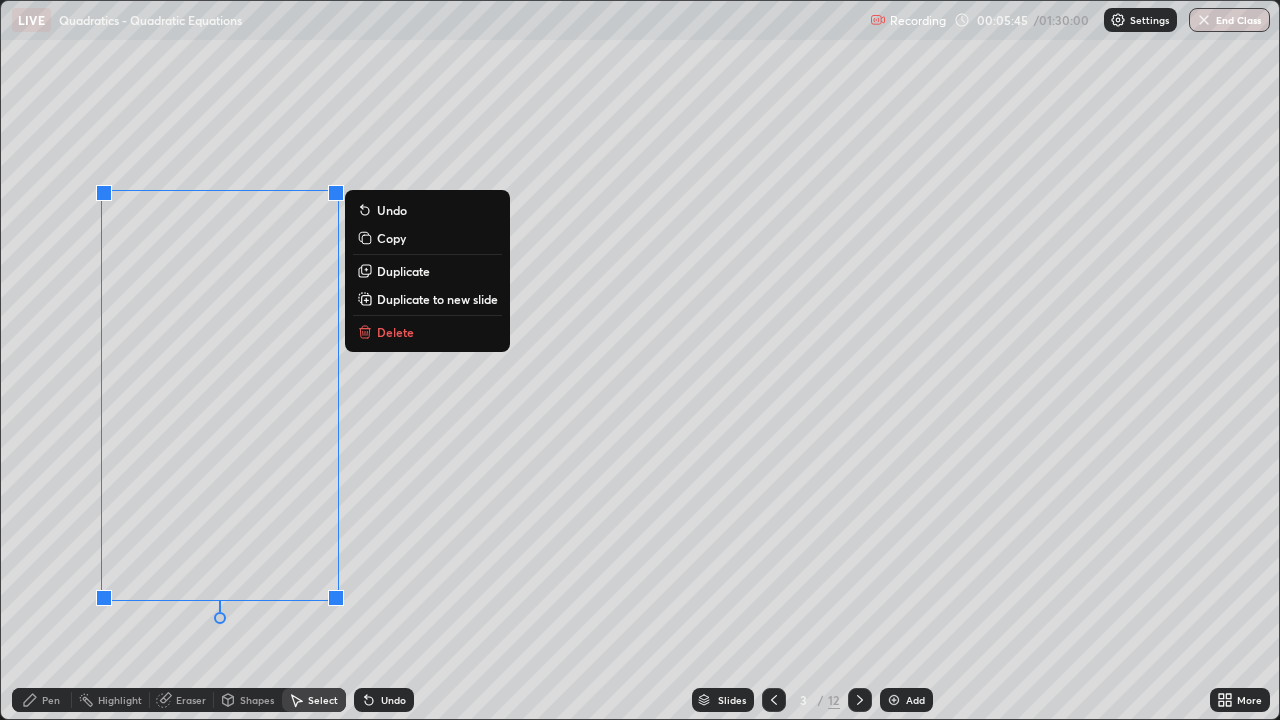 click on "0 ° Undo Copy Duplicate Duplicate to new slide Delete" at bounding box center (640, 360) 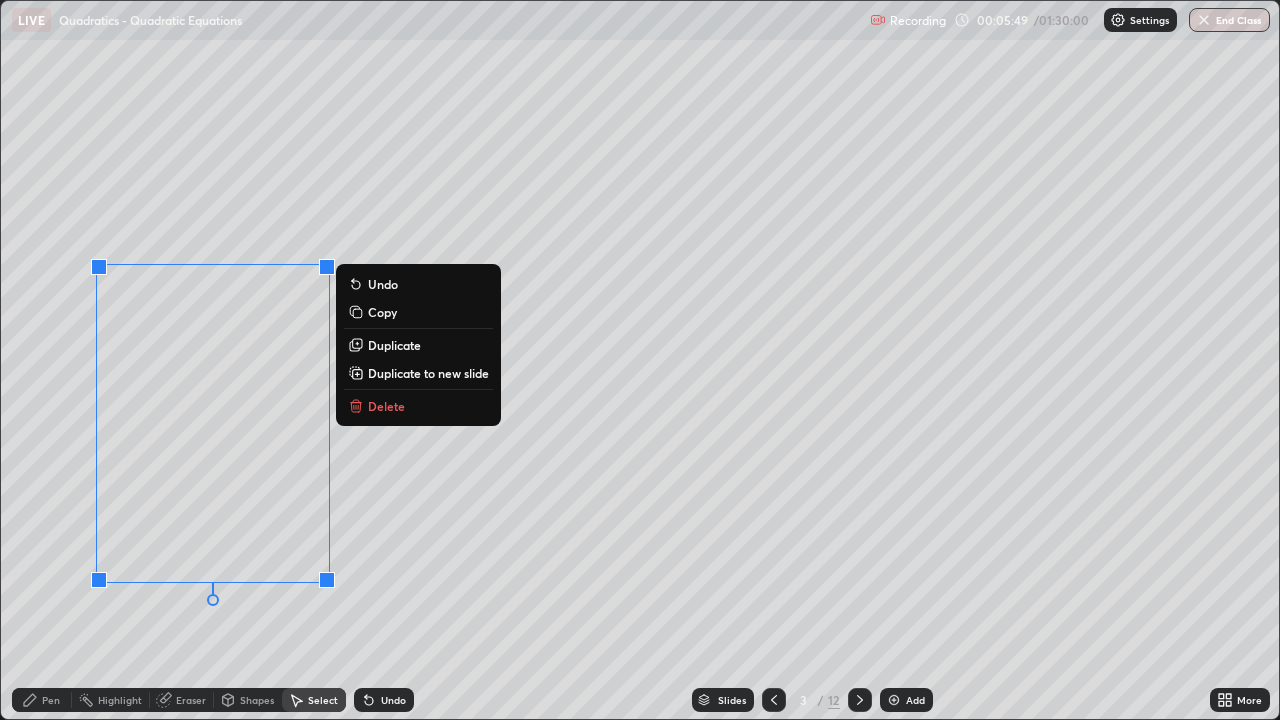 click on "0 ° Undo Copy Duplicate Duplicate to new slide Delete" at bounding box center (640, 360) 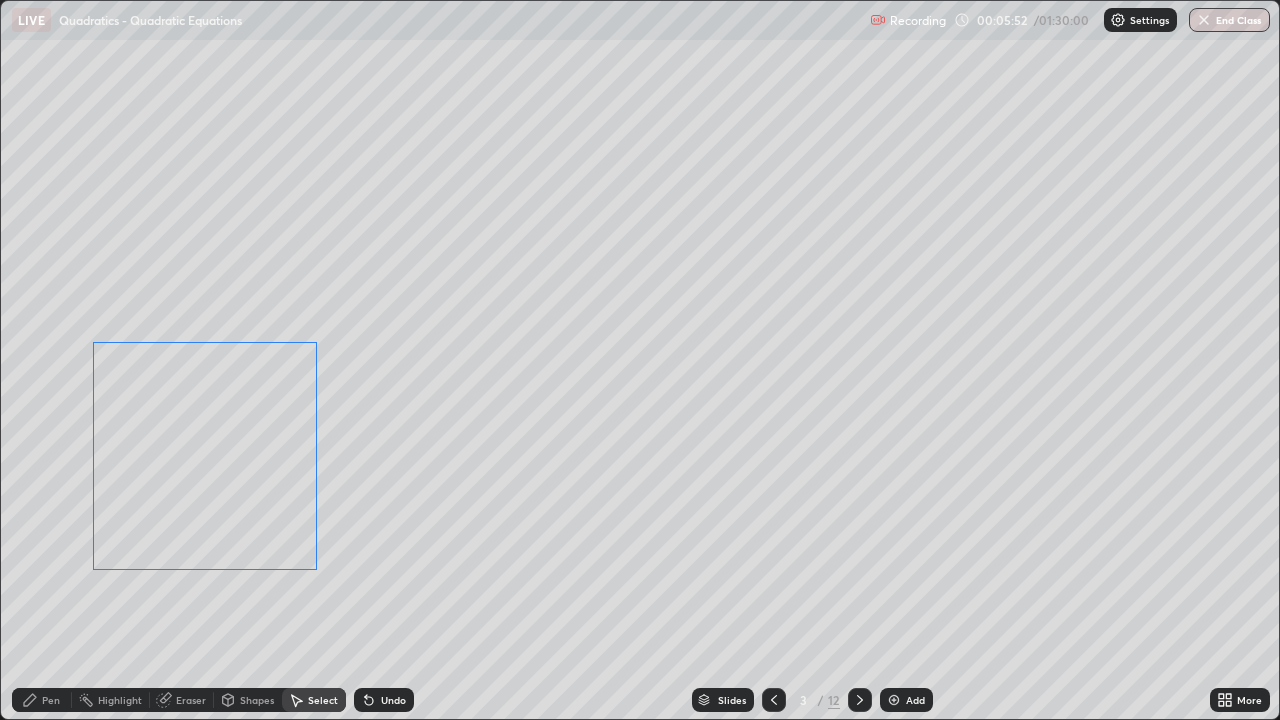 click on "0 ° Undo Copy Duplicate Duplicate to new slide Delete" at bounding box center (640, 360) 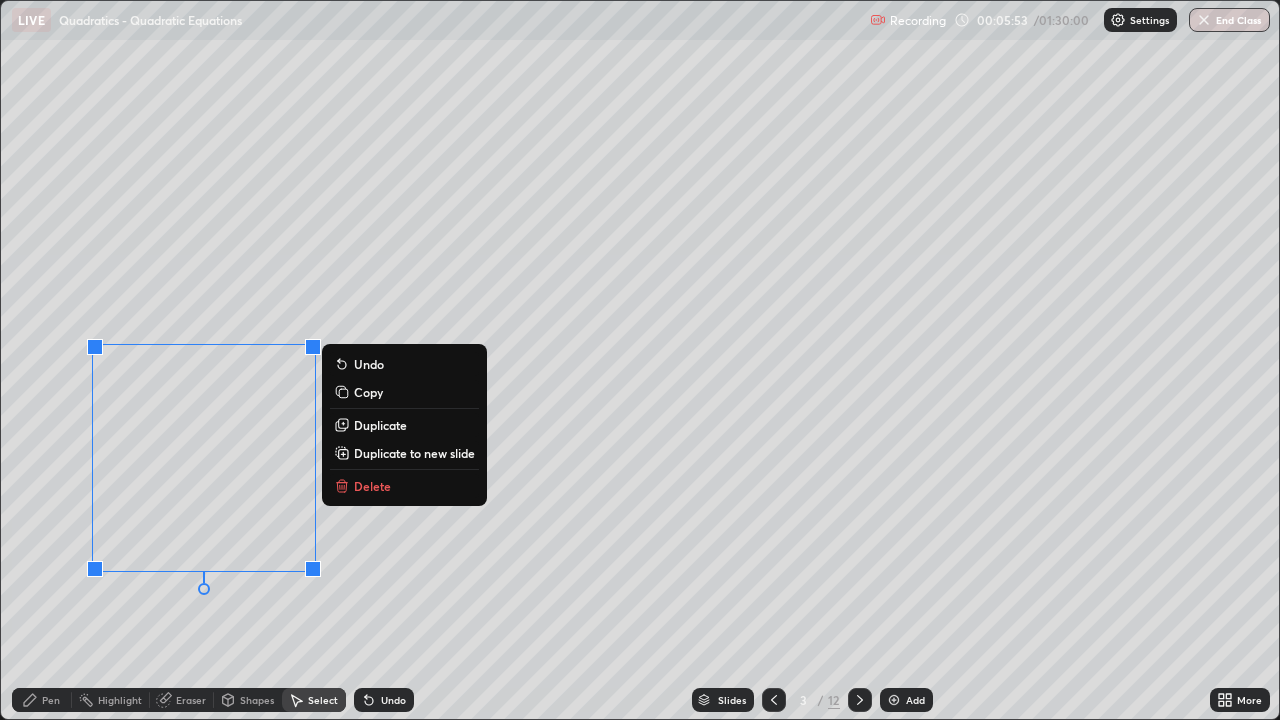 click on "0 ° Undo Copy Duplicate Duplicate to new slide Delete" at bounding box center (640, 360) 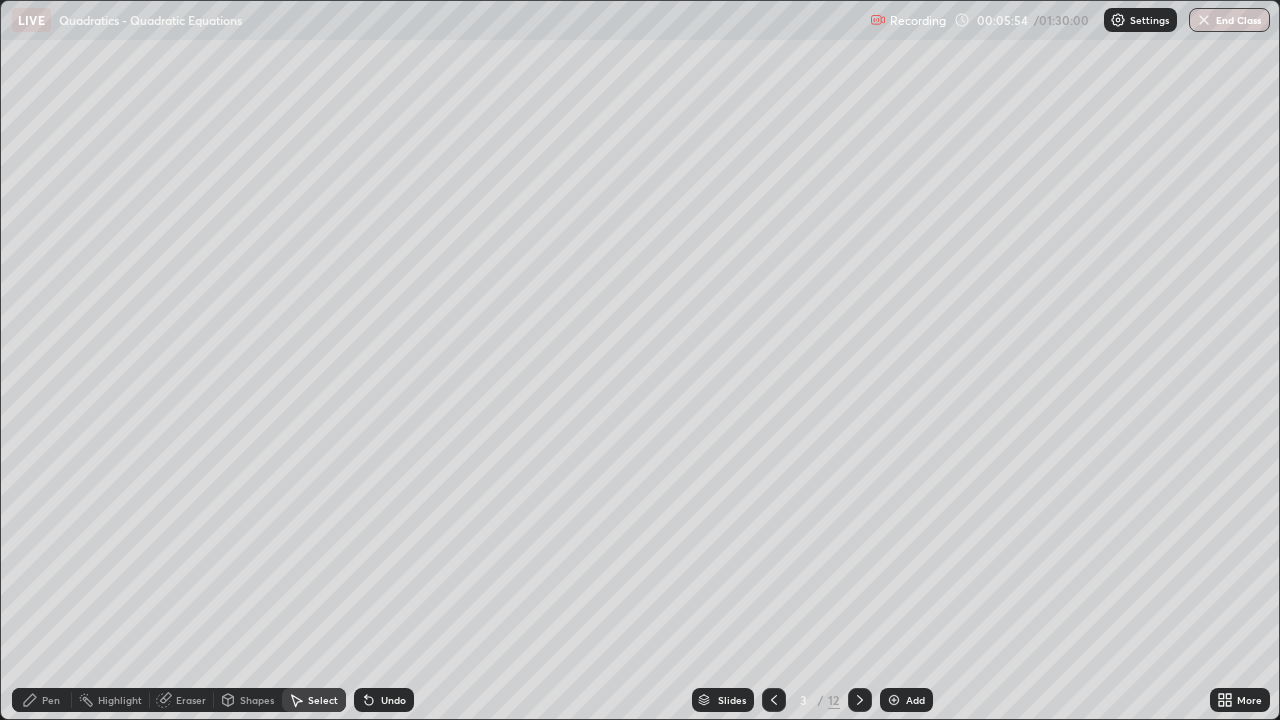 click 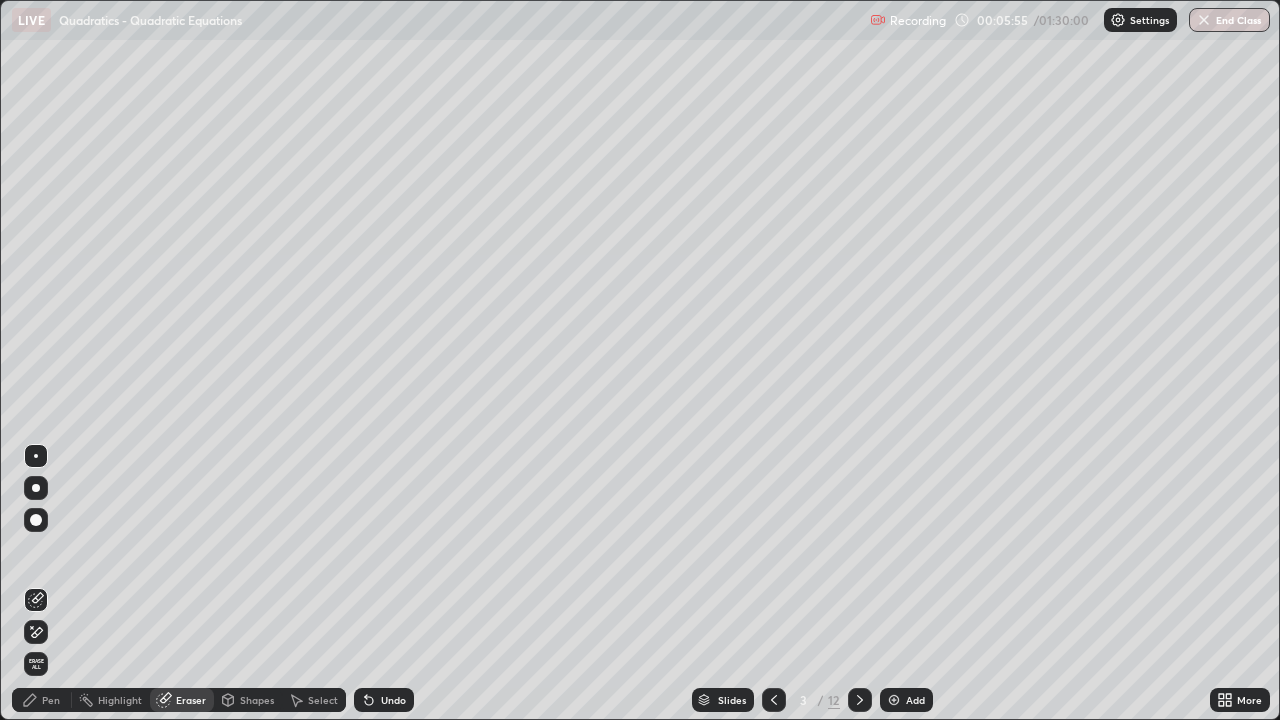 click on "Pen" at bounding box center (51, 700) 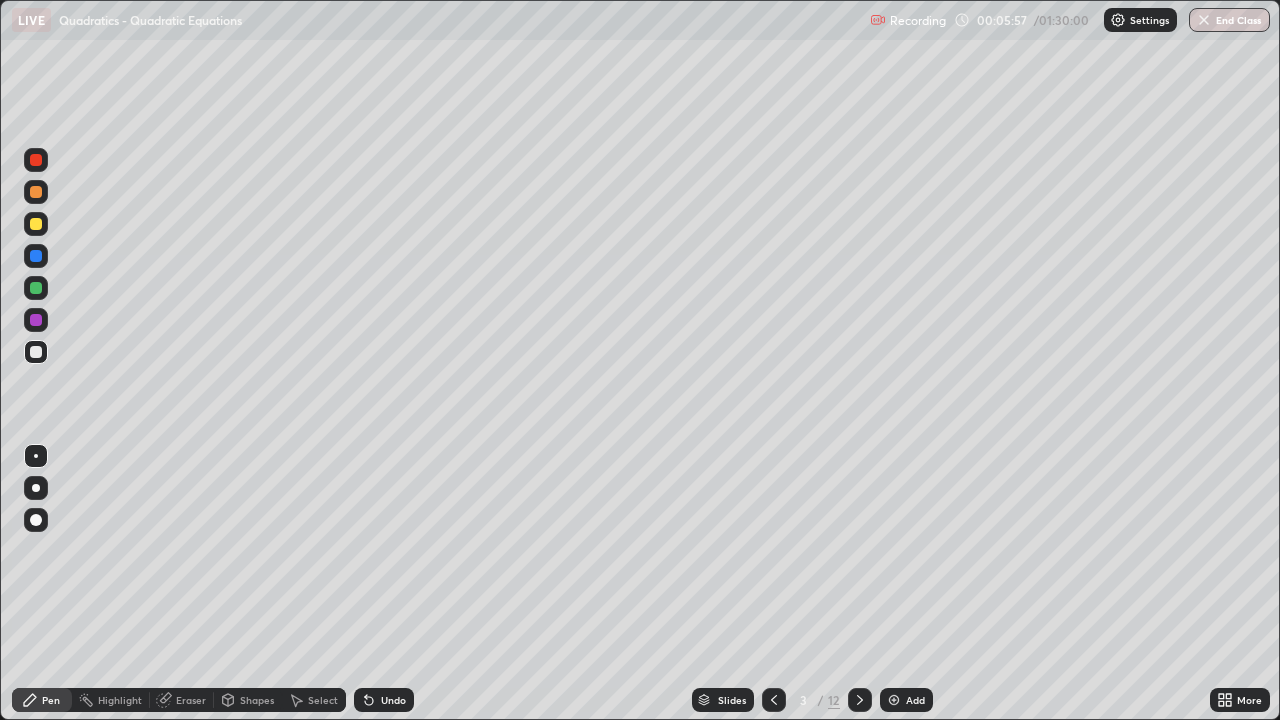click on "Select" at bounding box center [314, 700] 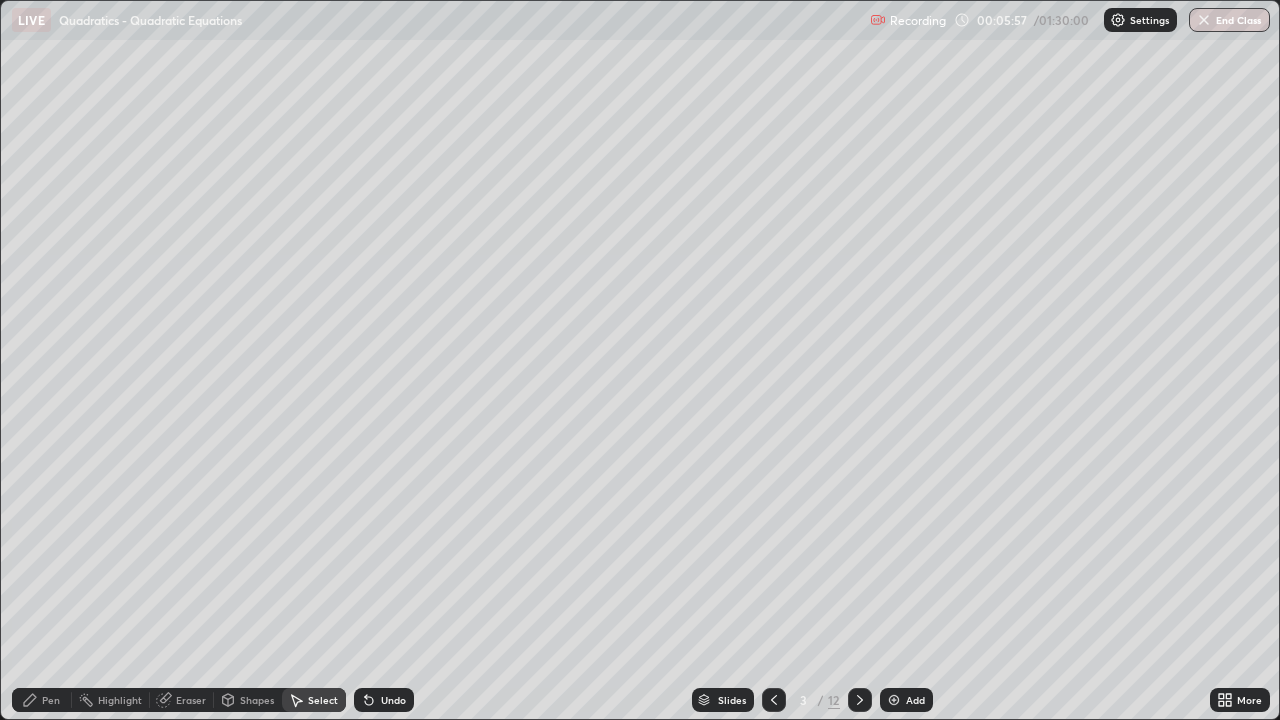 click on "Select" at bounding box center [314, 700] 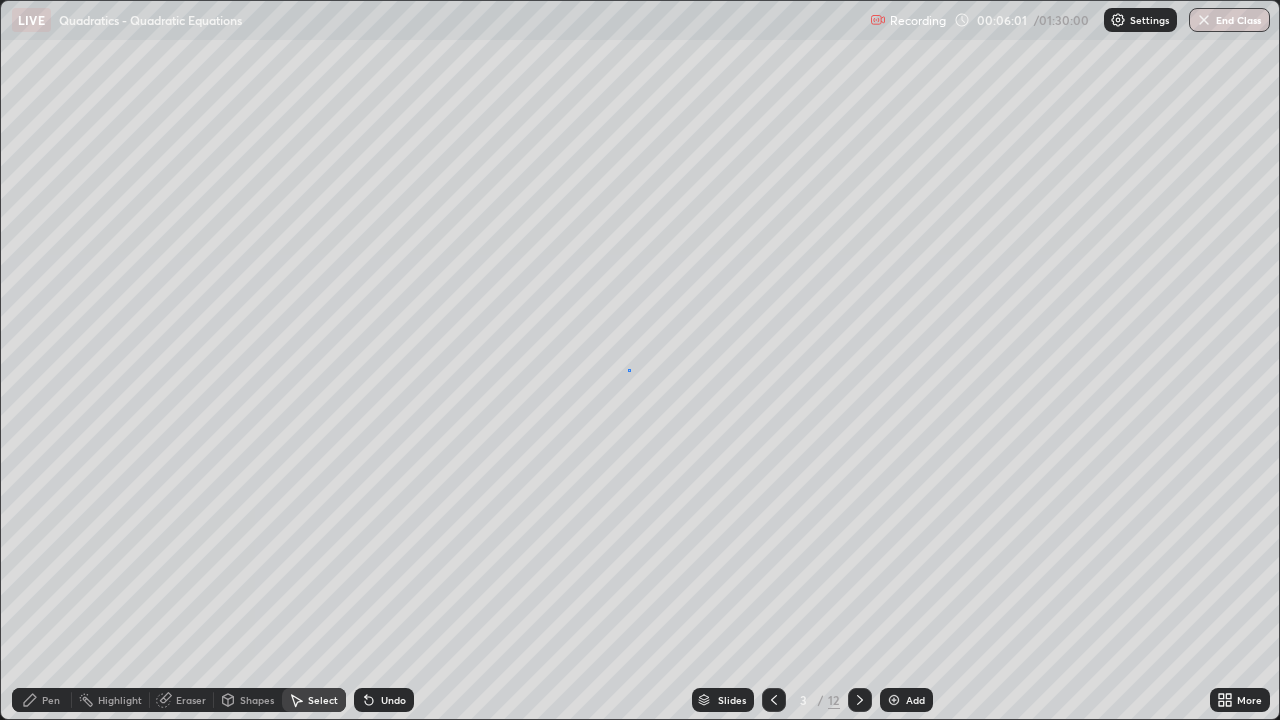 click on "0 ° Undo Copy Duplicate Duplicate to new slide Delete" at bounding box center (640, 360) 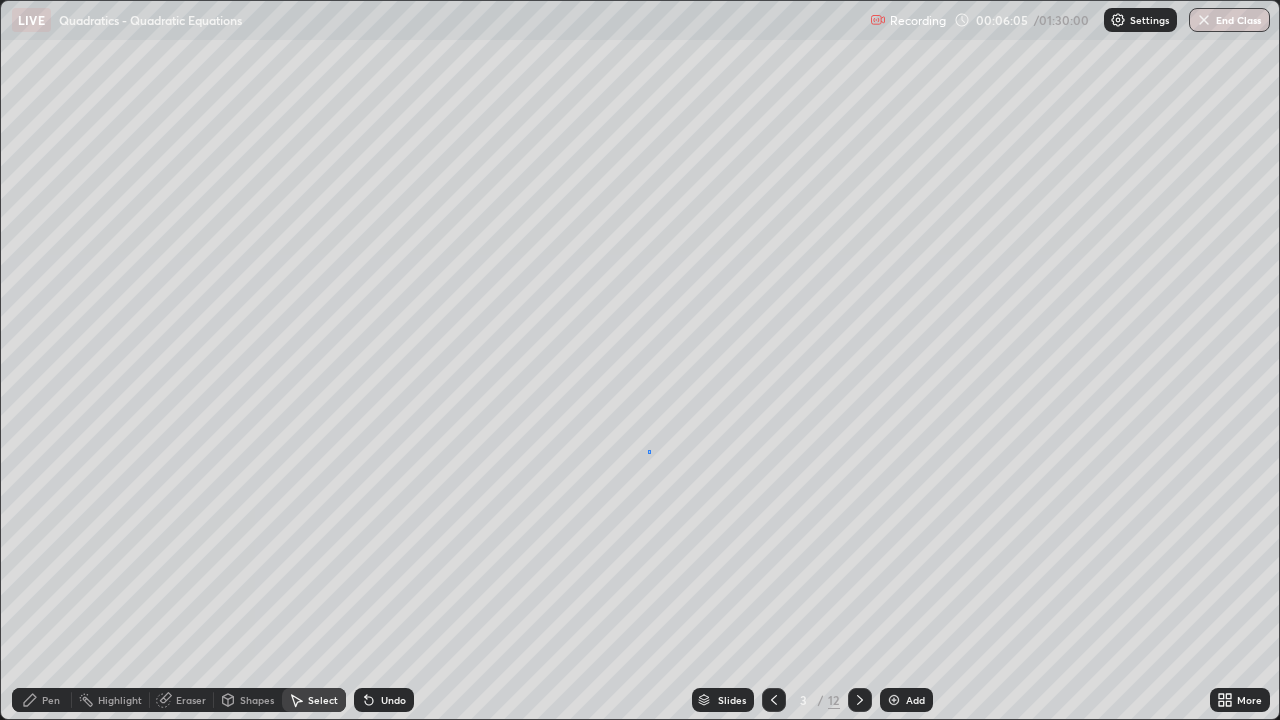 click on "0 ° Undo Copy Duplicate Duplicate to new slide Delete" at bounding box center (640, 360) 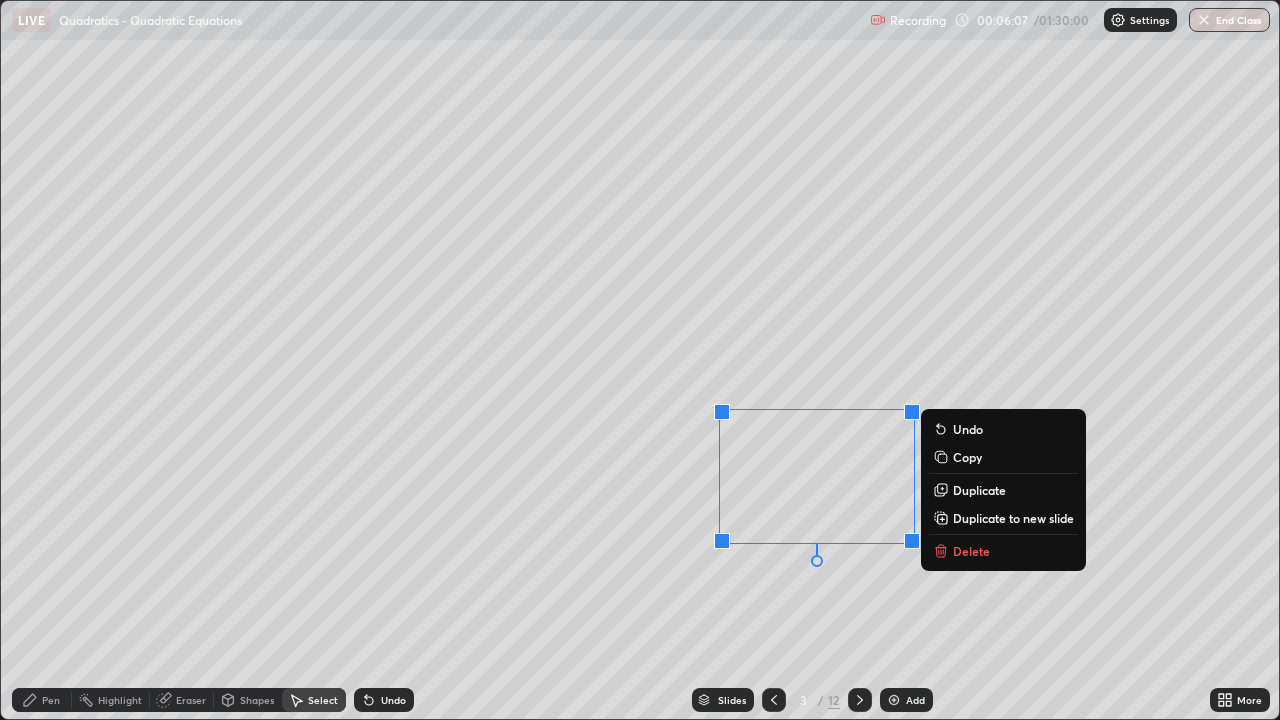 click on "0 ° Undo Copy Duplicate Duplicate to new slide Delete" at bounding box center [640, 360] 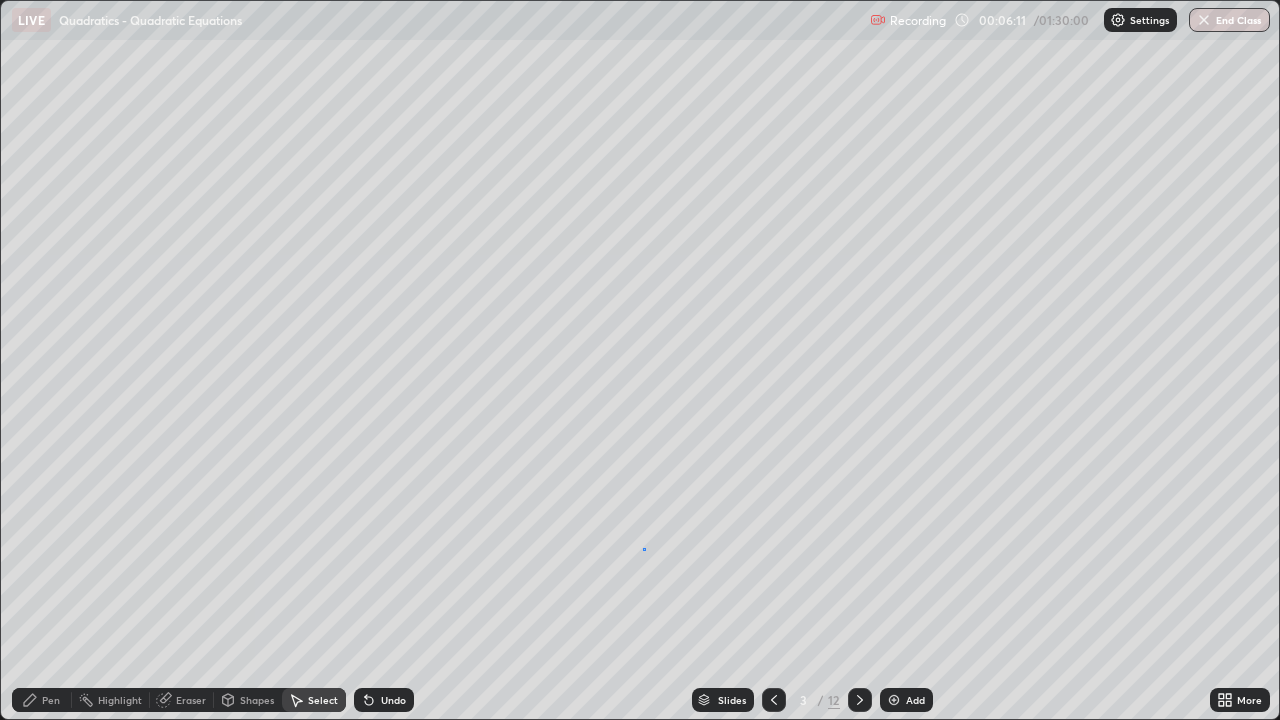 click on "0 ° Undo Copy Duplicate Duplicate to new slide Delete" at bounding box center (640, 360) 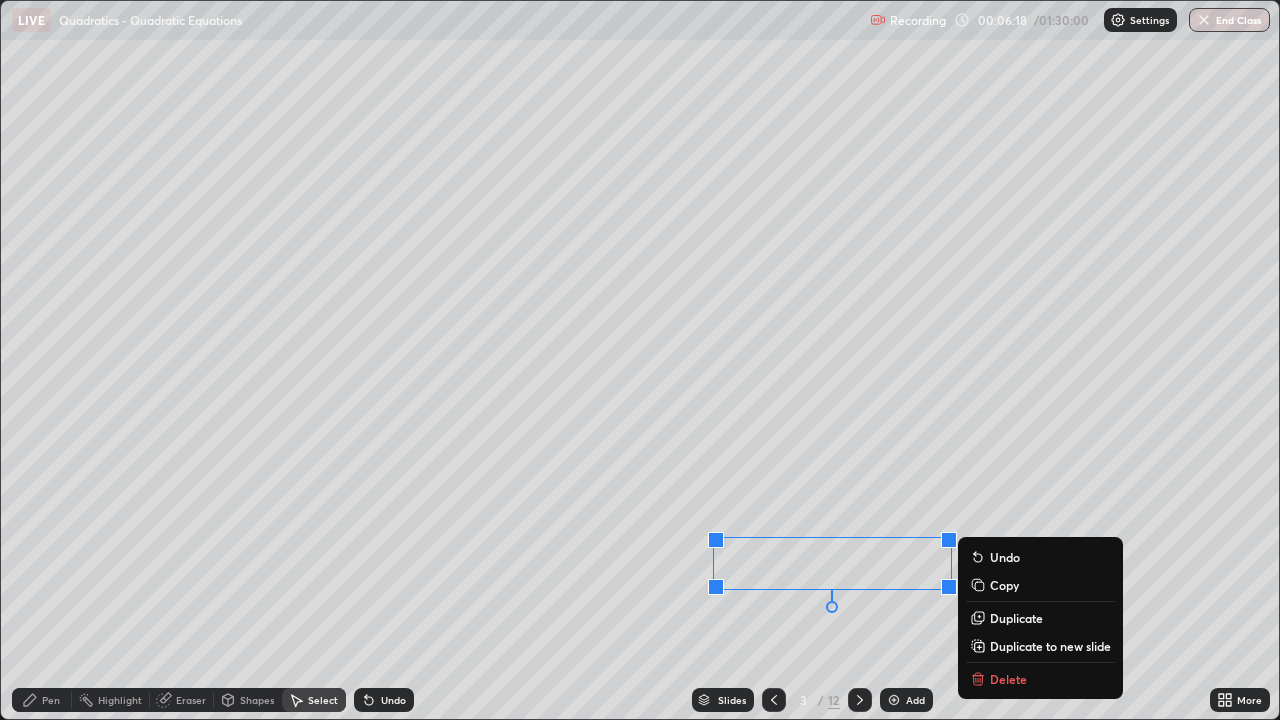 click on "Pen" at bounding box center (51, 700) 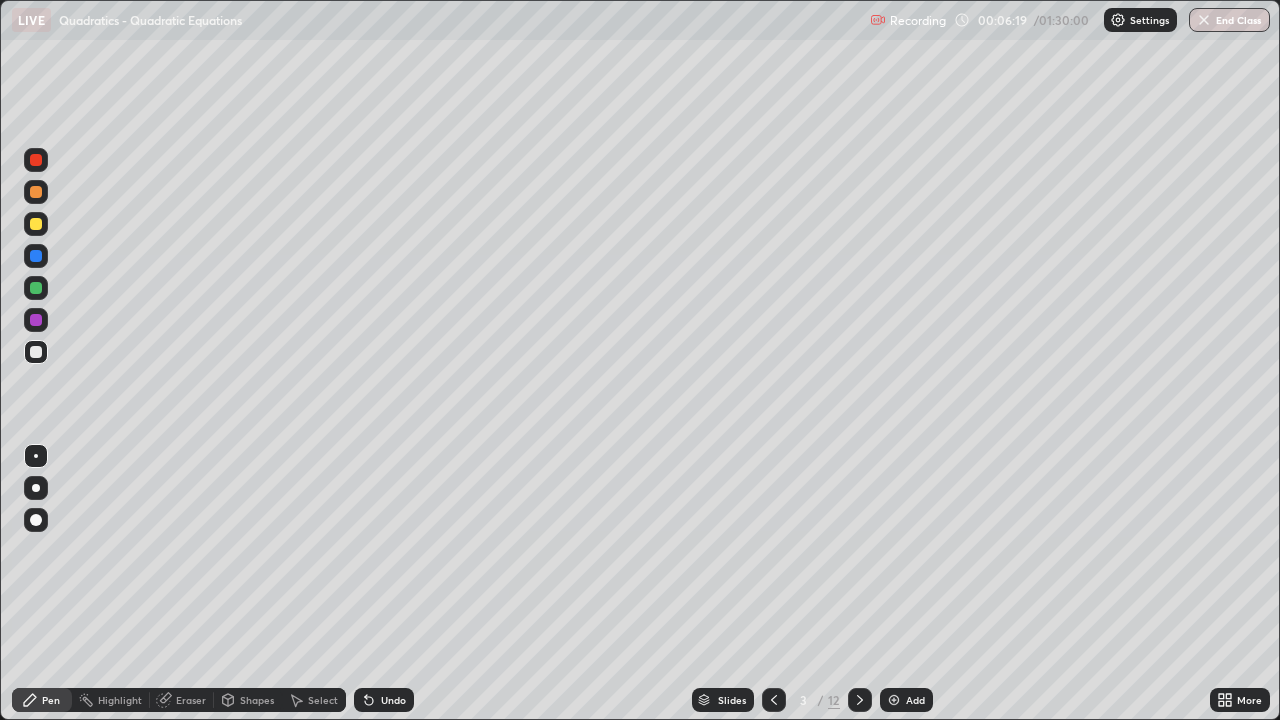click at bounding box center [36, 224] 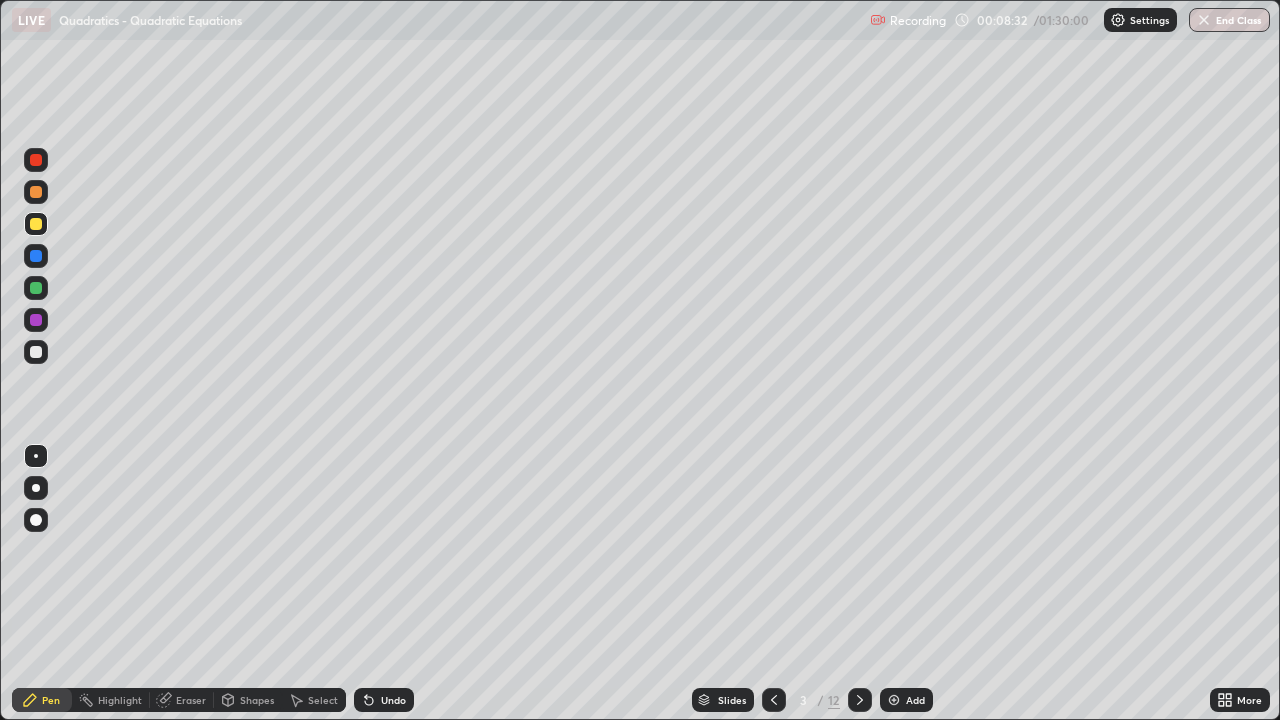 click on "Eraser" at bounding box center (191, 700) 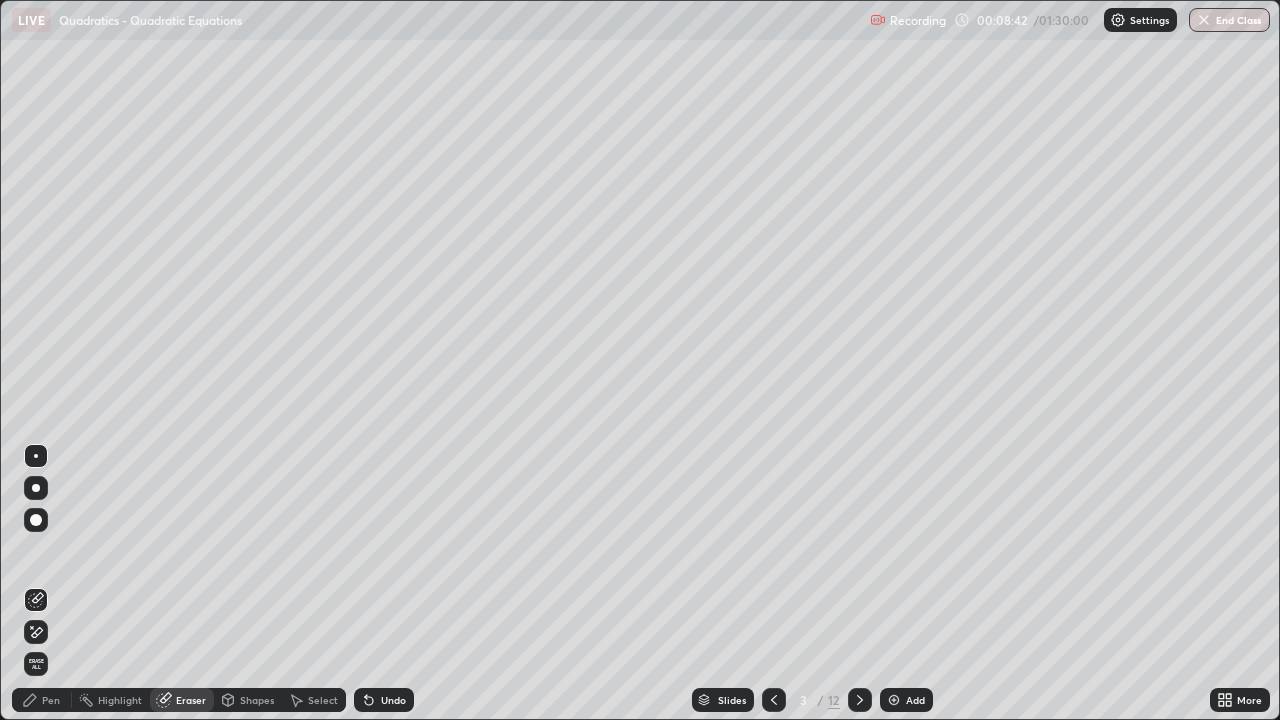click on "Pen" at bounding box center (51, 700) 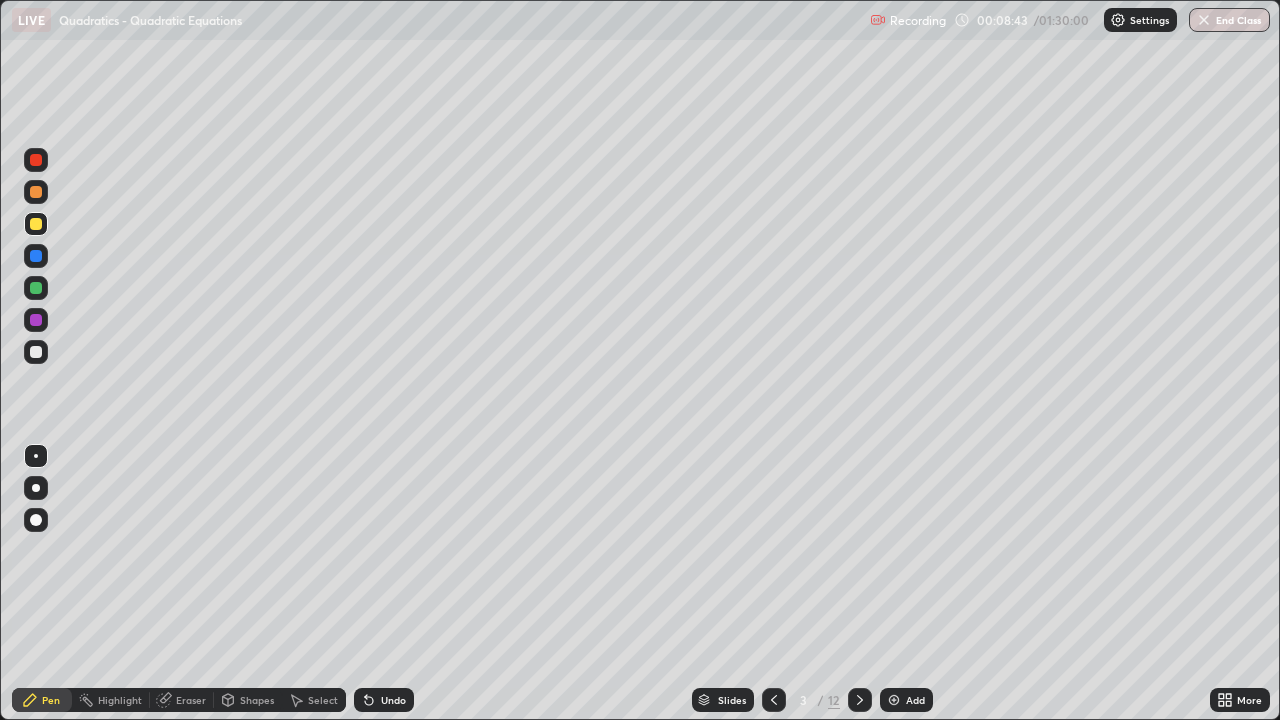 click at bounding box center (36, 352) 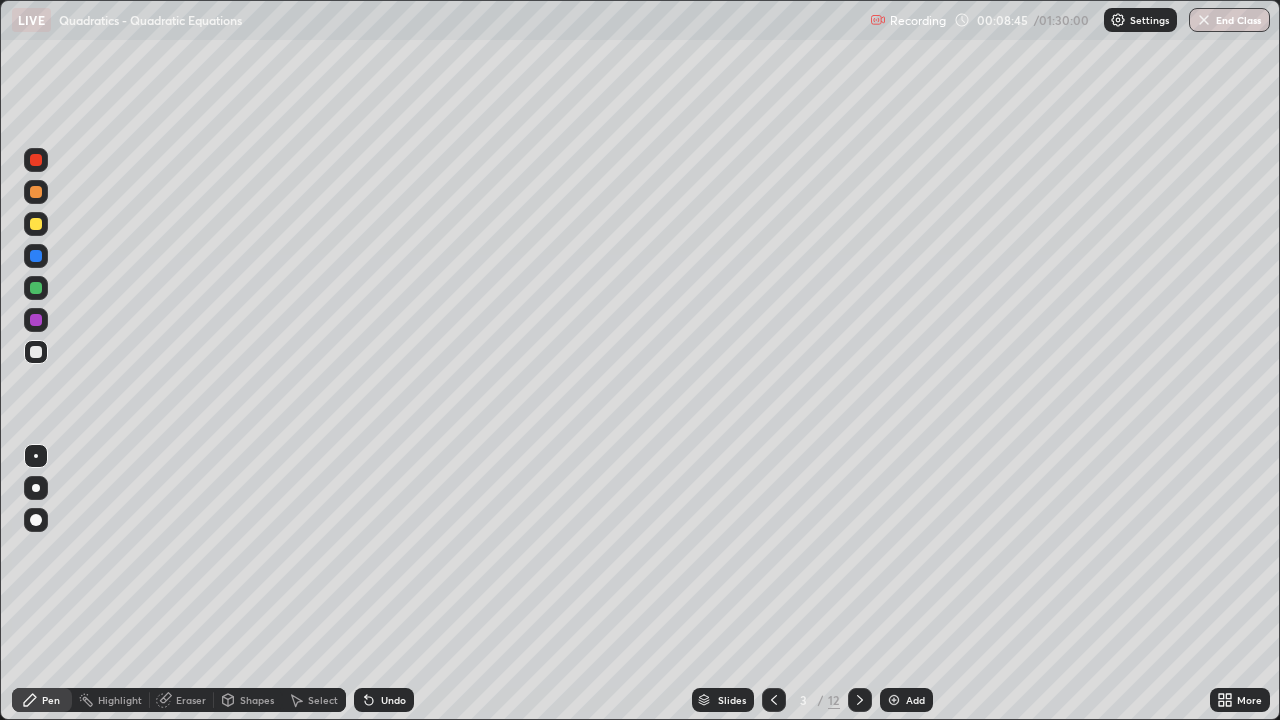 click at bounding box center (36, 224) 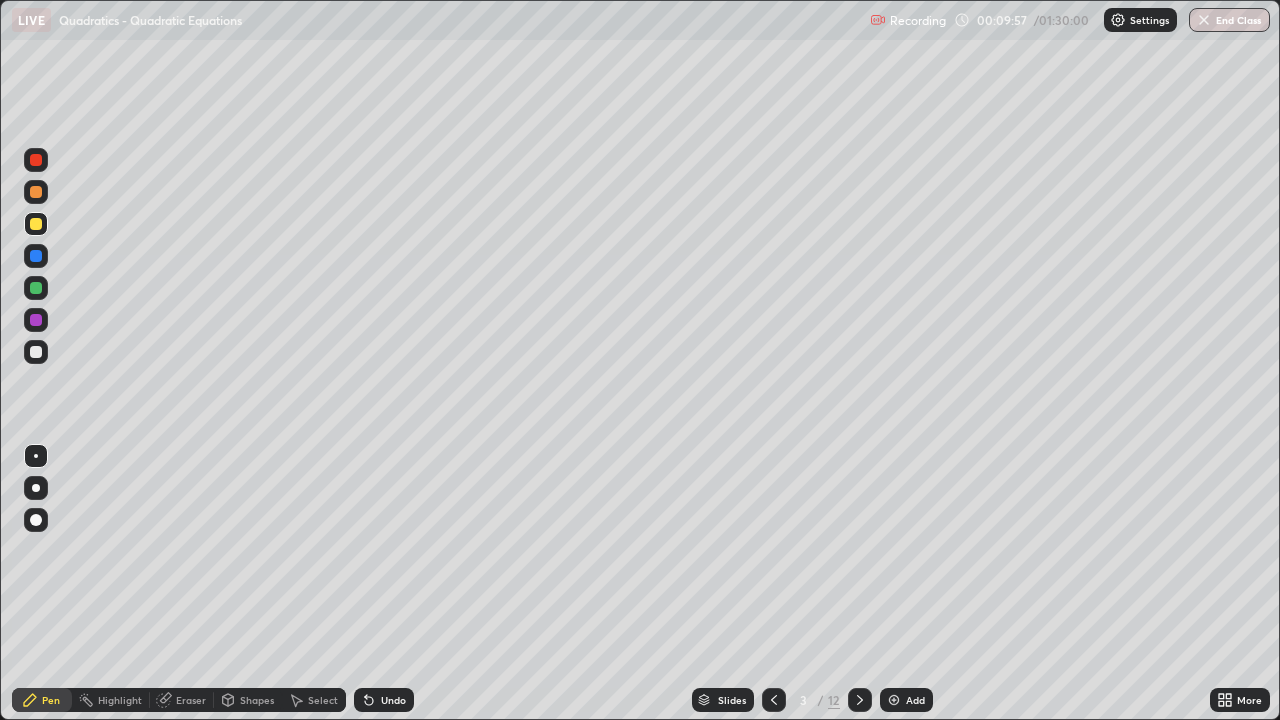click on "Undo" at bounding box center [393, 700] 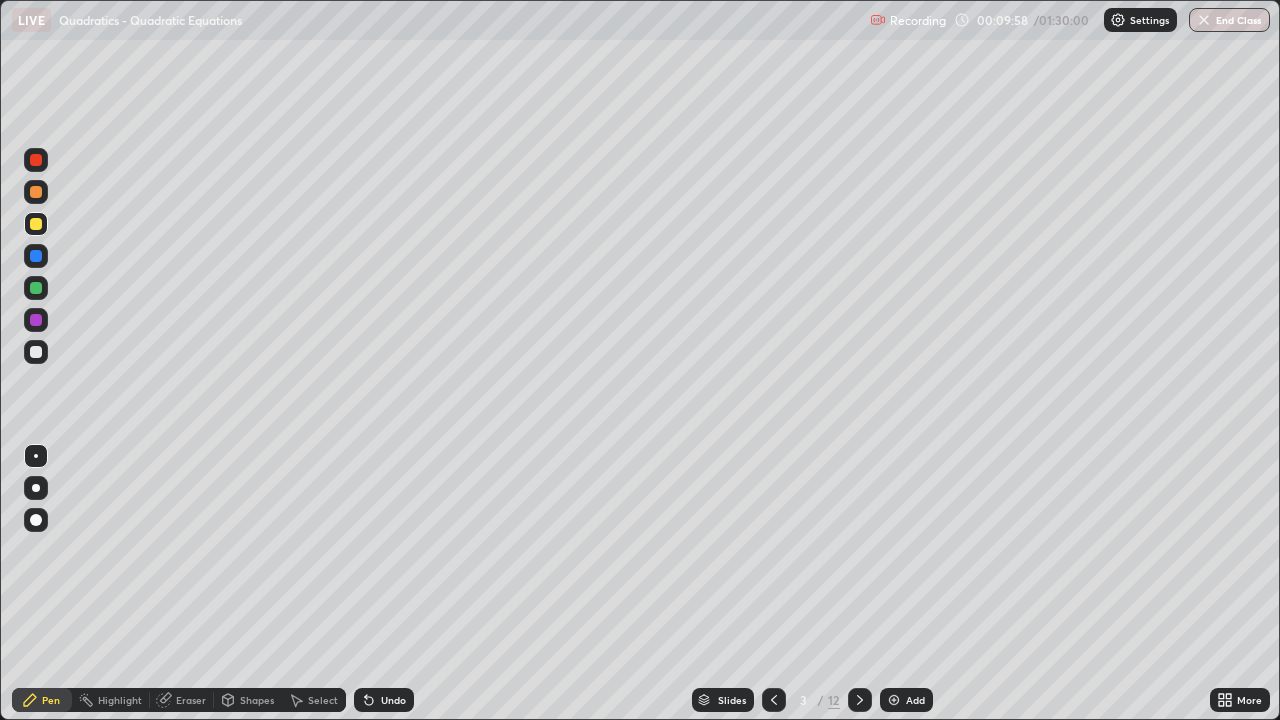click on "Undo" at bounding box center [393, 700] 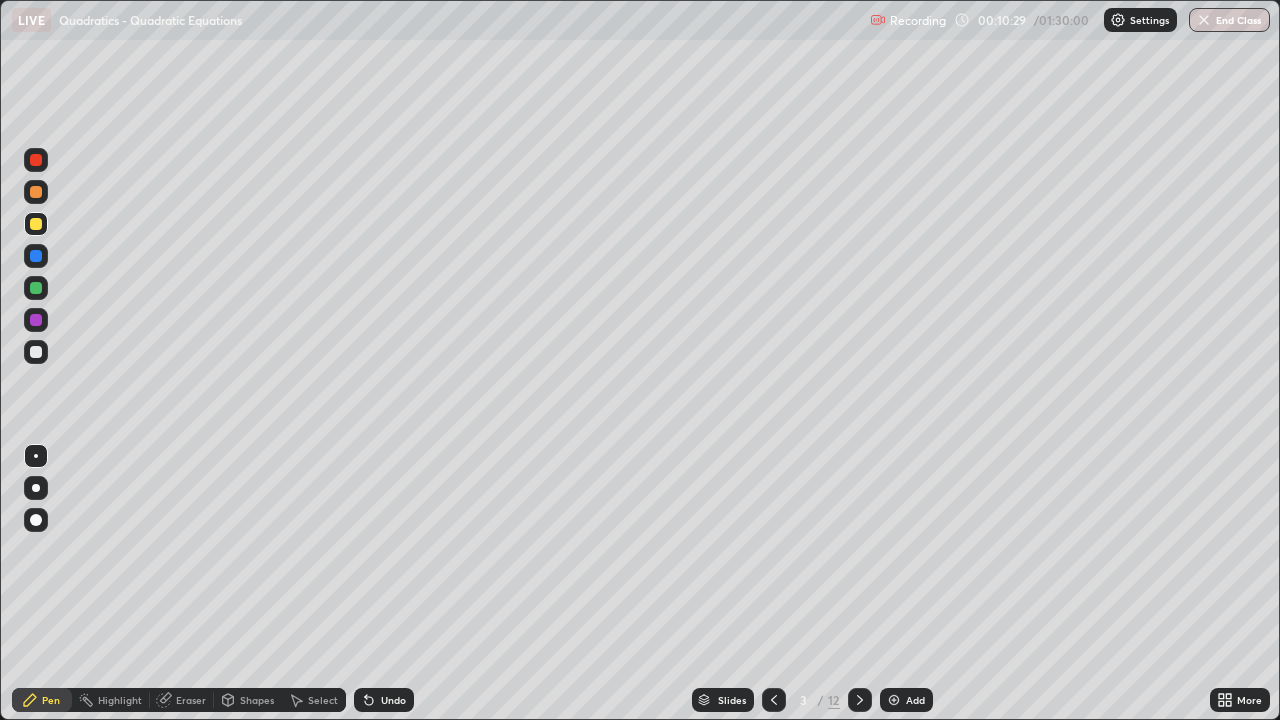 click on "Undo" at bounding box center (393, 700) 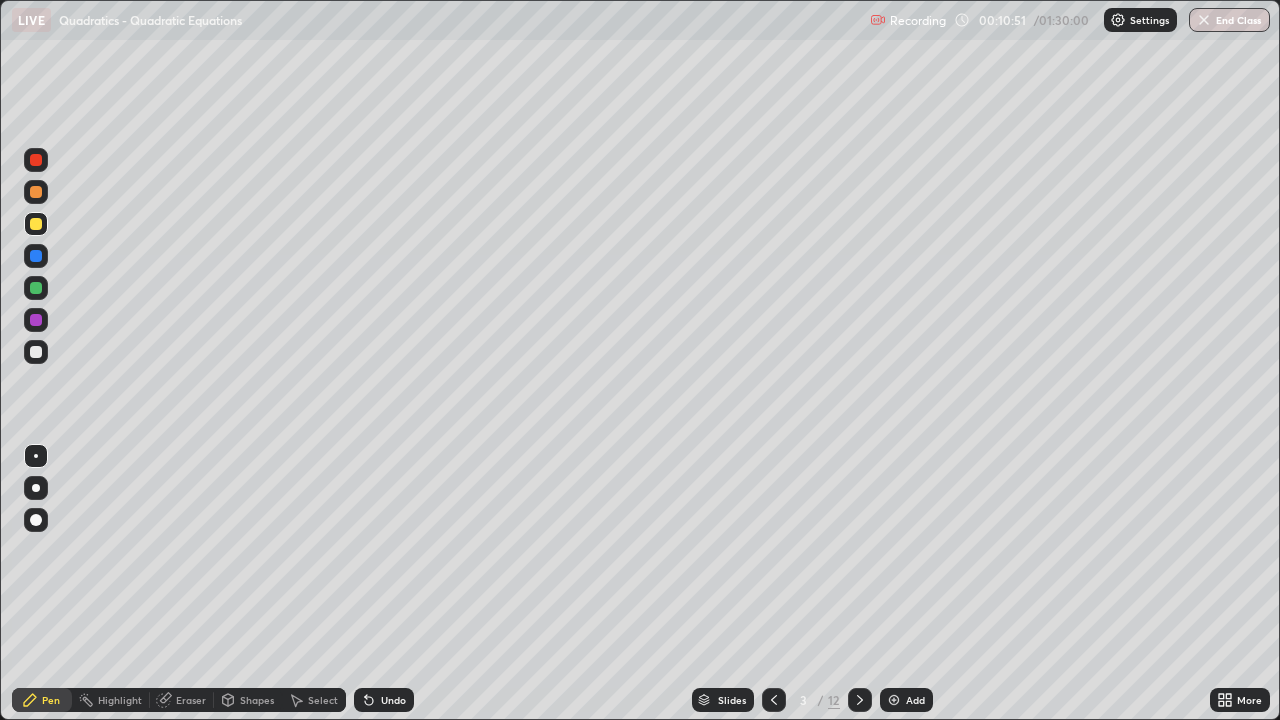 click at bounding box center (36, 192) 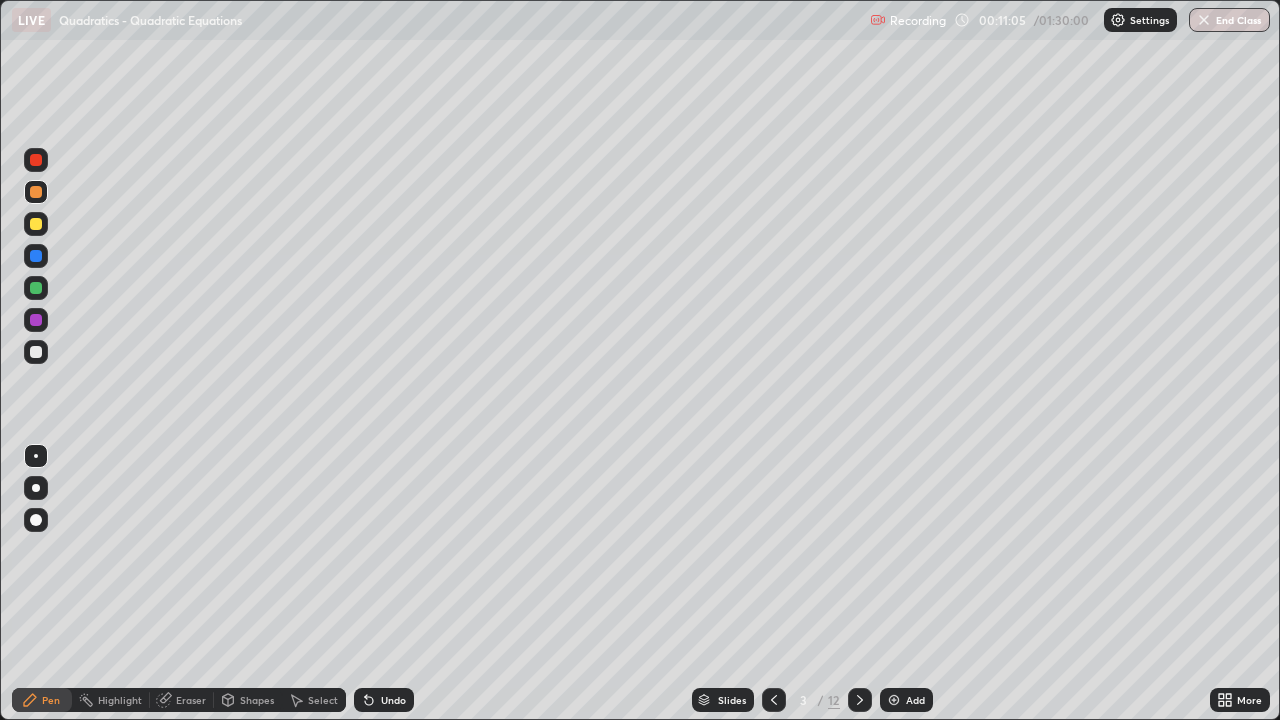 click on "Undo" at bounding box center (393, 700) 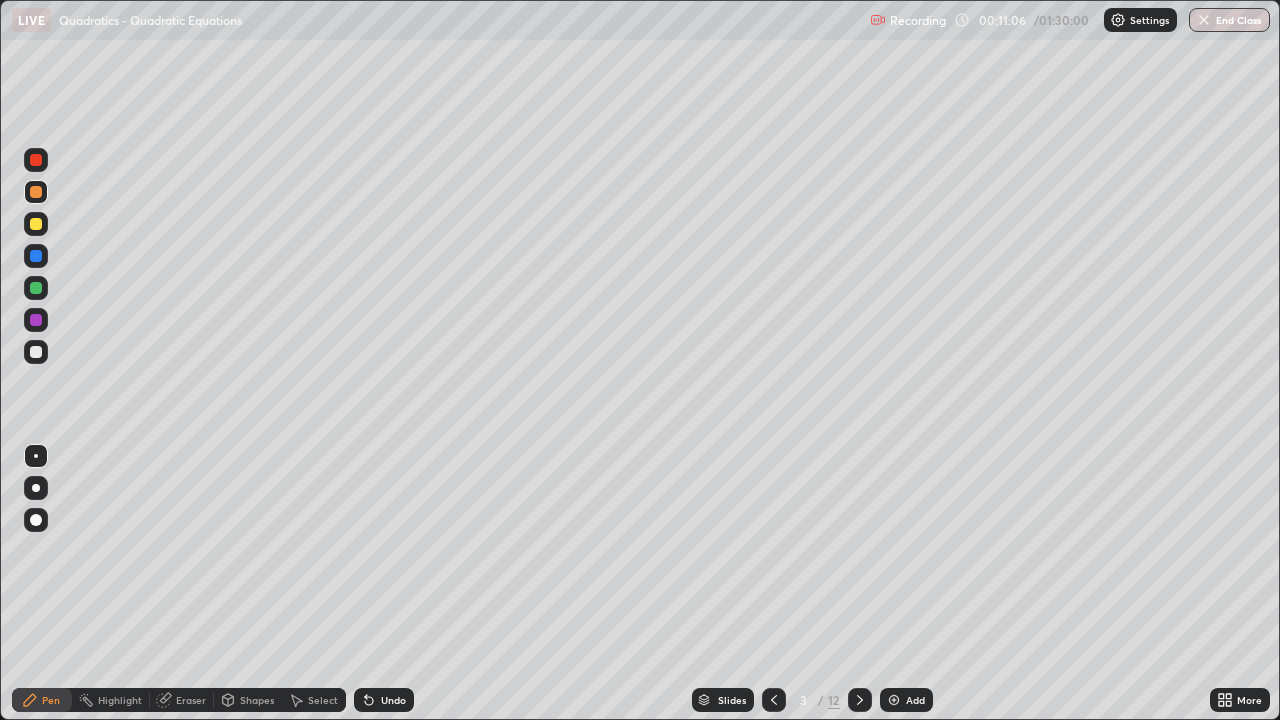 click on "Undo" at bounding box center (393, 700) 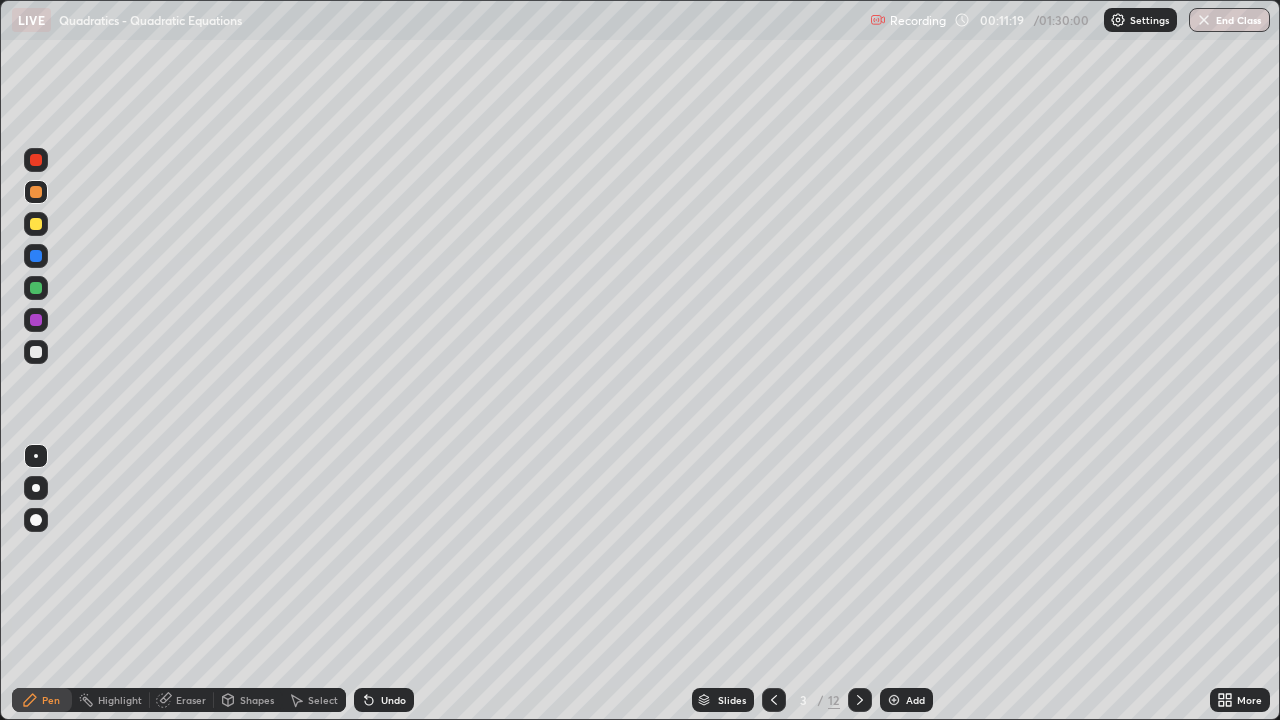 click on "Undo" at bounding box center (393, 700) 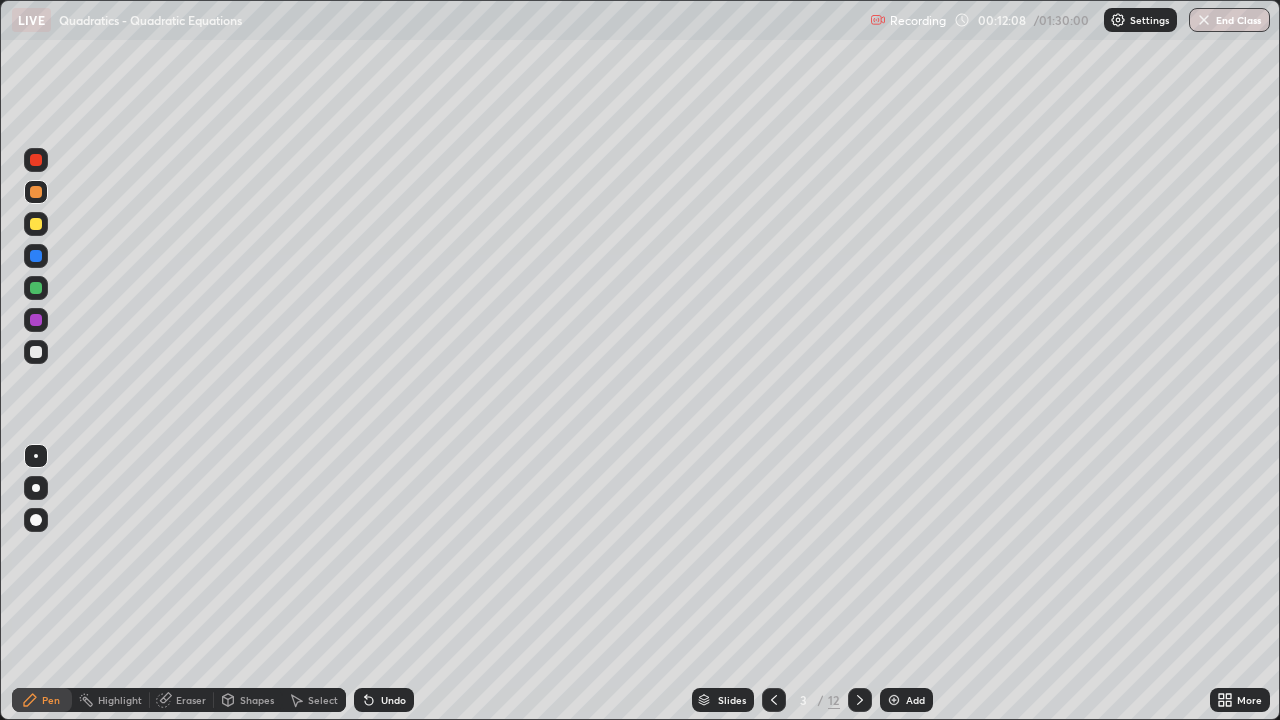 click on "Undo" at bounding box center (384, 700) 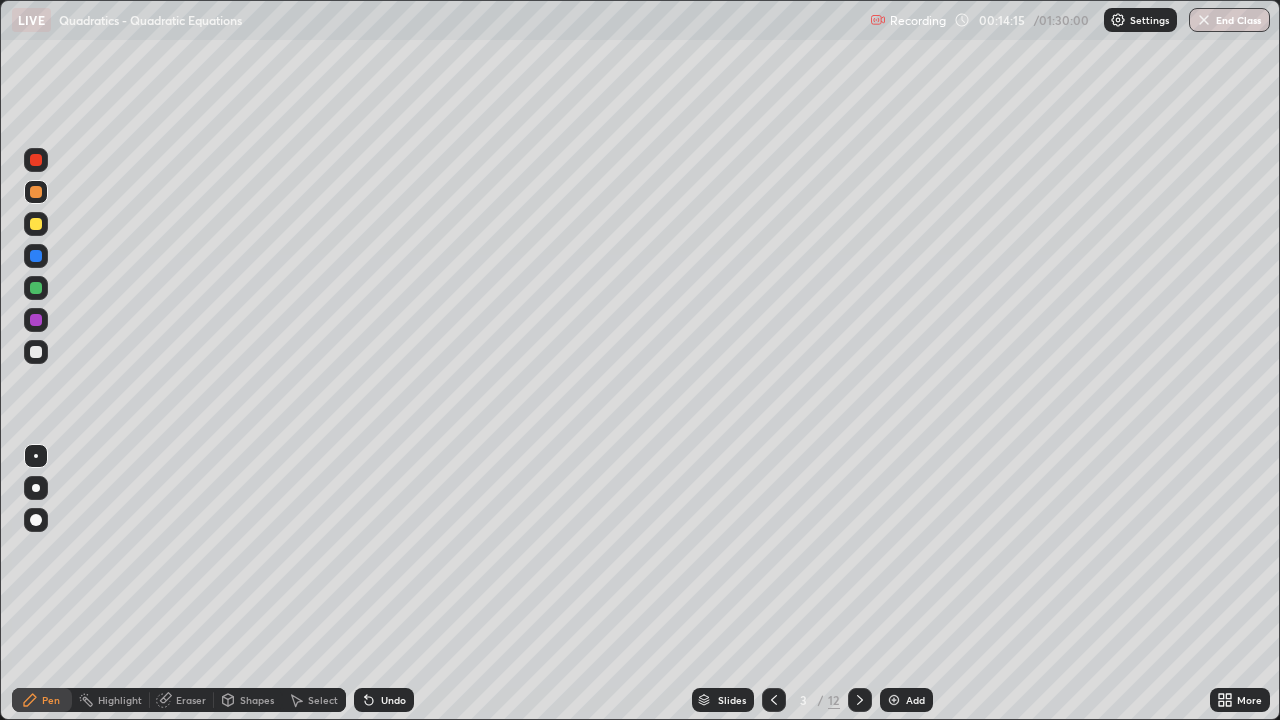 click at bounding box center [36, 224] 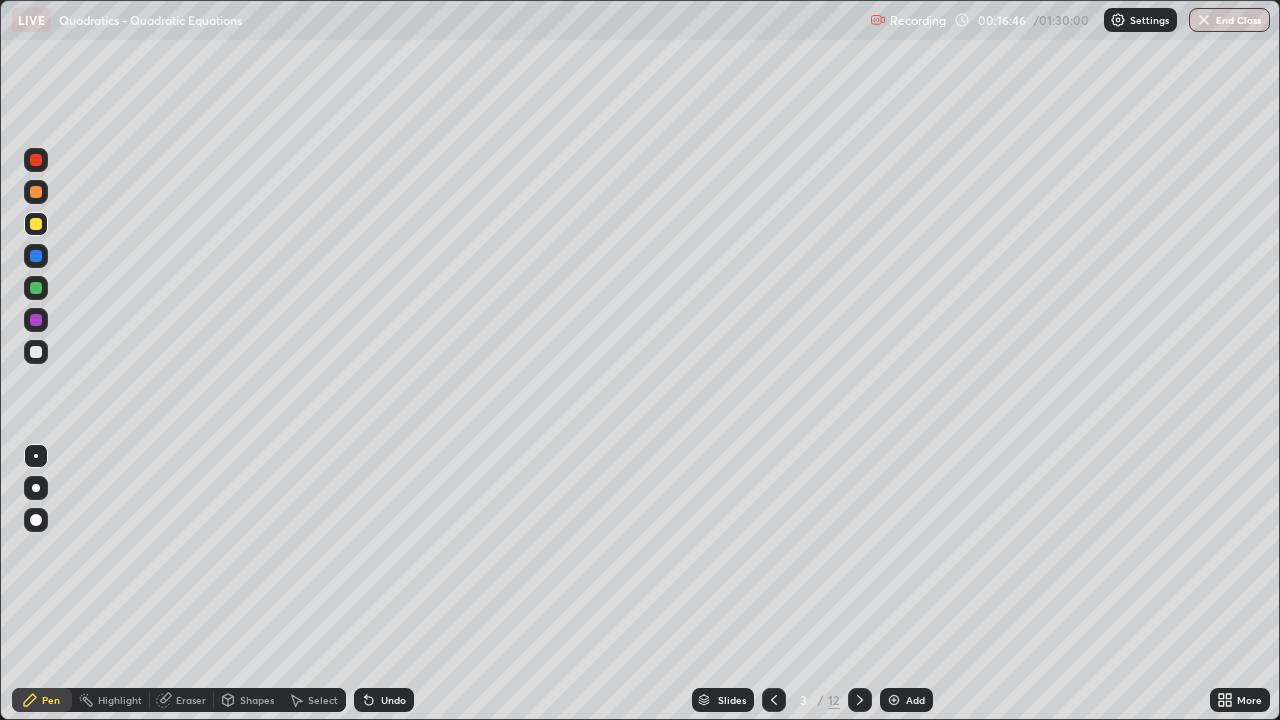 click on "Undo" at bounding box center [384, 700] 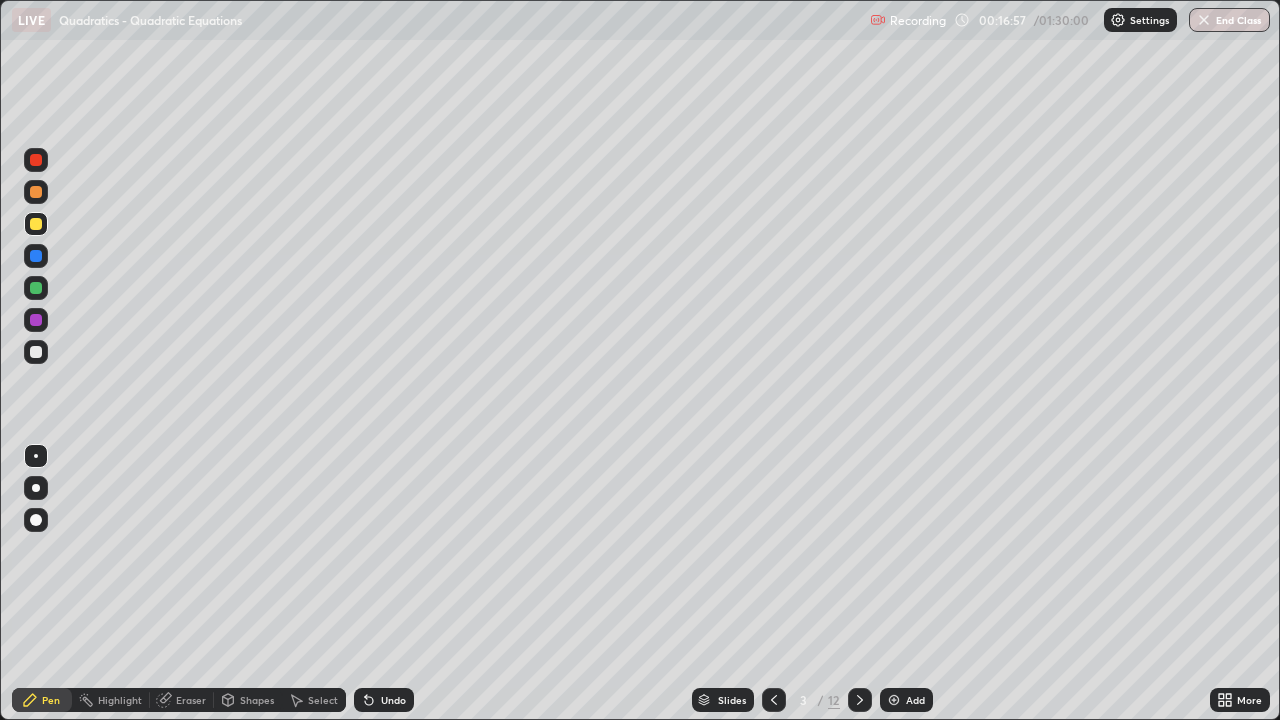 click at bounding box center (36, 192) 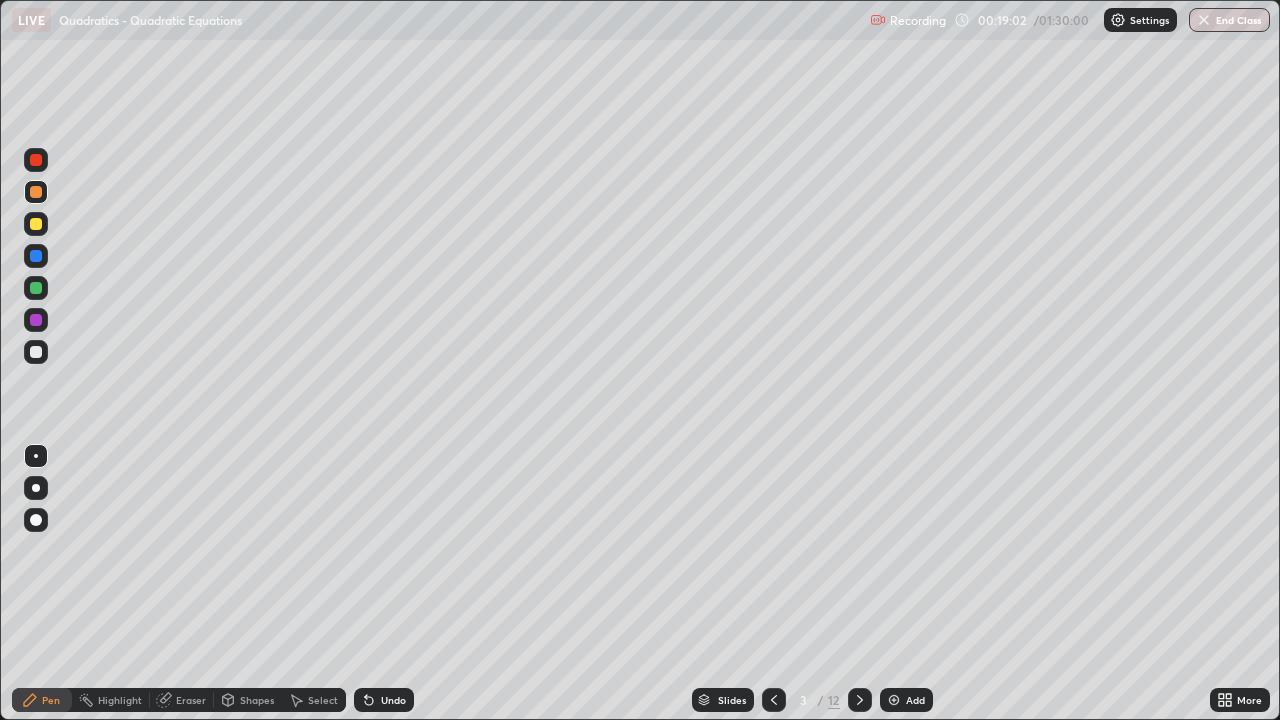 click at bounding box center [36, 352] 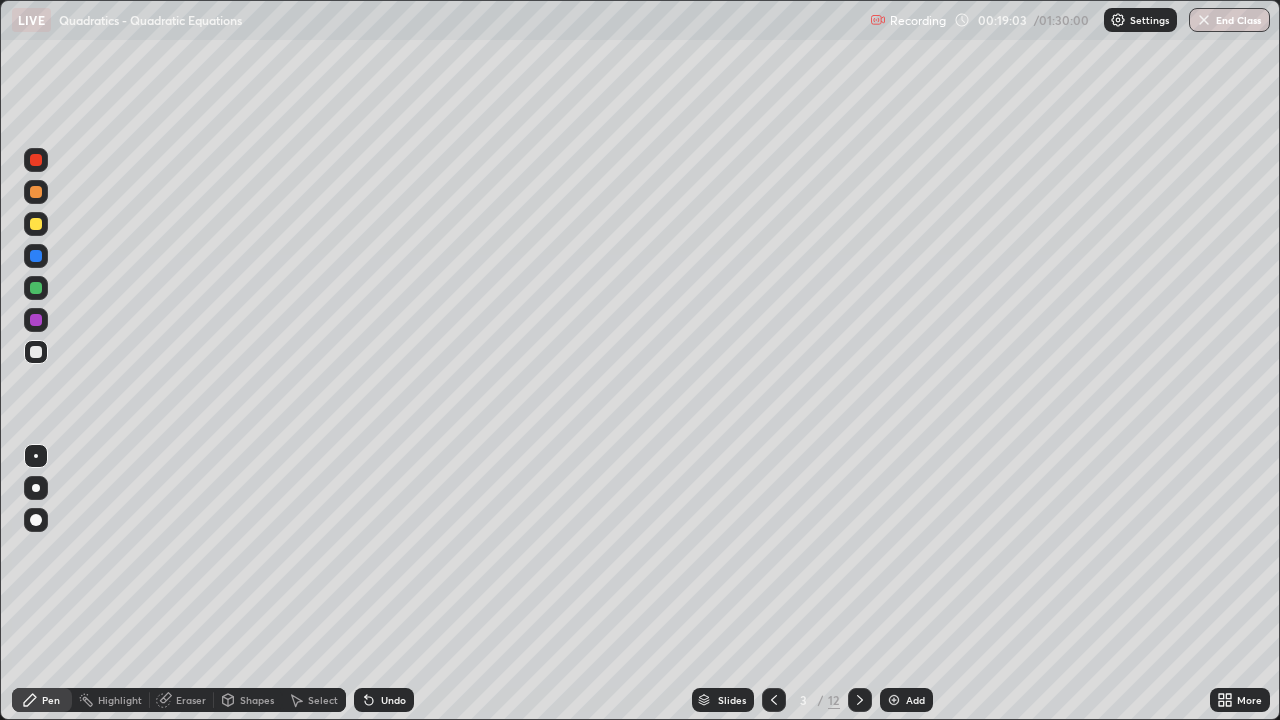 click 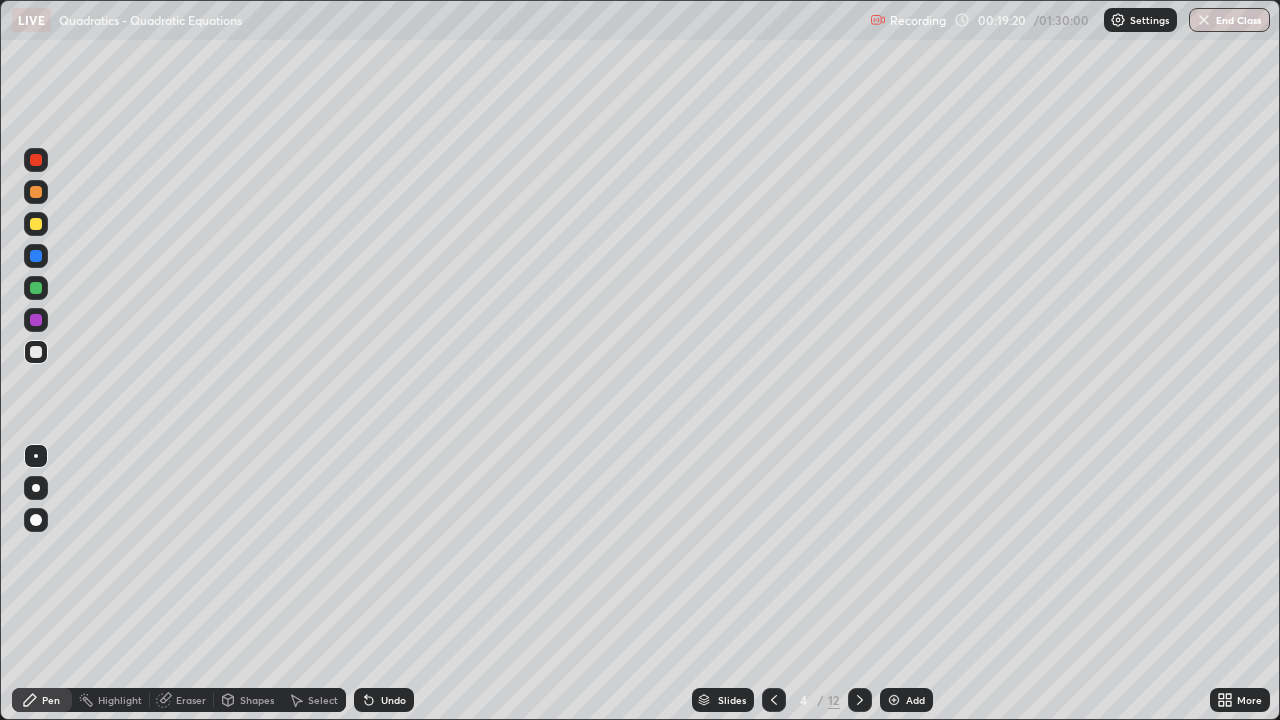 click on "Undo" at bounding box center (384, 700) 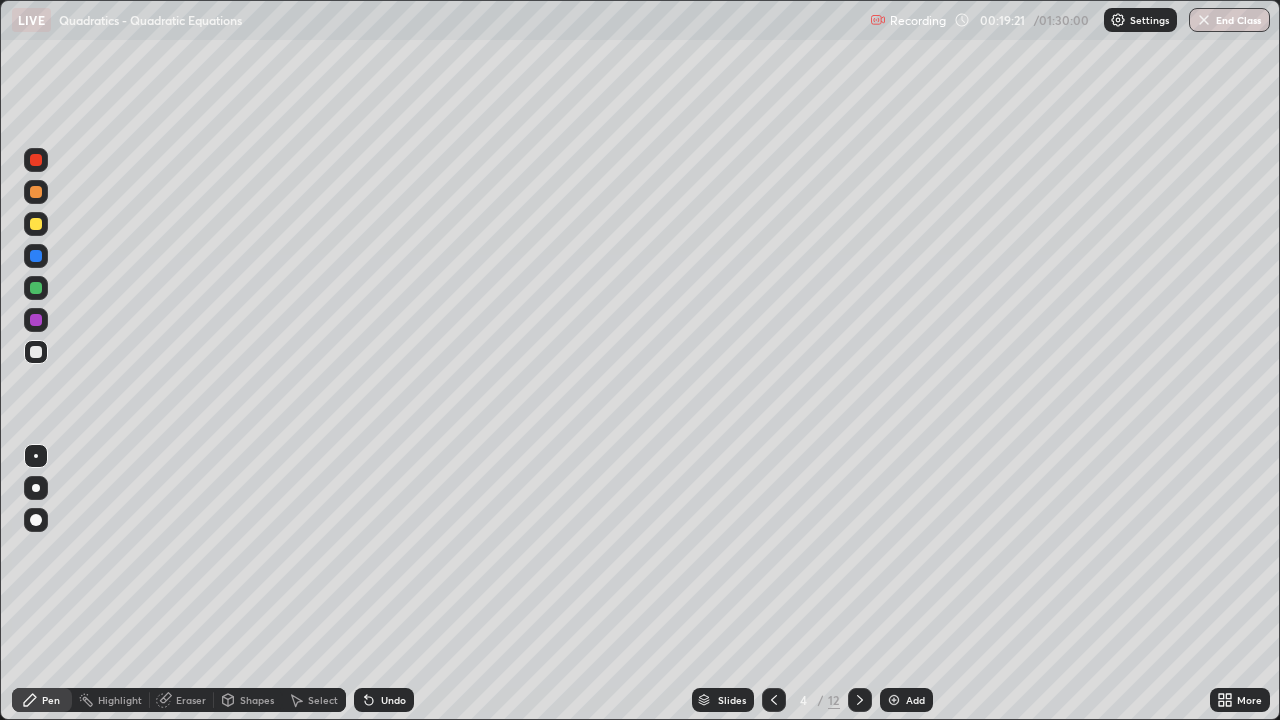 click on "Undo" at bounding box center (393, 700) 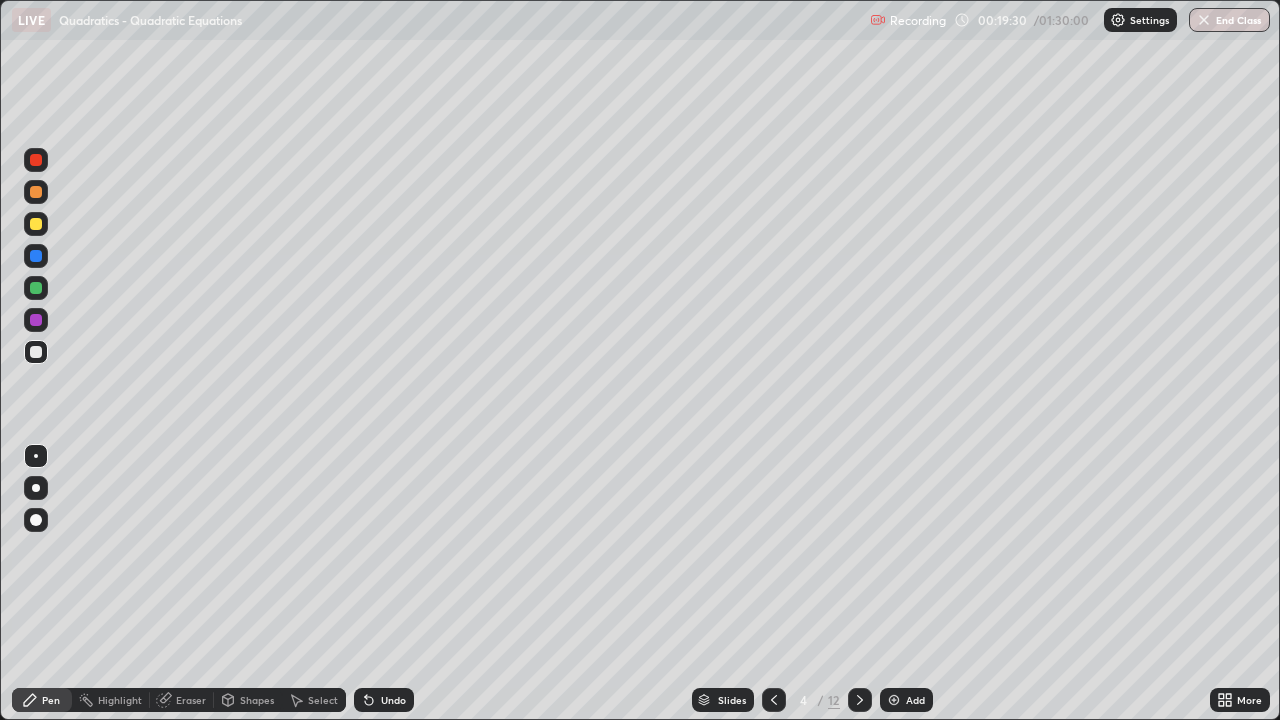 click on "Undo" at bounding box center [393, 700] 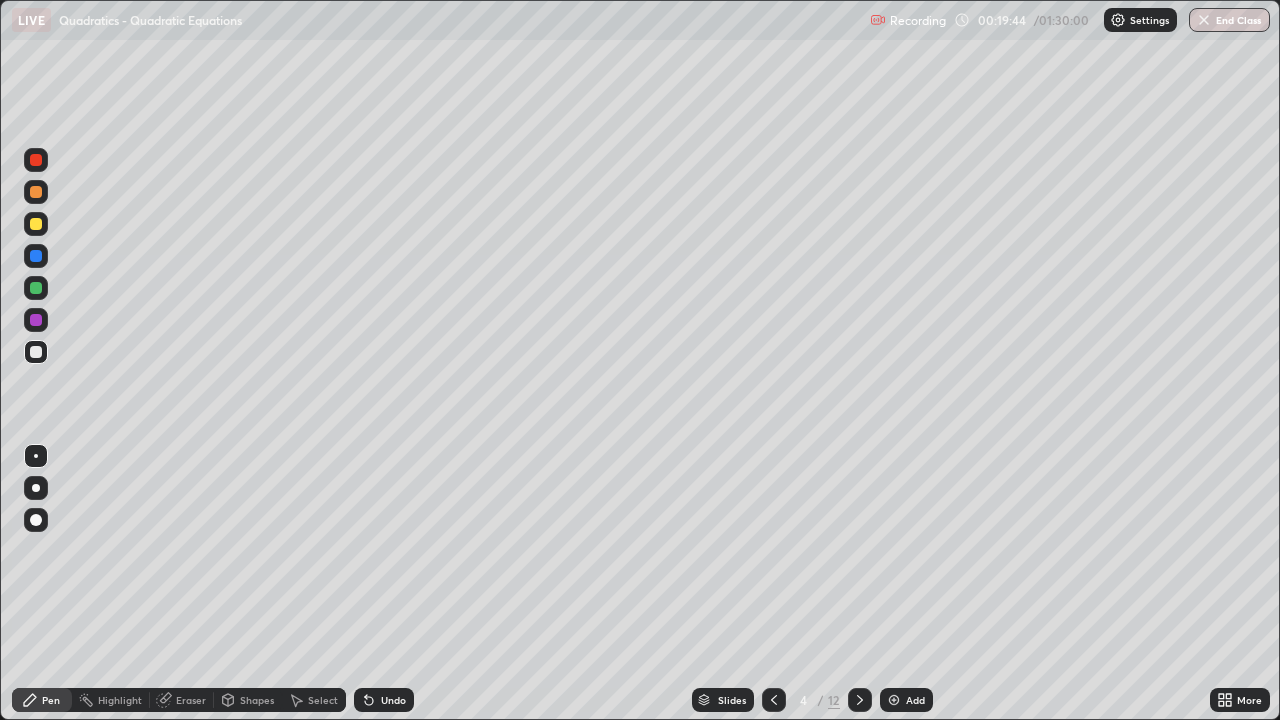 click on "Undo" at bounding box center (393, 700) 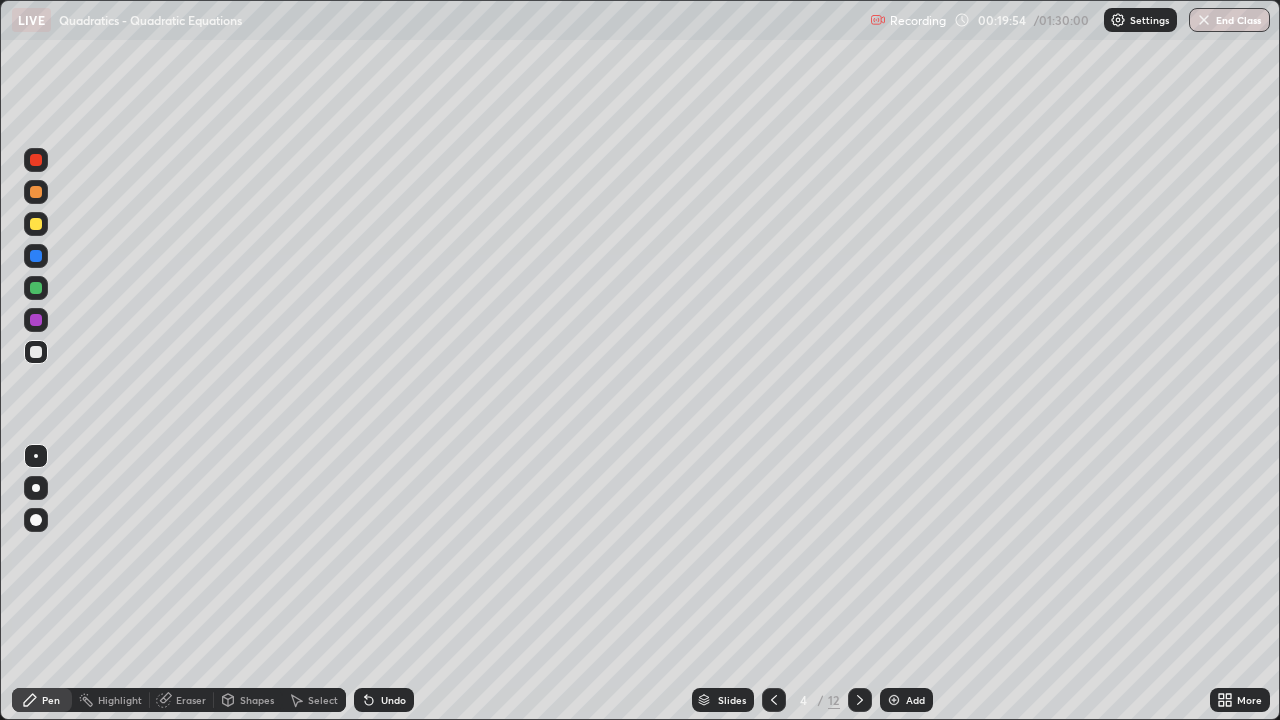 click at bounding box center [36, 352] 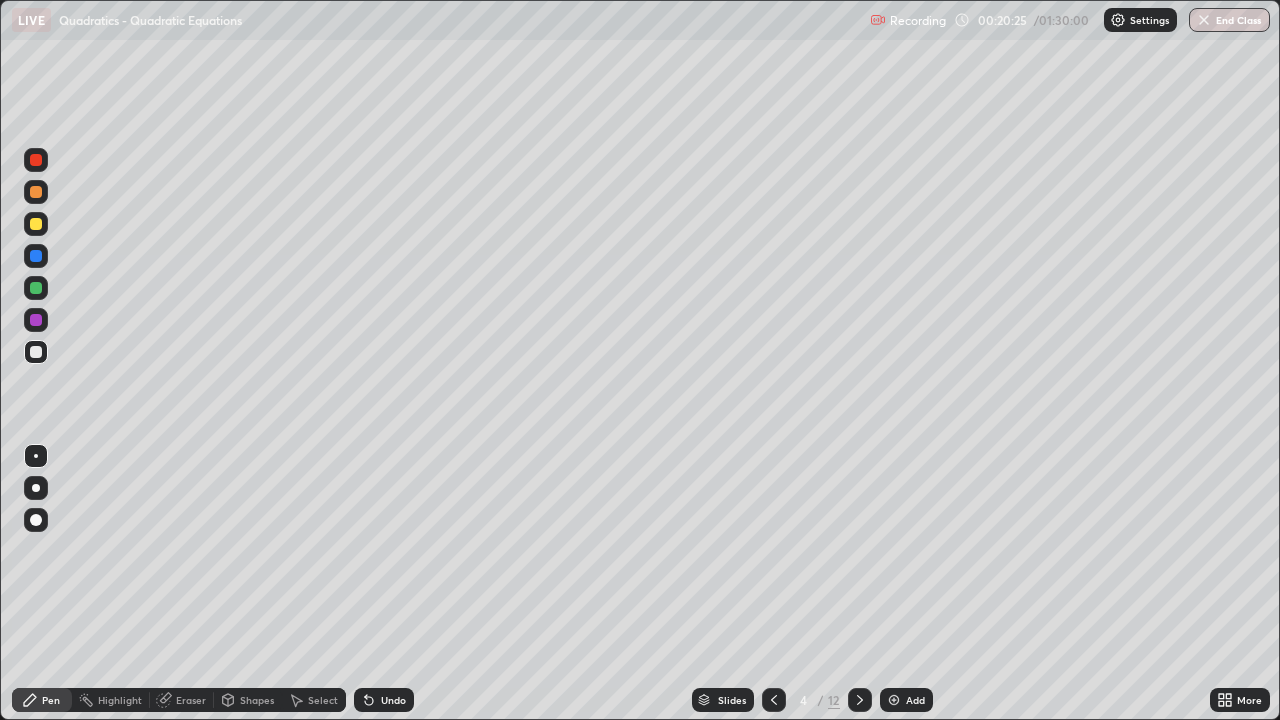 click on "Select" at bounding box center (323, 700) 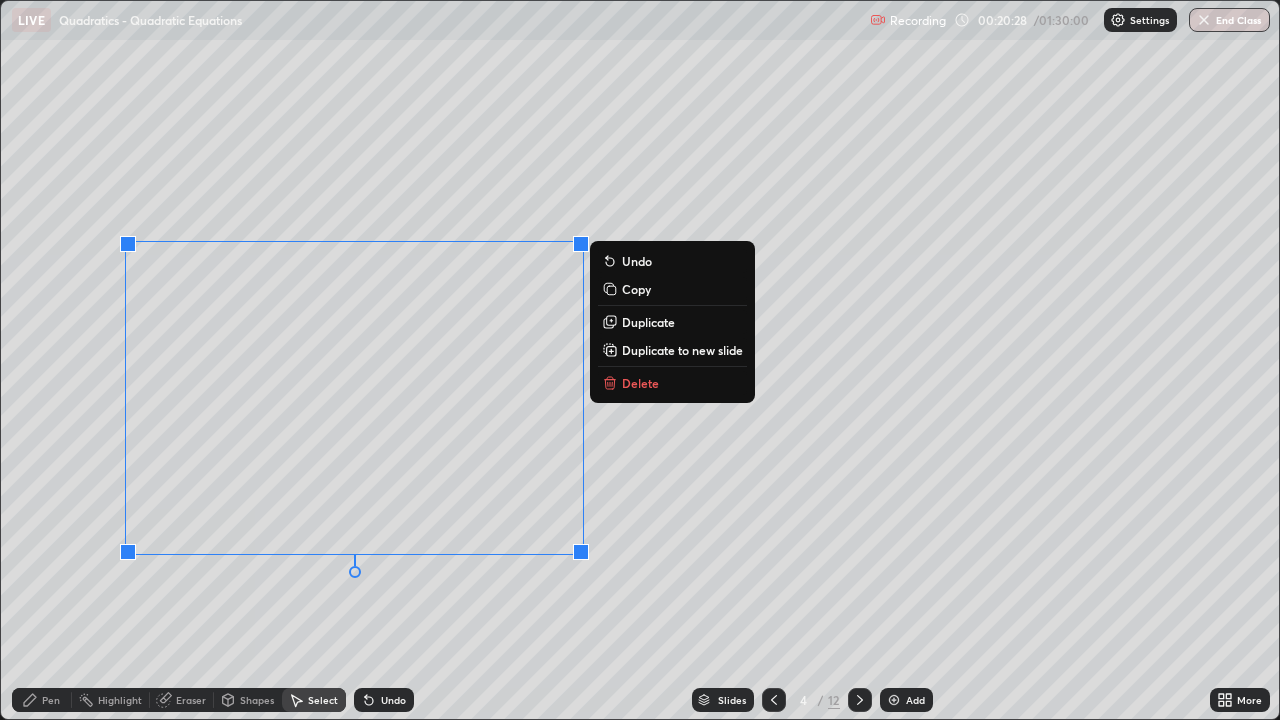 click on "Pen" at bounding box center (51, 700) 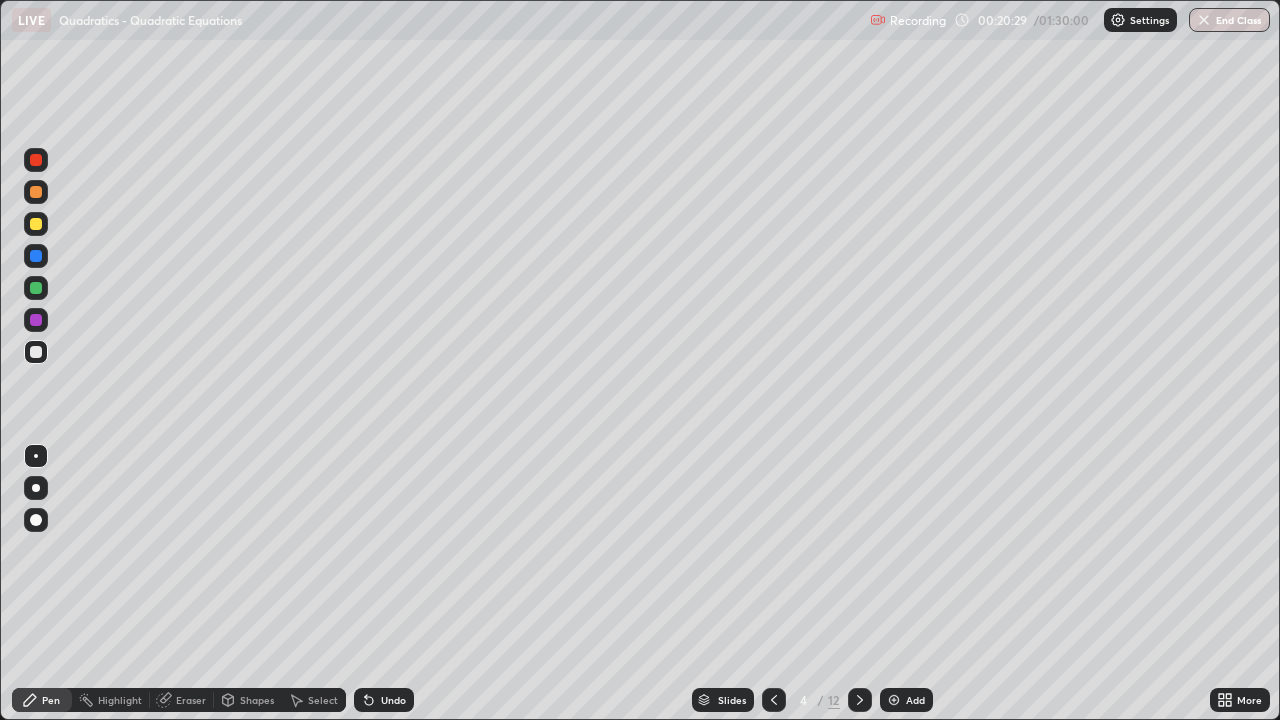 click at bounding box center (36, 352) 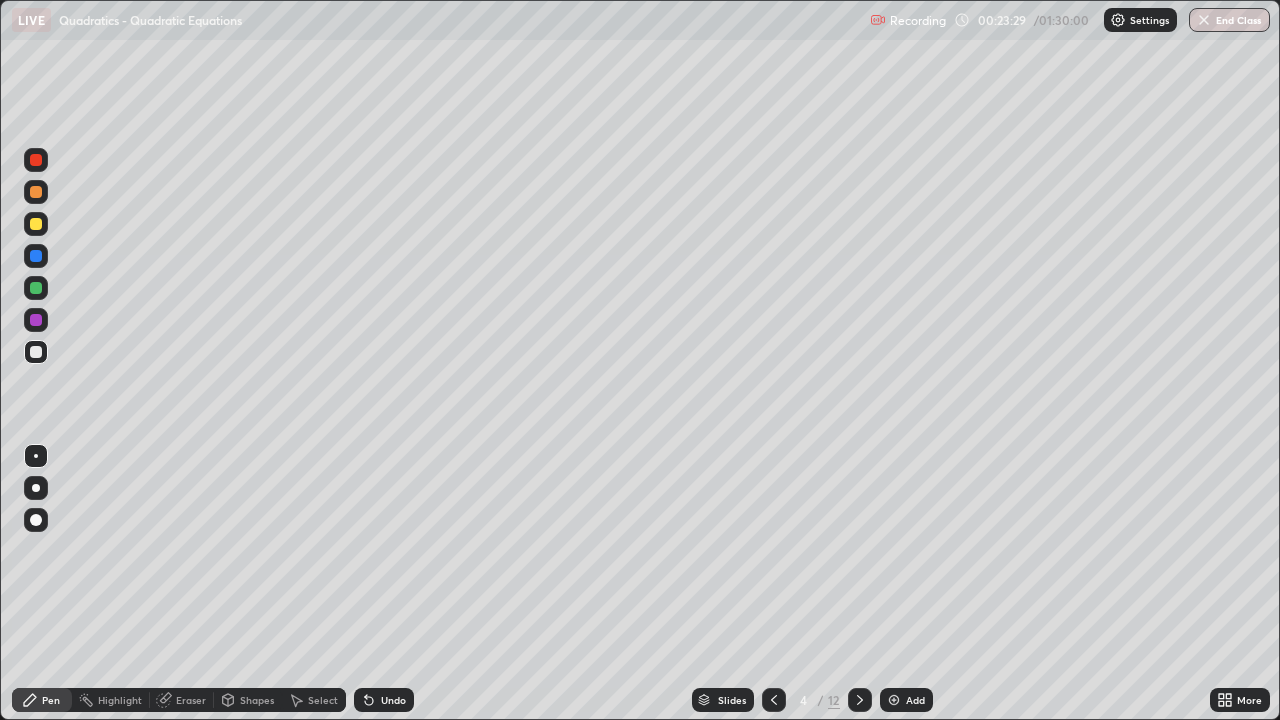 click at bounding box center [36, 224] 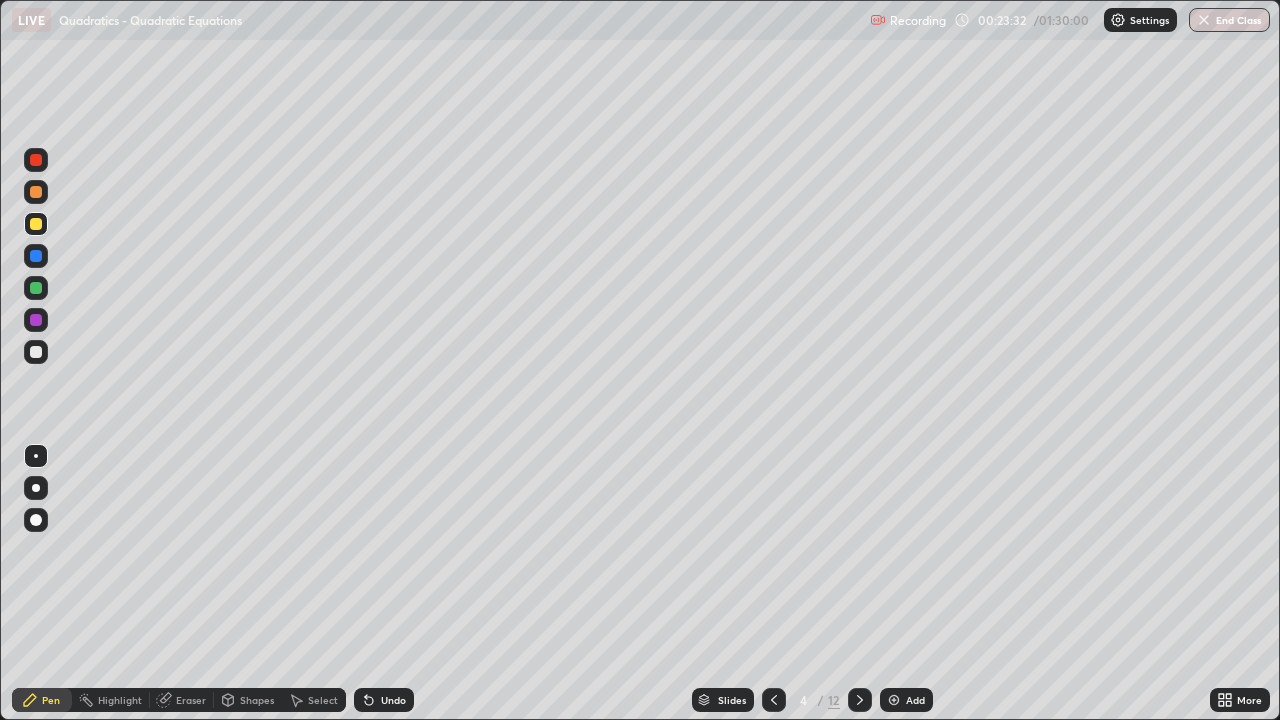 click at bounding box center [36, 352] 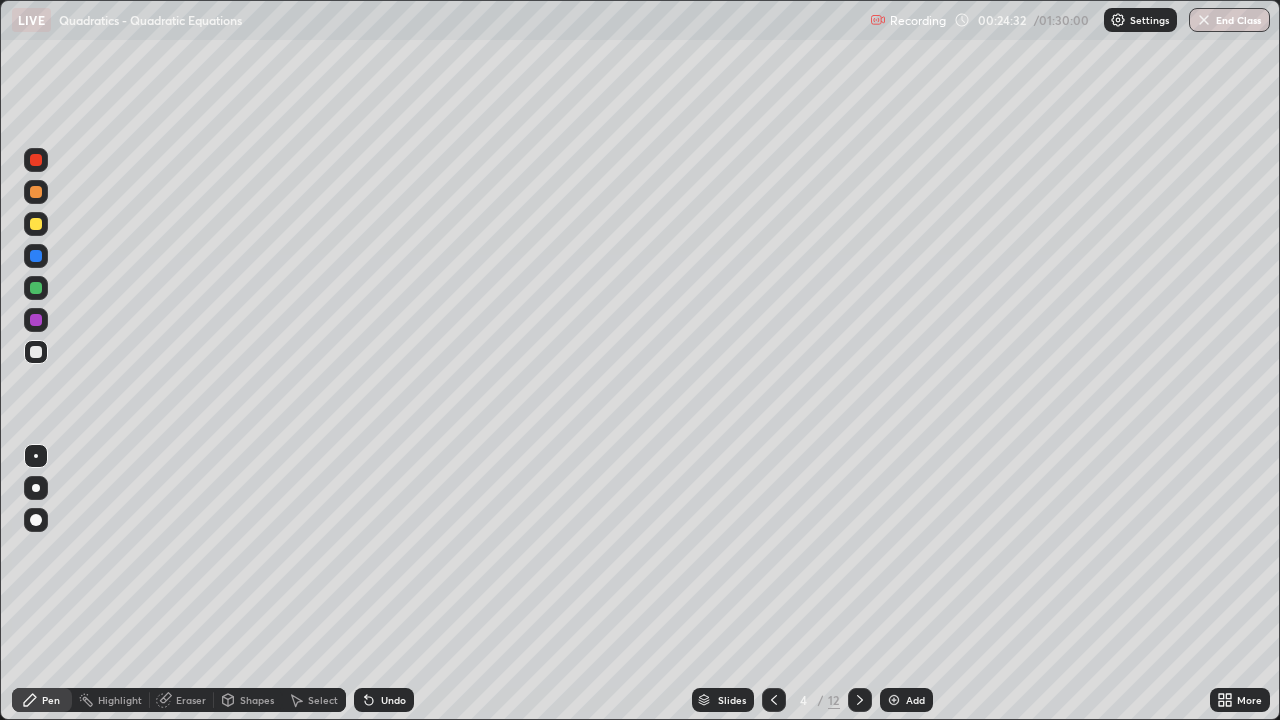 click 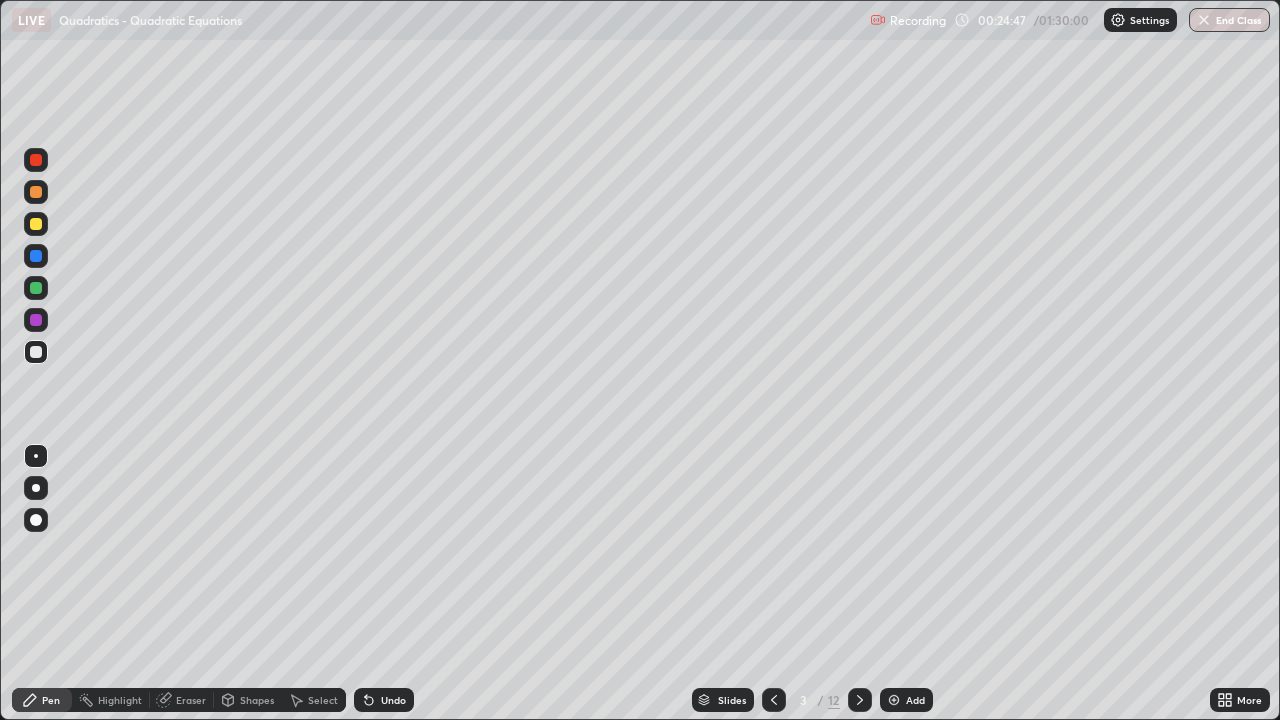 click 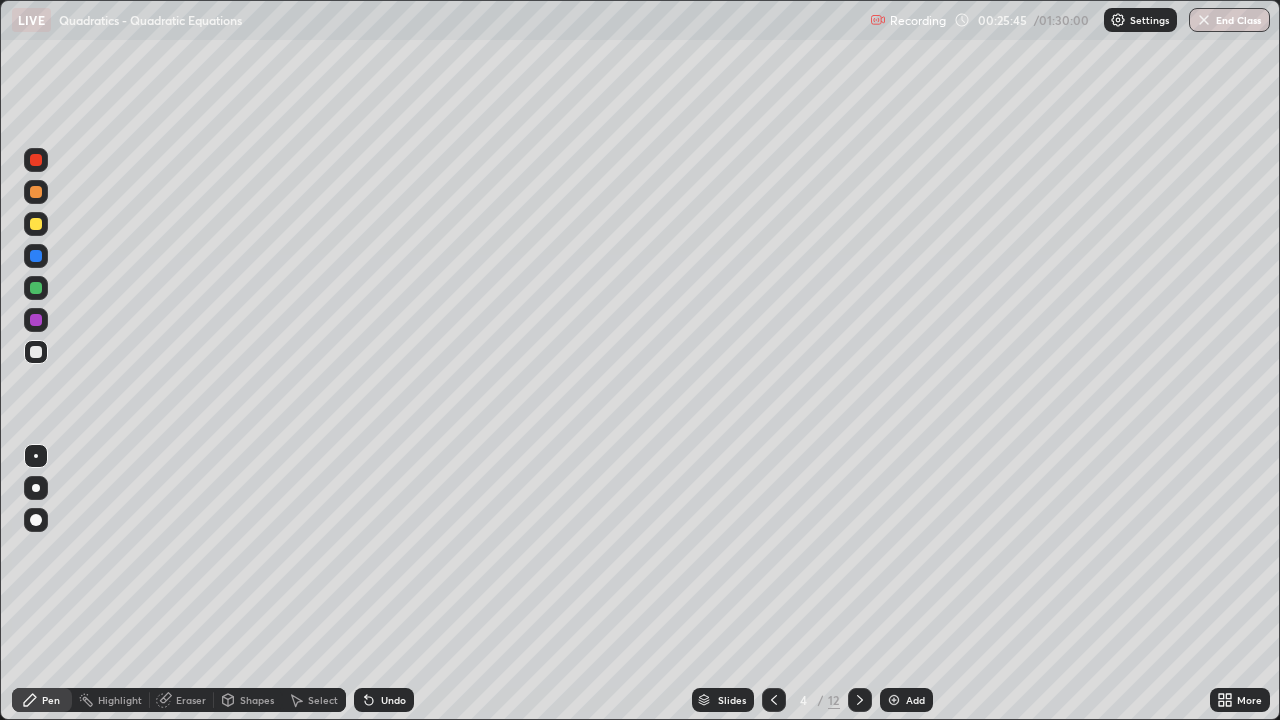 click at bounding box center [36, 224] 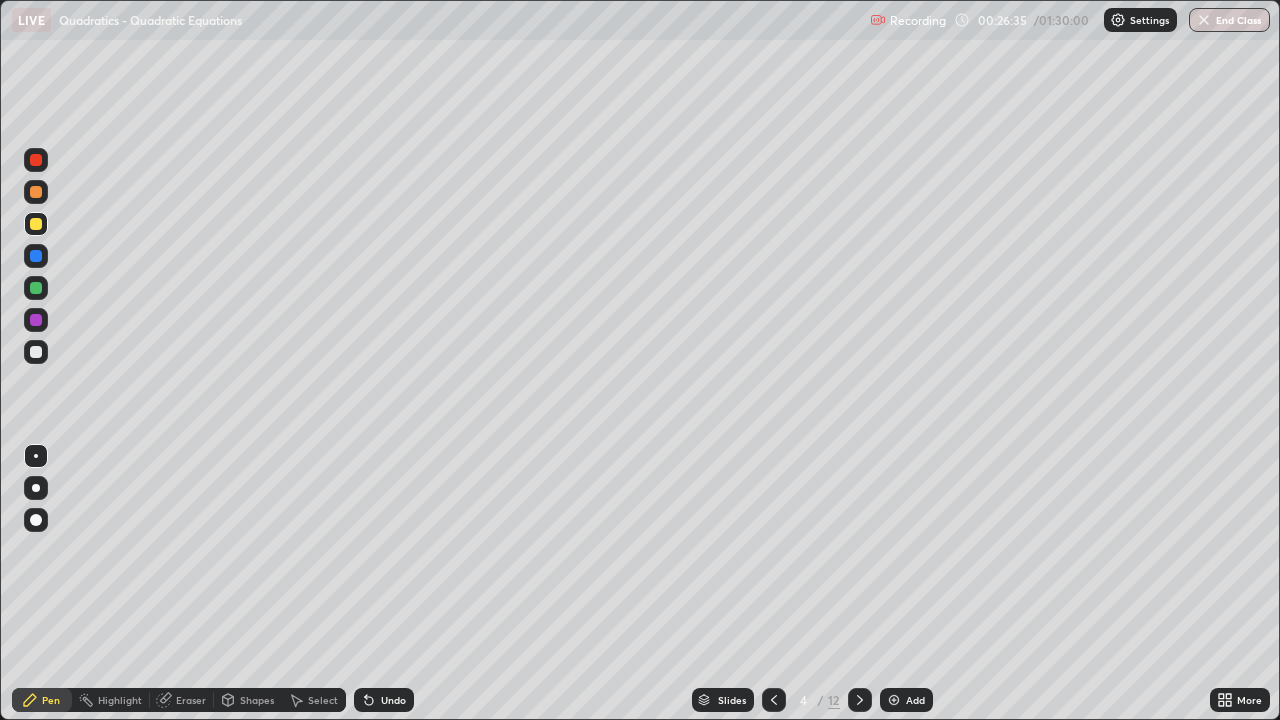 click at bounding box center (36, 192) 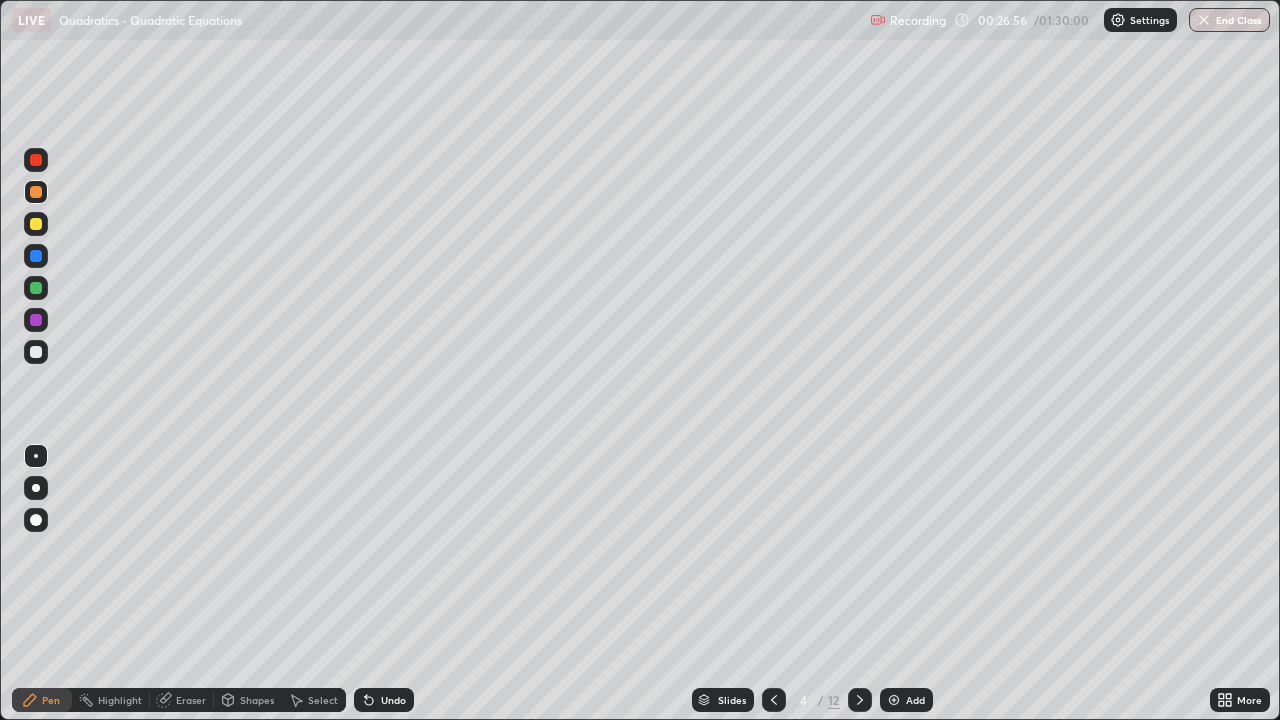 click at bounding box center [36, 224] 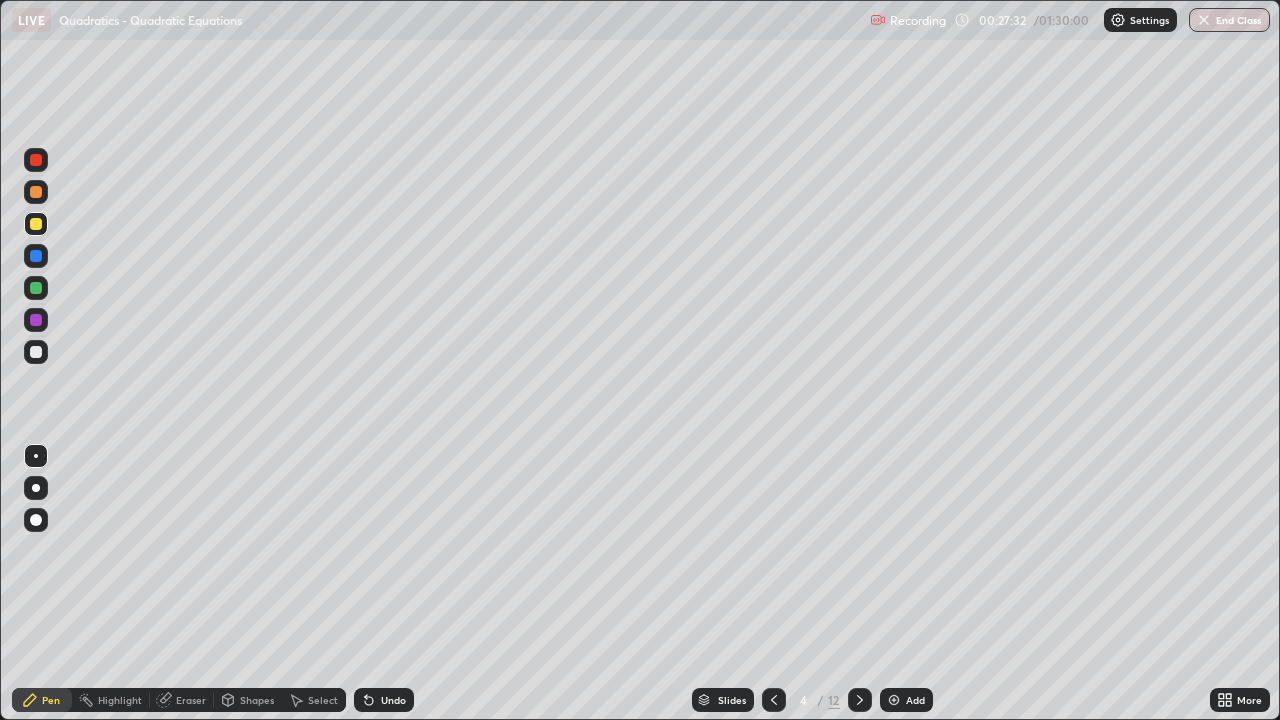 click on "Select" at bounding box center [323, 700] 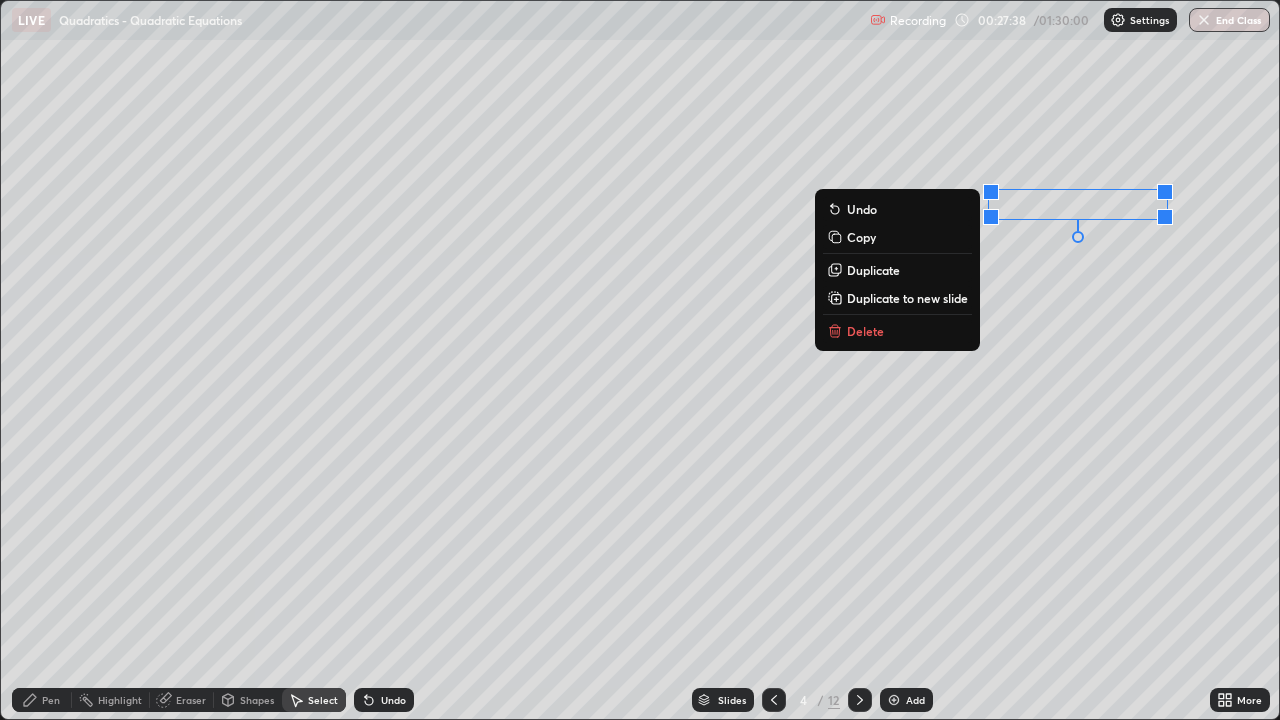 click on "Pen" at bounding box center (51, 700) 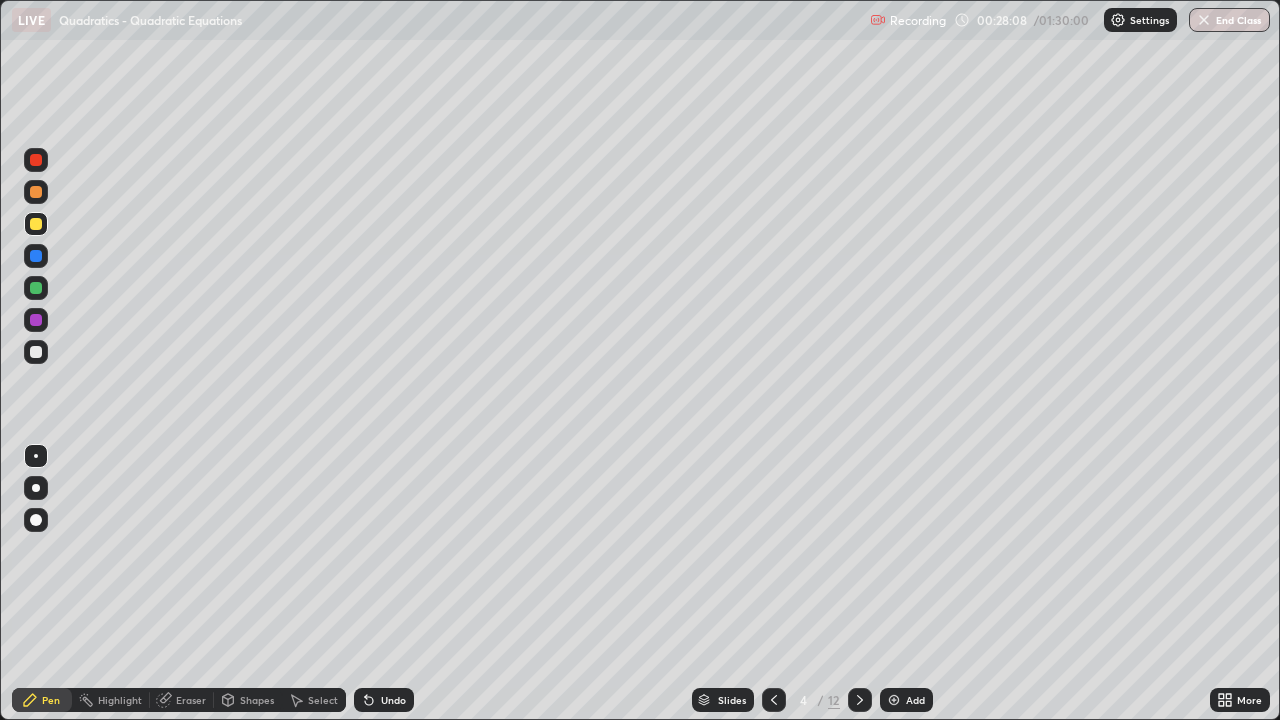 click at bounding box center (36, 192) 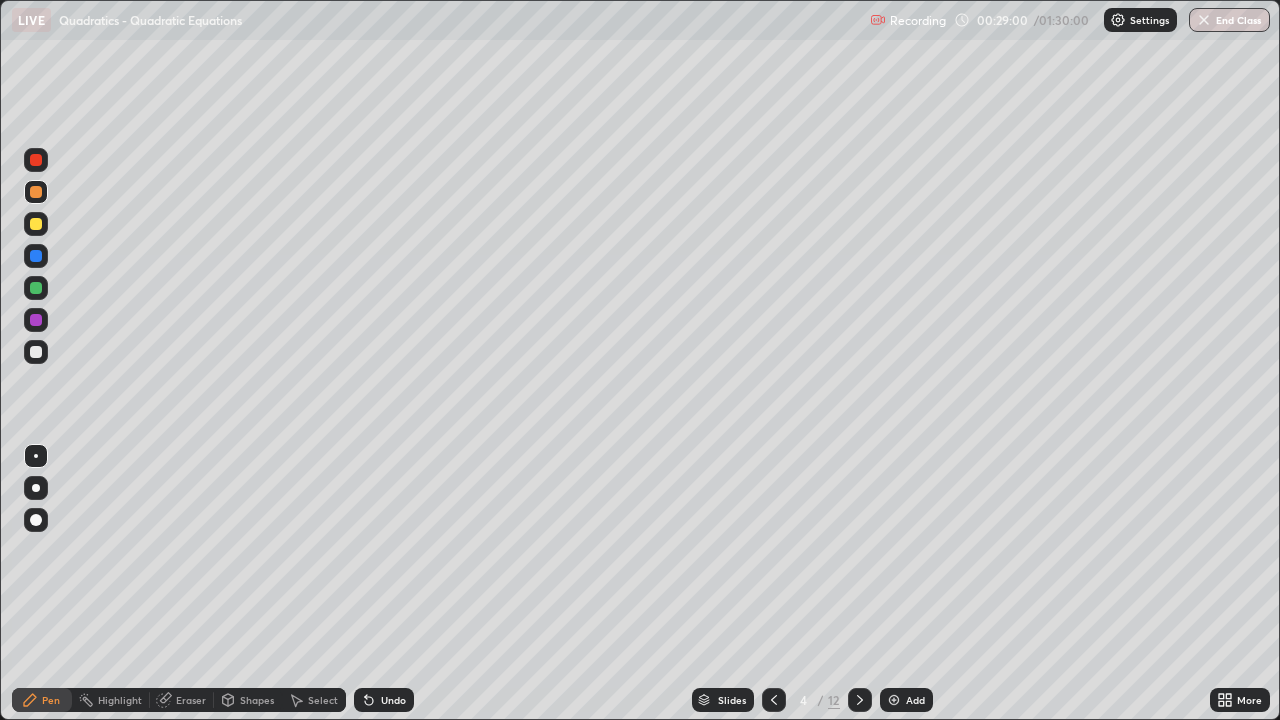 click at bounding box center (36, 224) 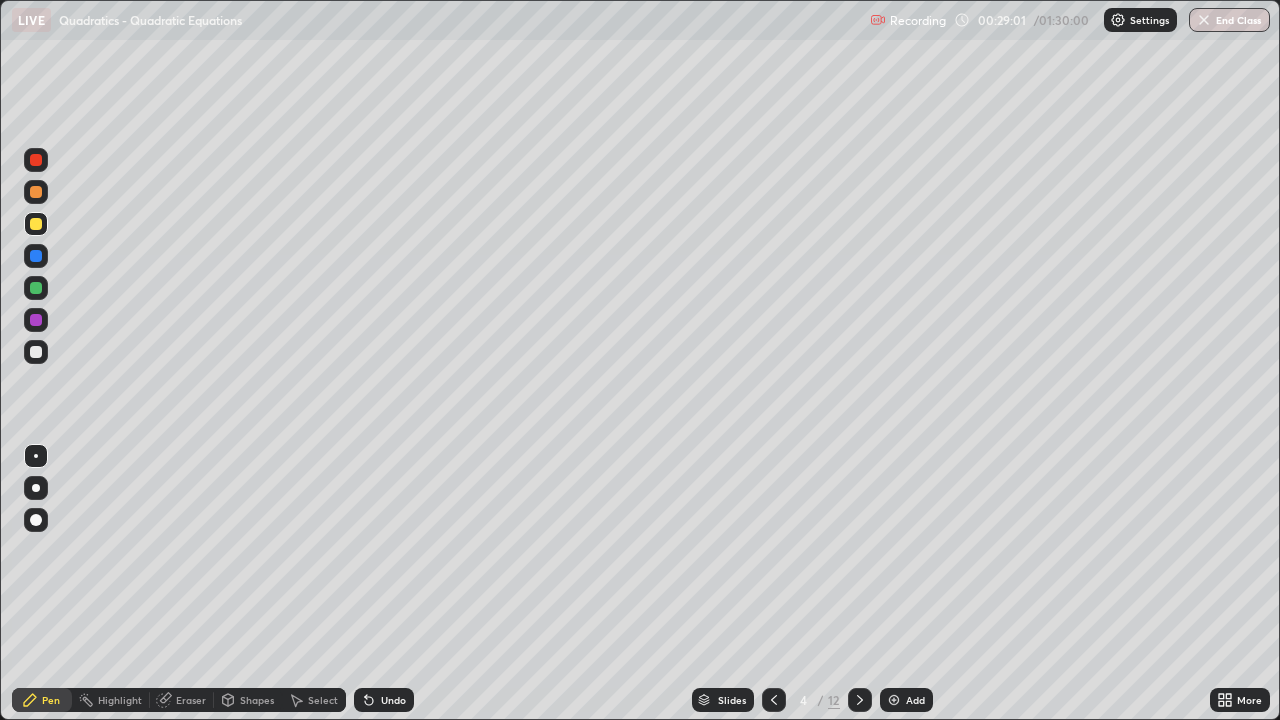 click at bounding box center (36, 288) 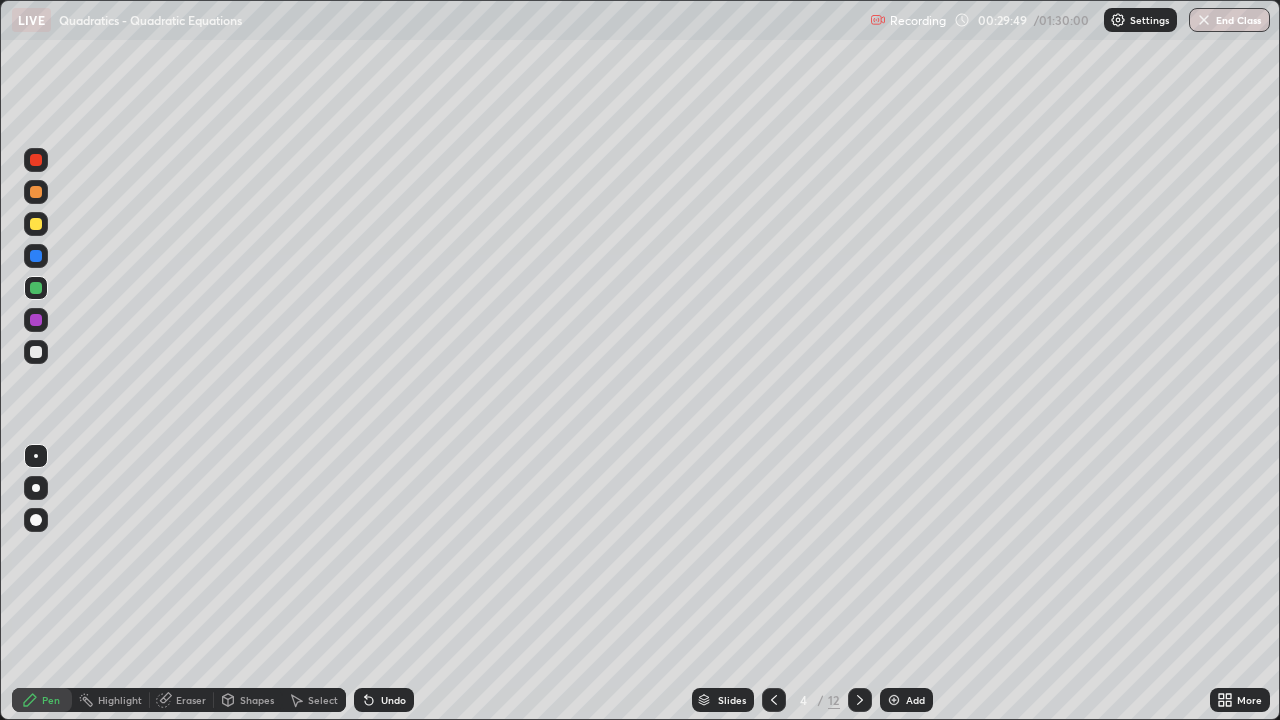 click at bounding box center (36, 224) 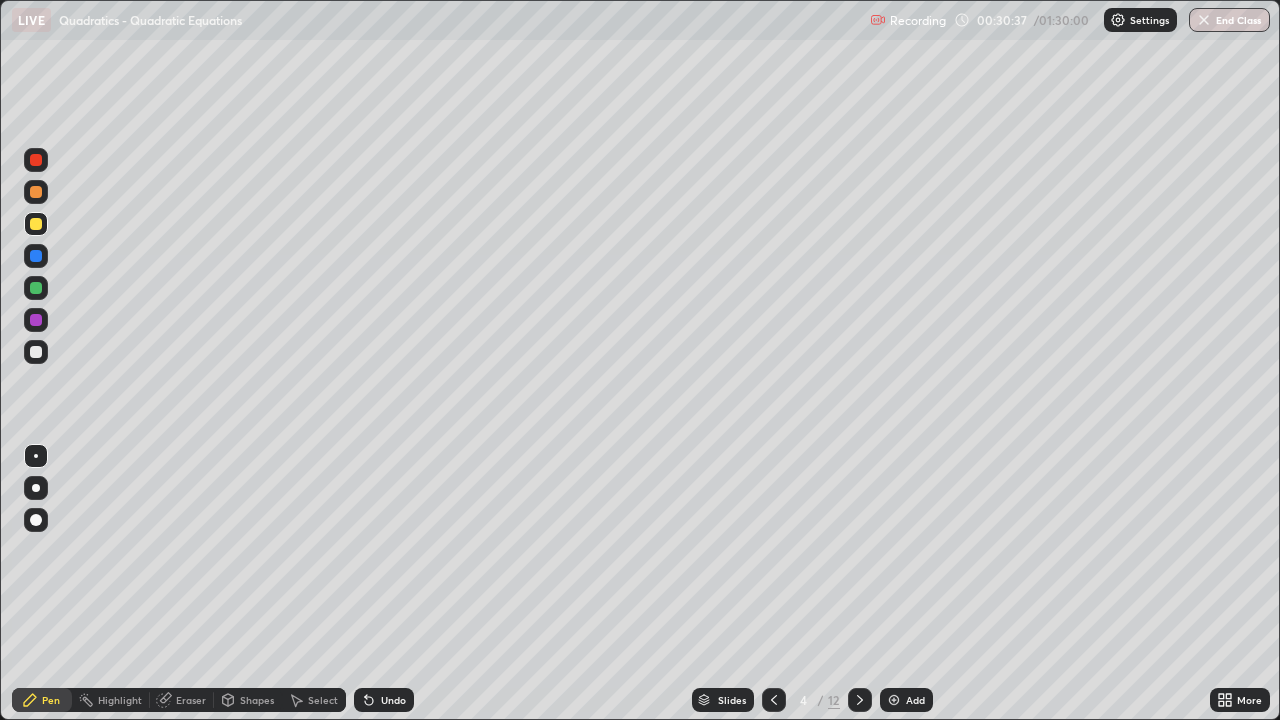 click at bounding box center (36, 288) 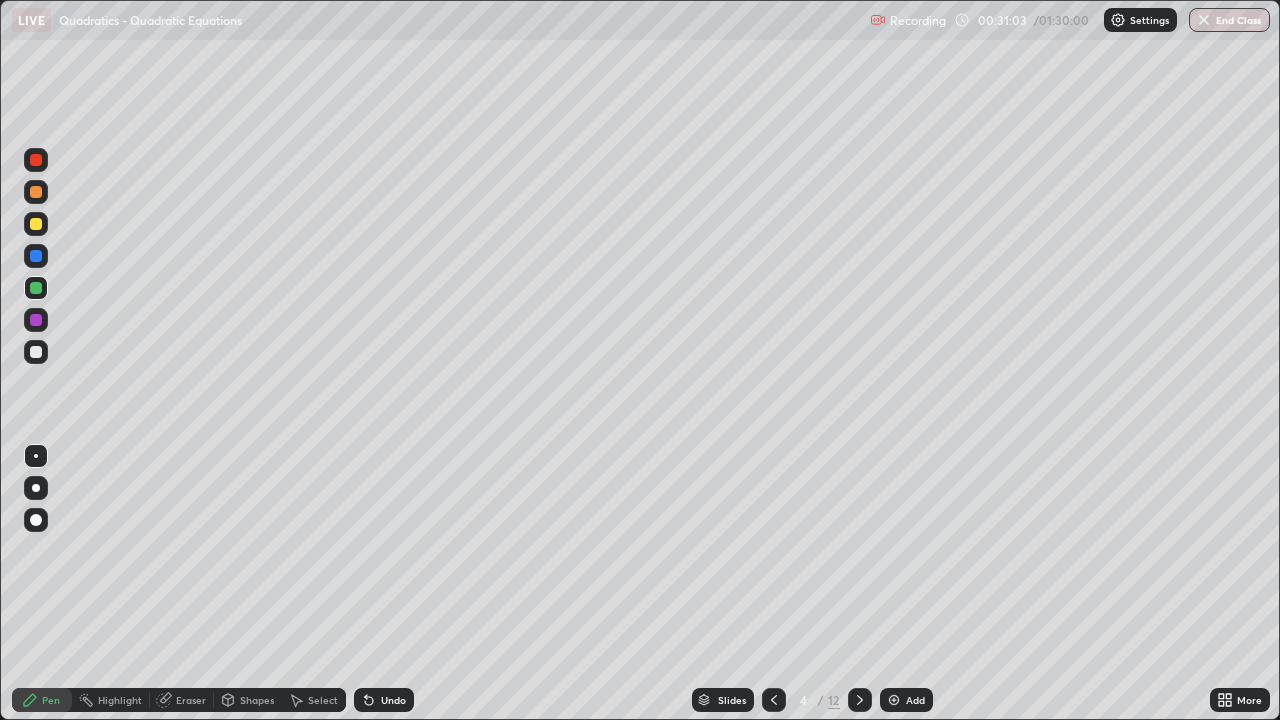 click at bounding box center [36, 256] 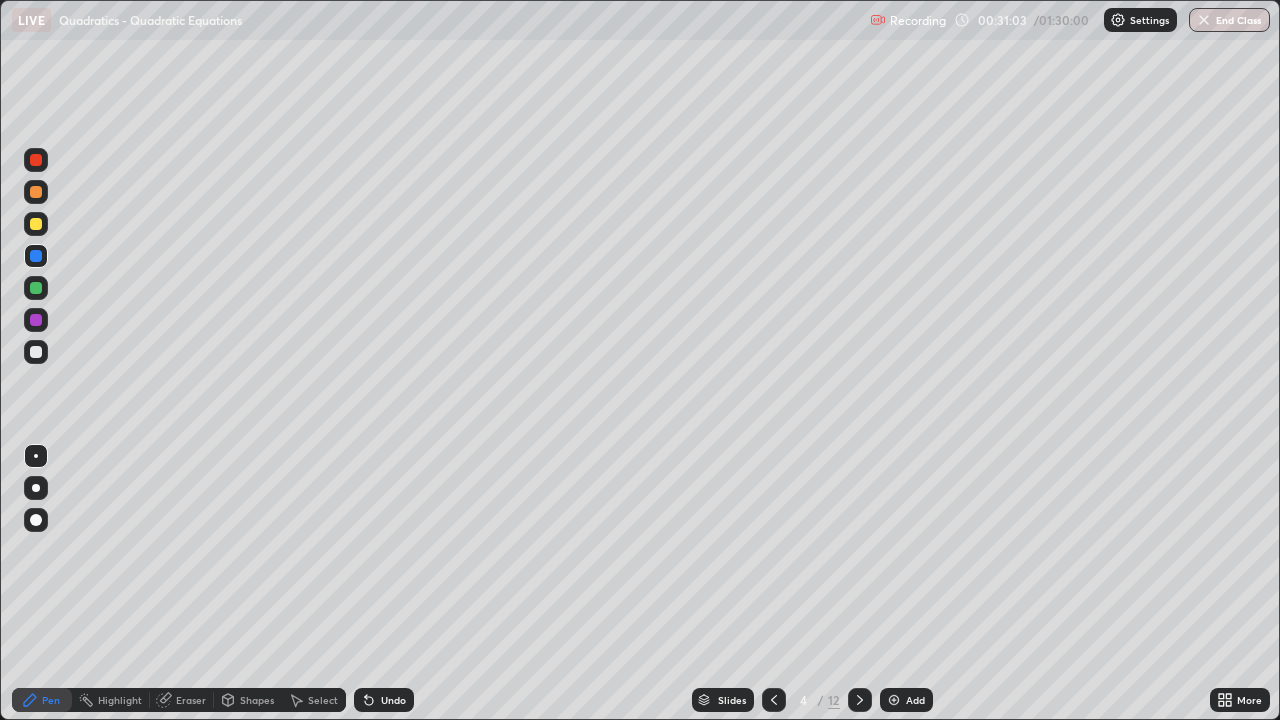 click on "Shapes" at bounding box center (257, 700) 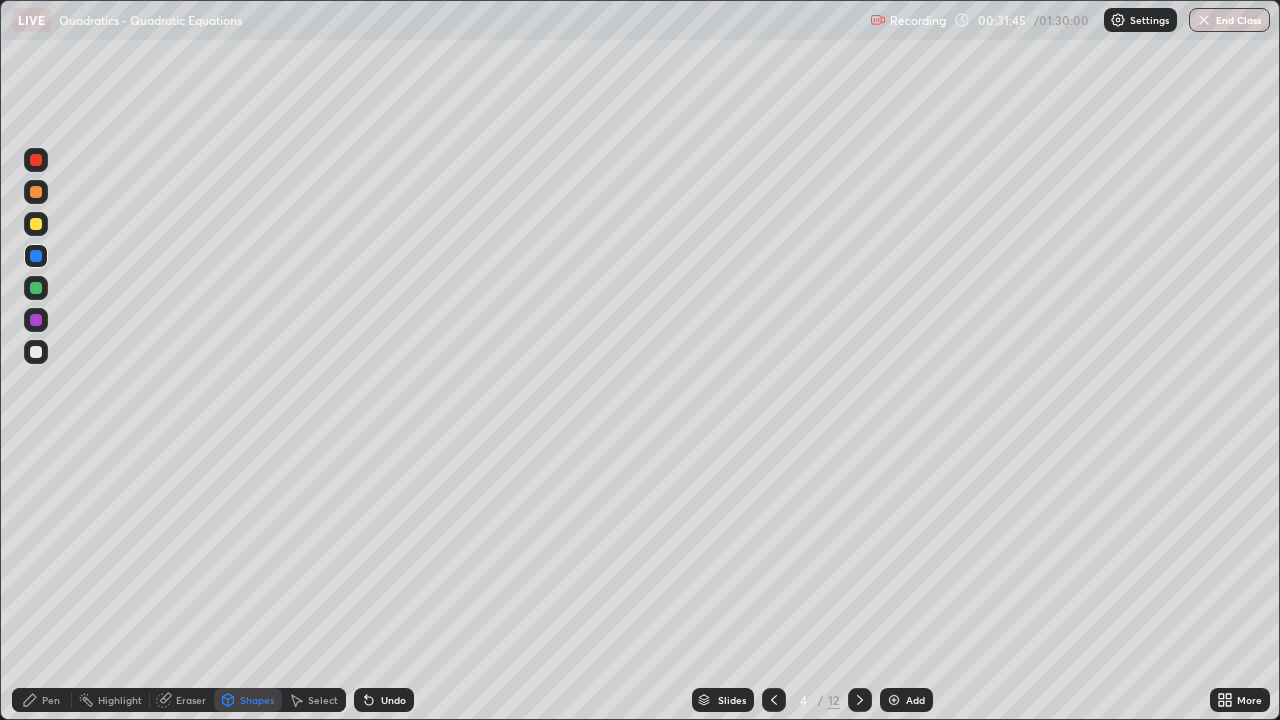 click at bounding box center [36, 224] 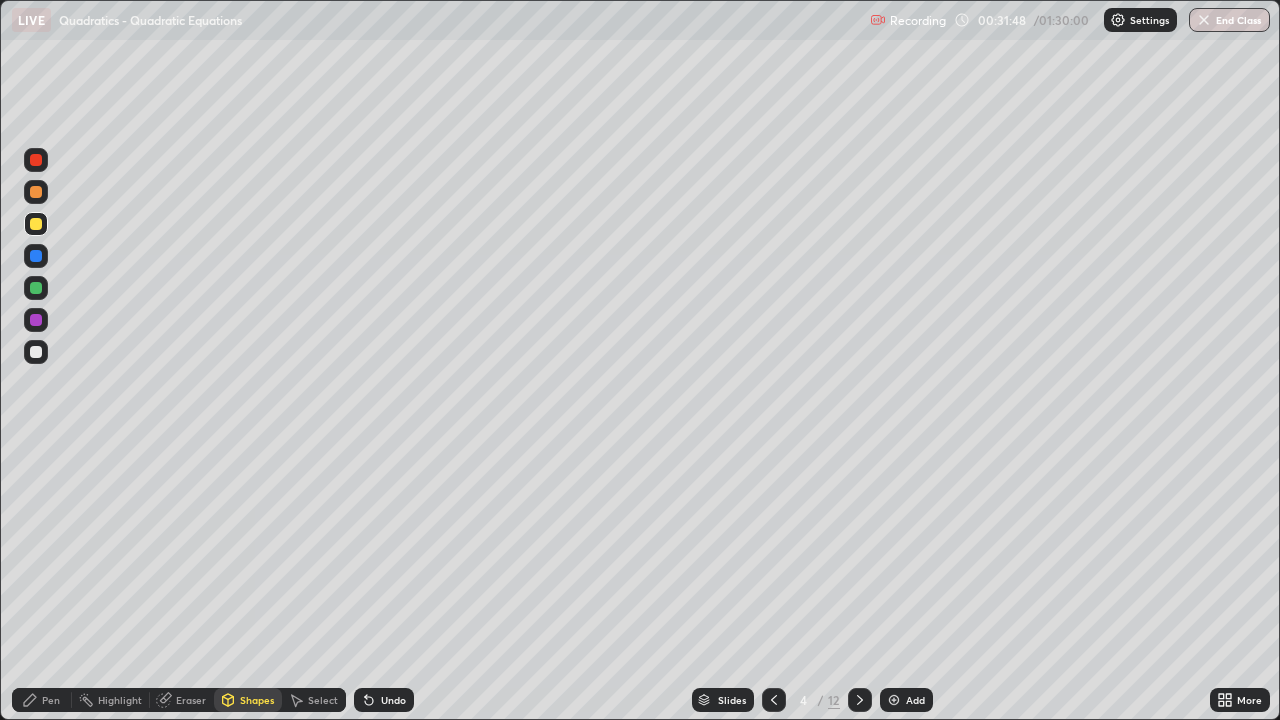 click on "Undo" at bounding box center (384, 700) 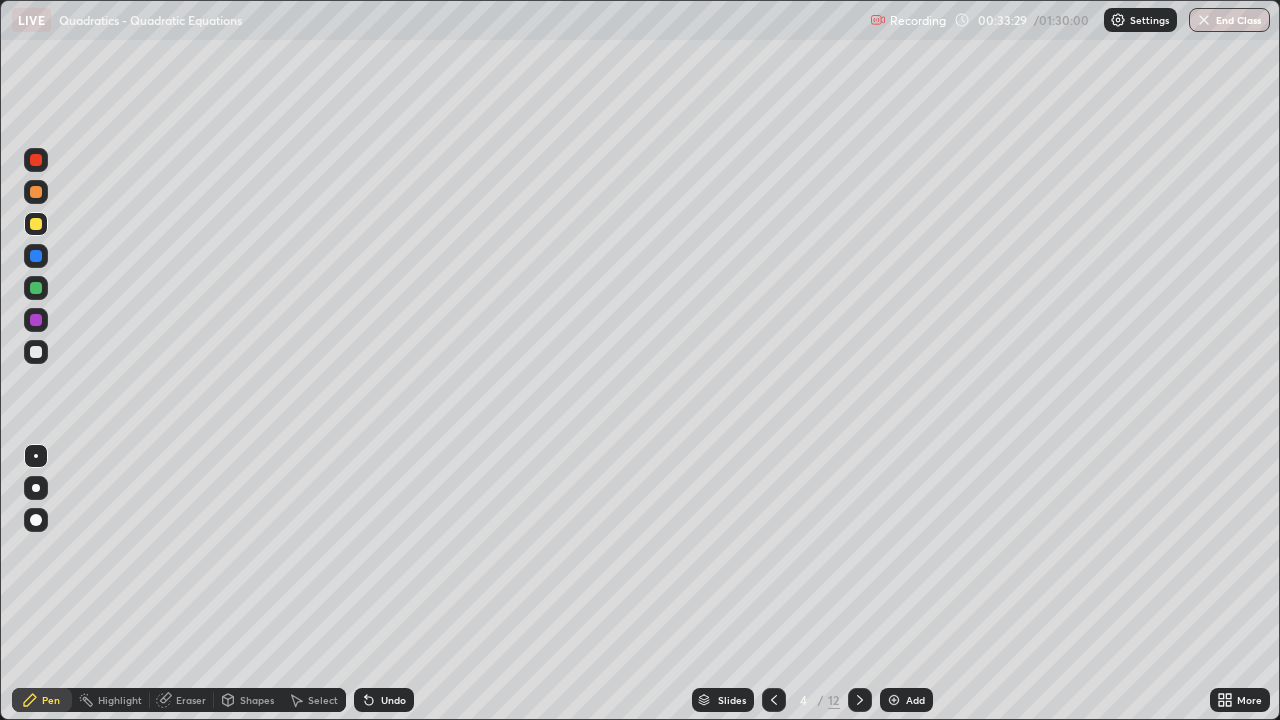 click at bounding box center (36, 288) 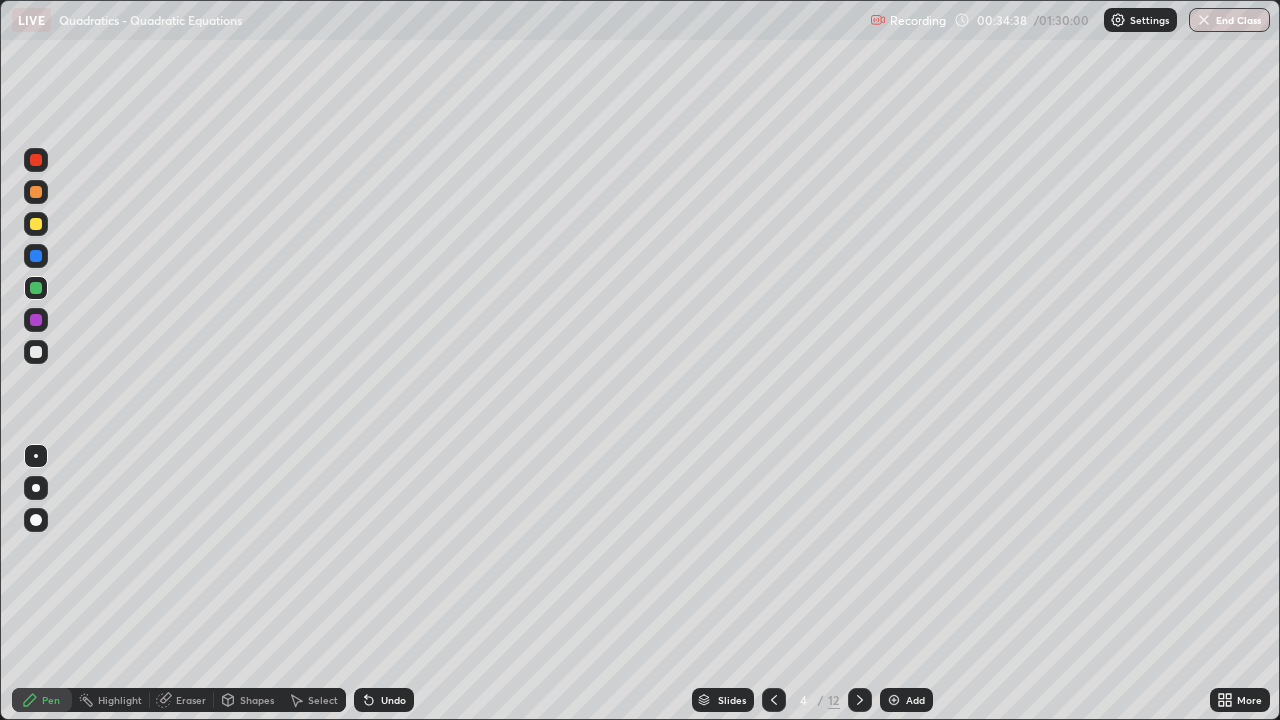 click at bounding box center (36, 352) 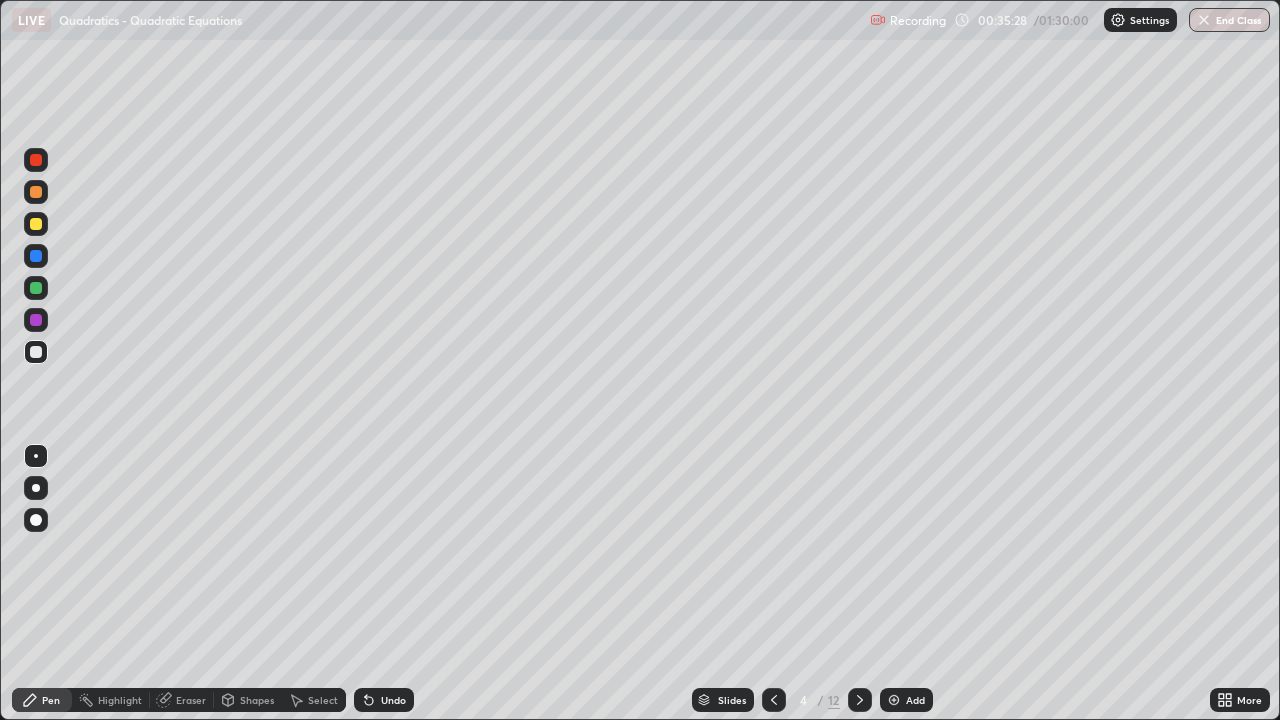 click 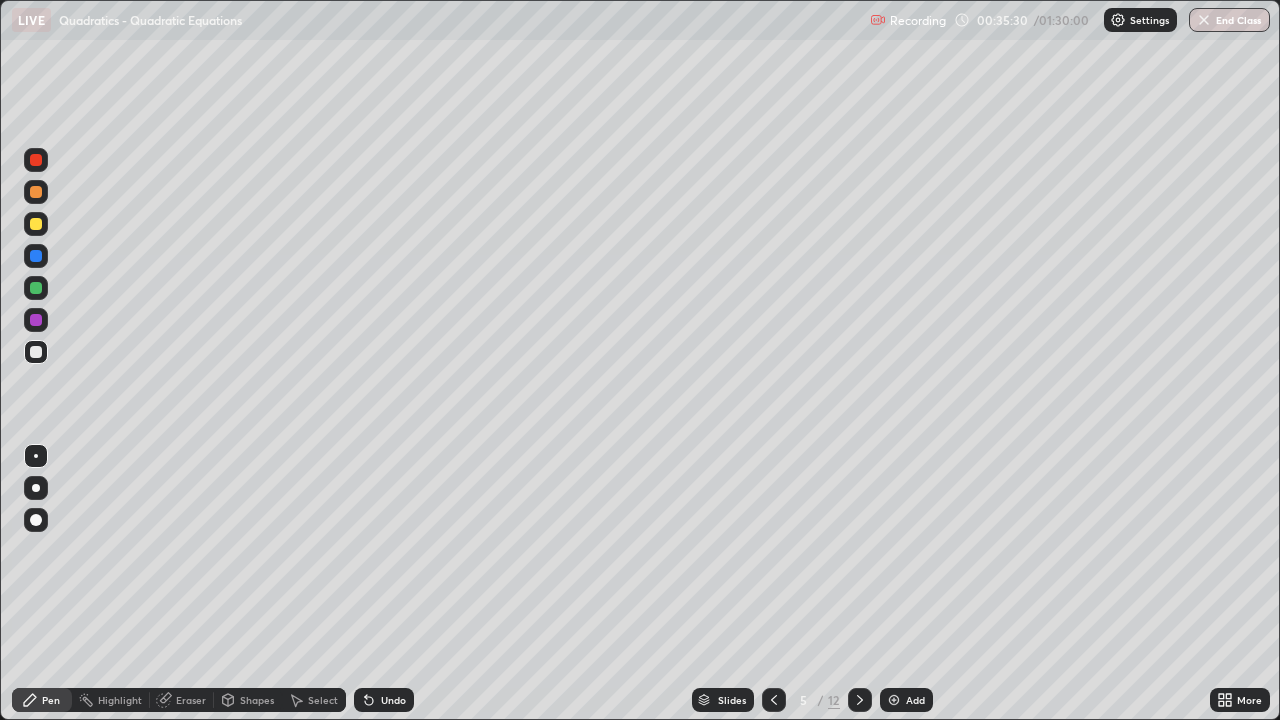click at bounding box center [36, 352] 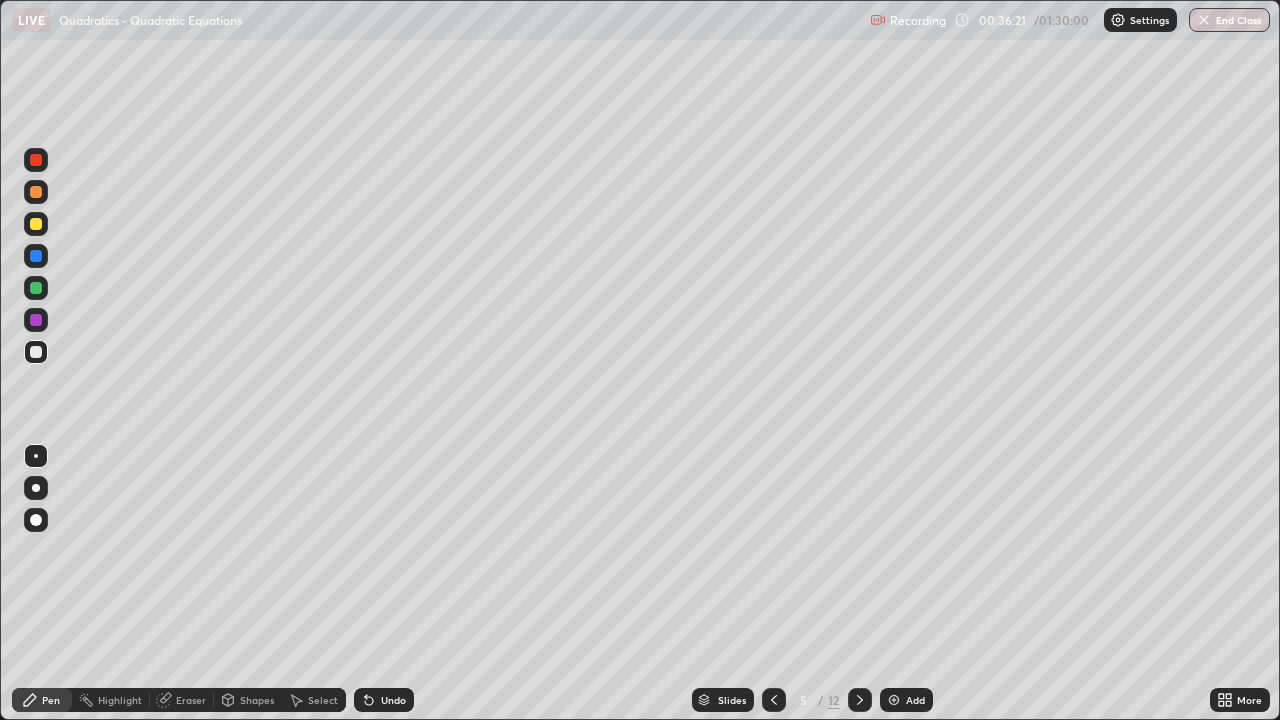click on "Undo" at bounding box center (384, 700) 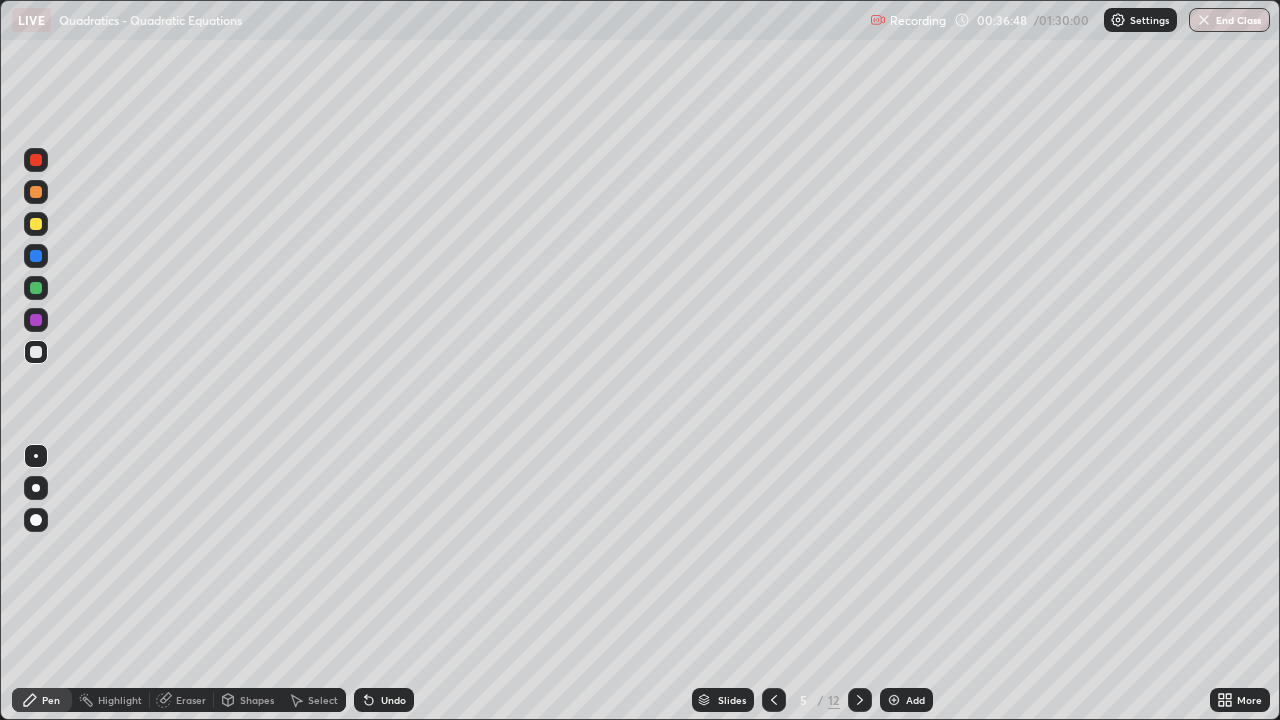 click on "Undo" at bounding box center (393, 700) 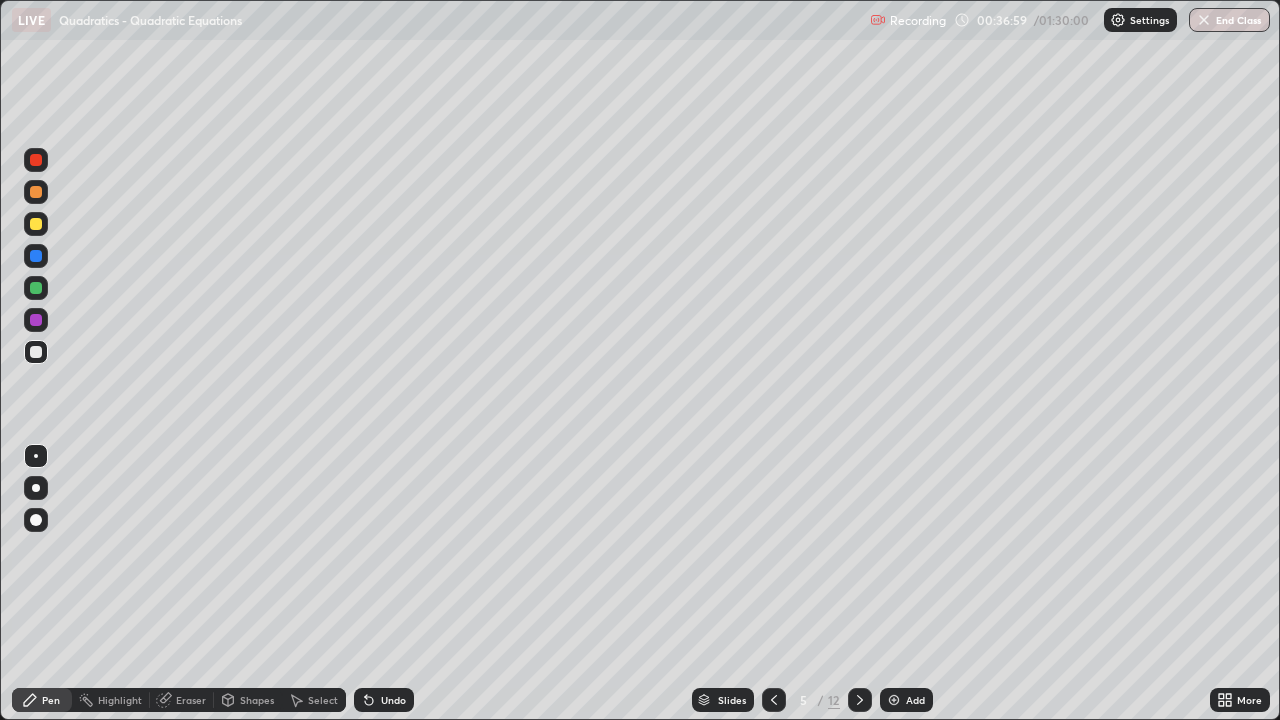 click at bounding box center (36, 224) 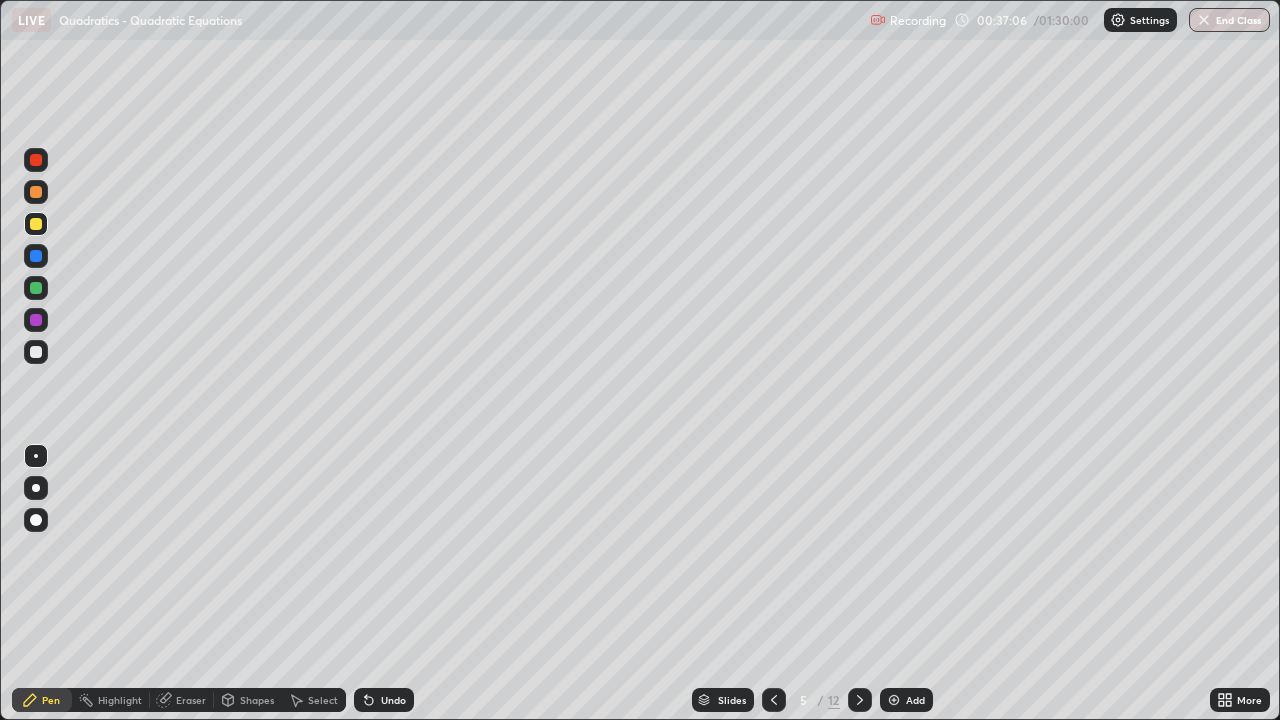 click on "Undo" at bounding box center [393, 700] 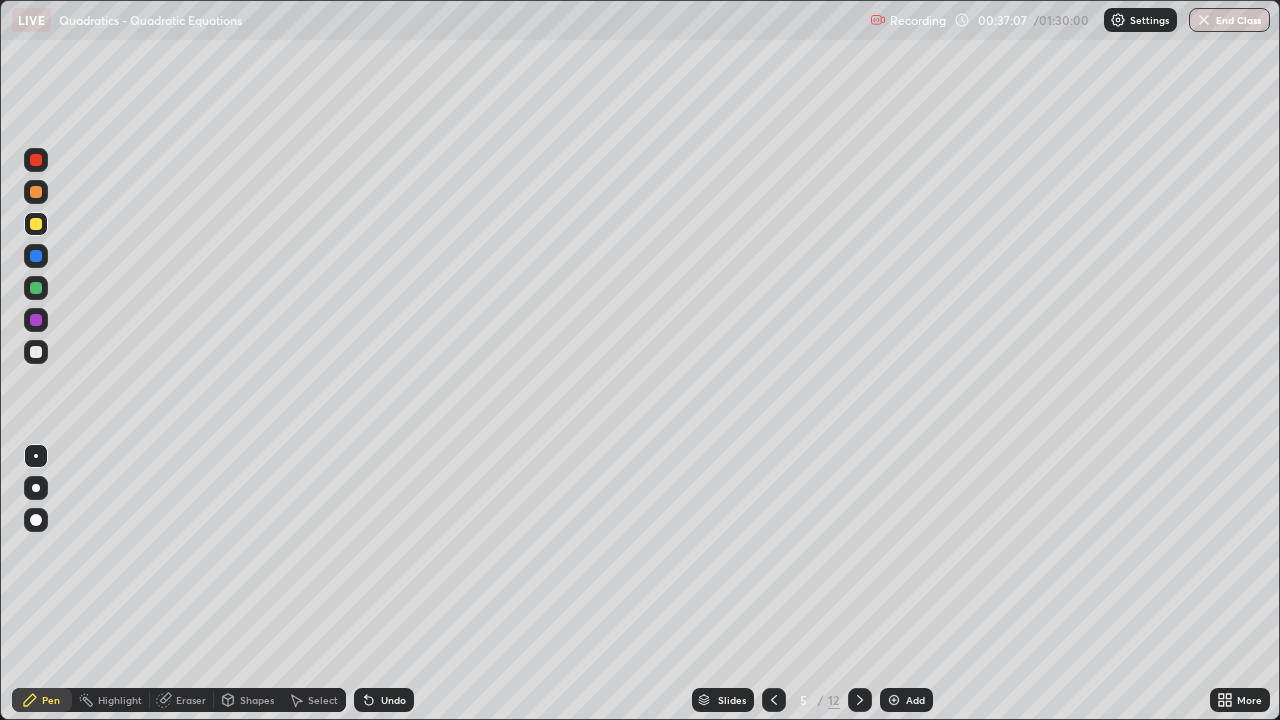 click on "Undo" at bounding box center [384, 700] 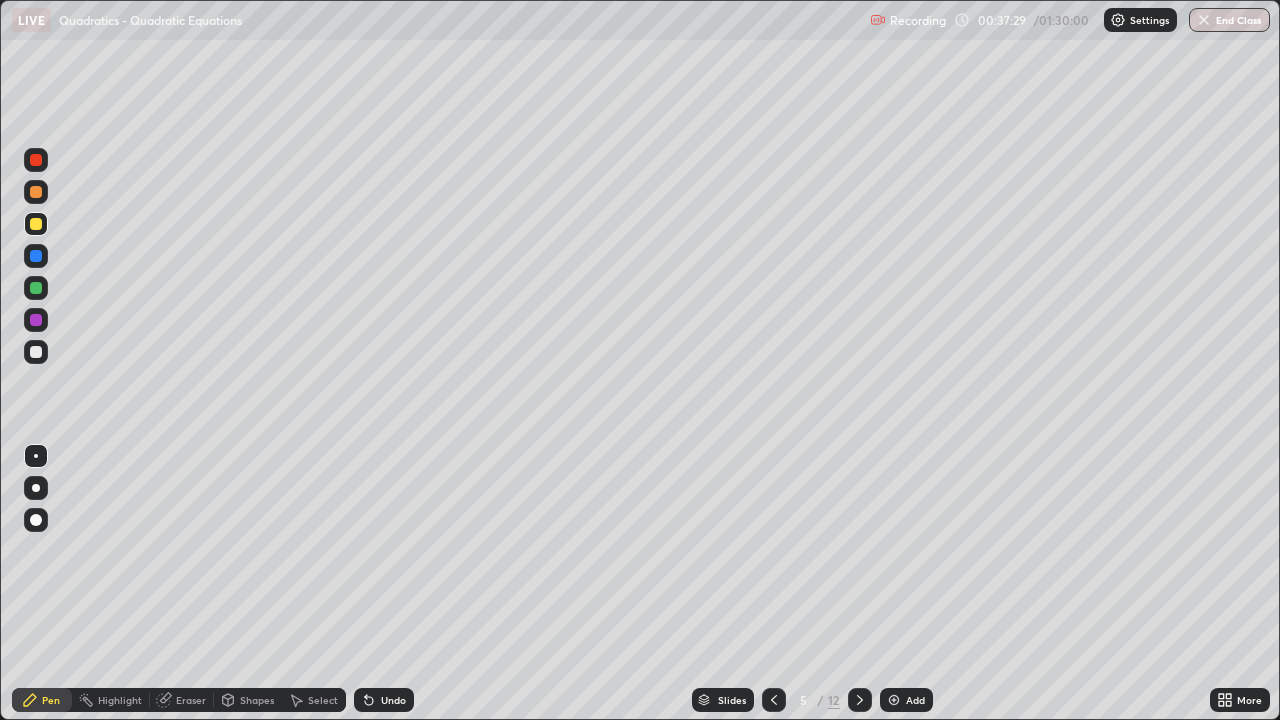 click at bounding box center (36, 192) 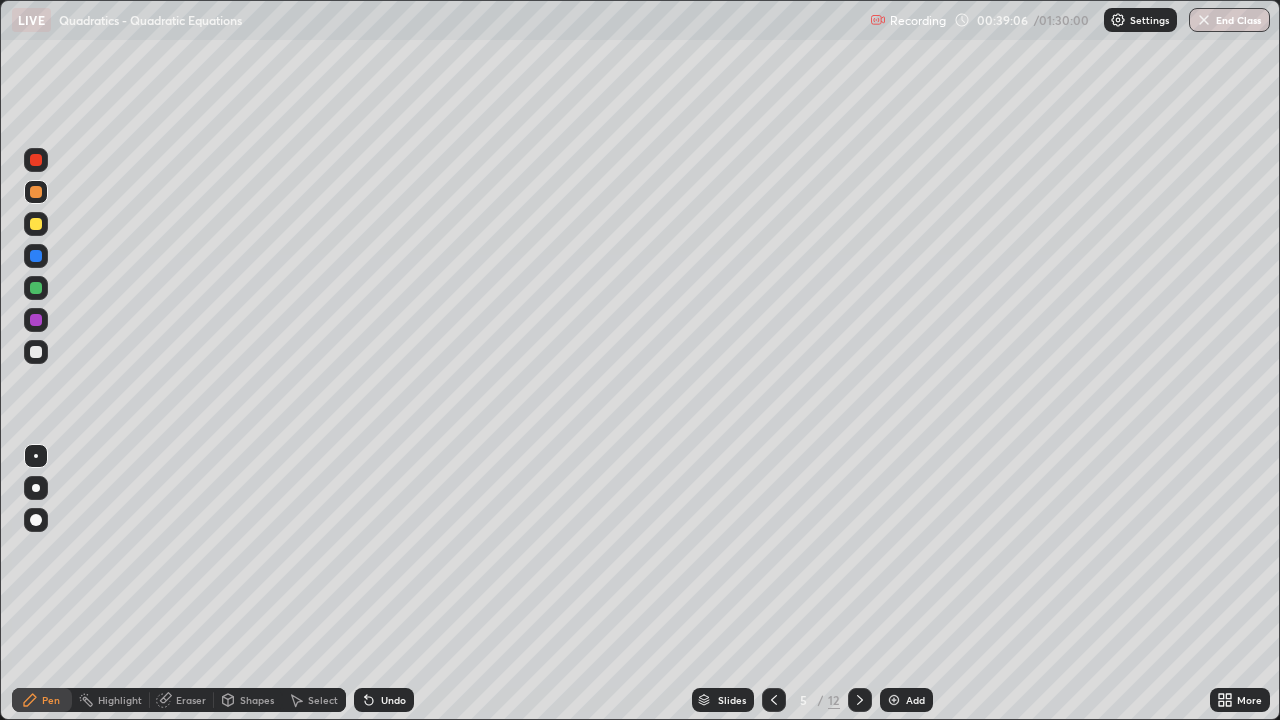 click at bounding box center (36, 192) 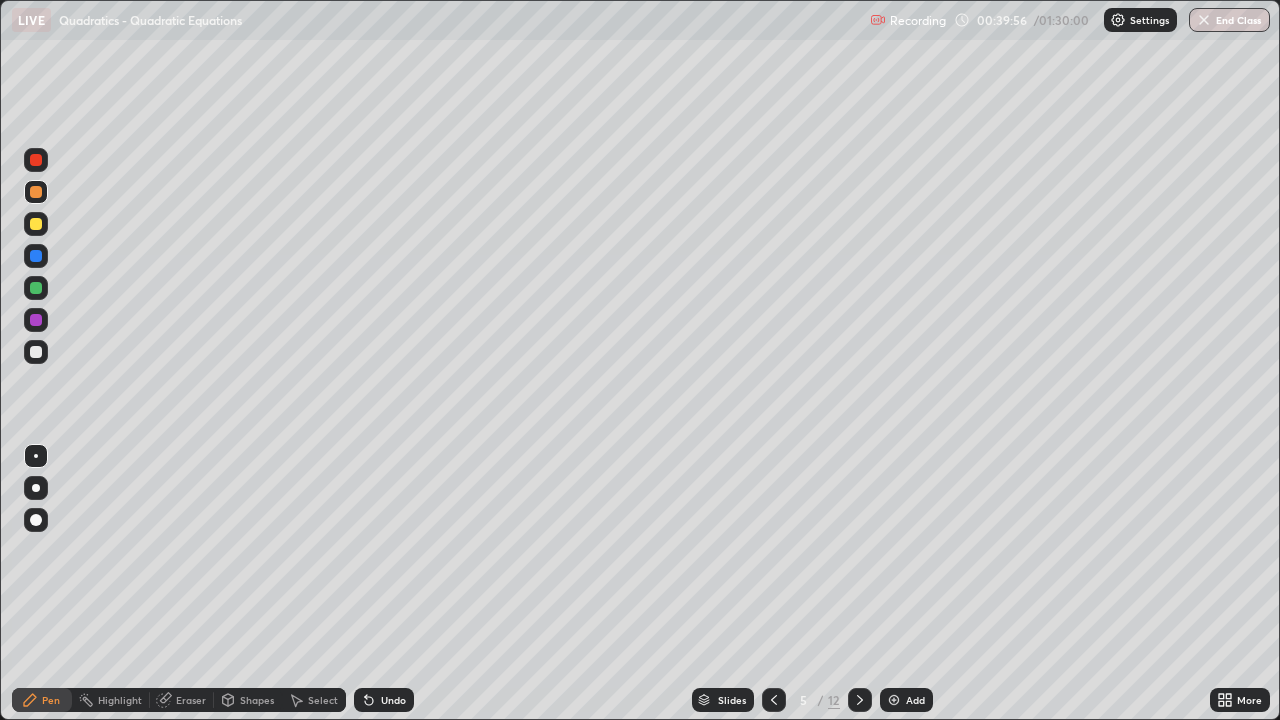 click at bounding box center (36, 224) 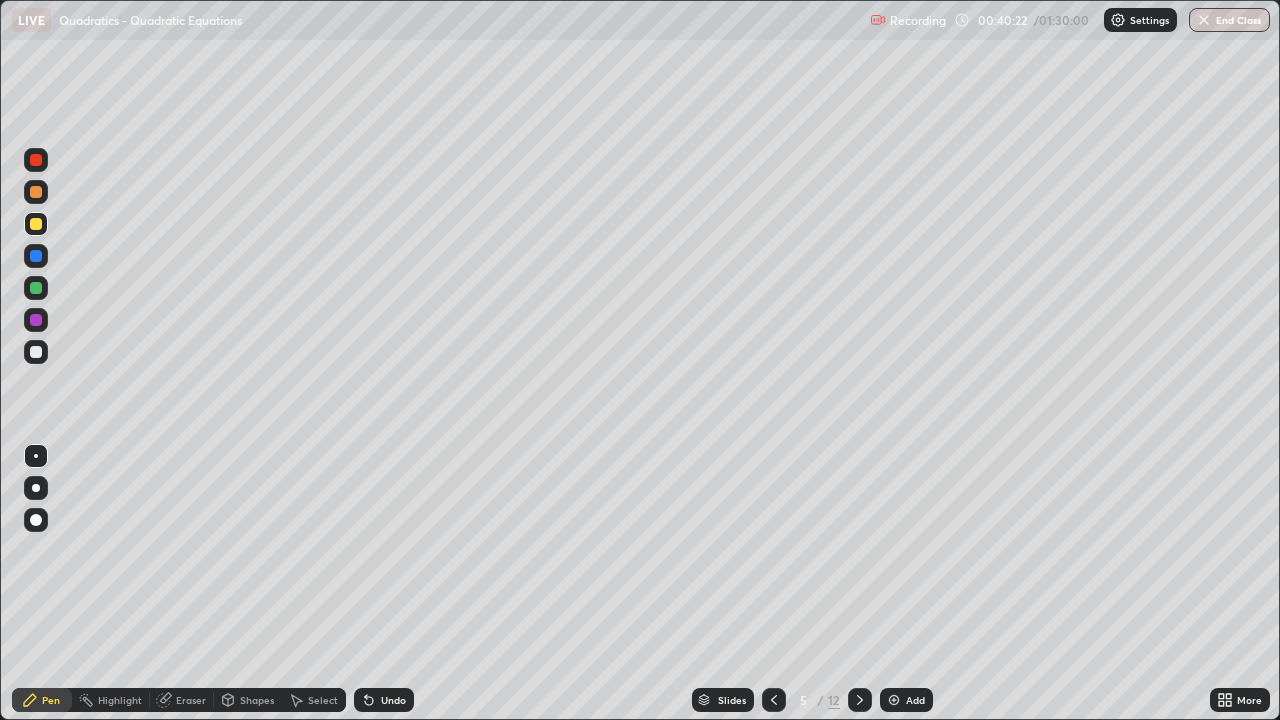 click at bounding box center (36, 288) 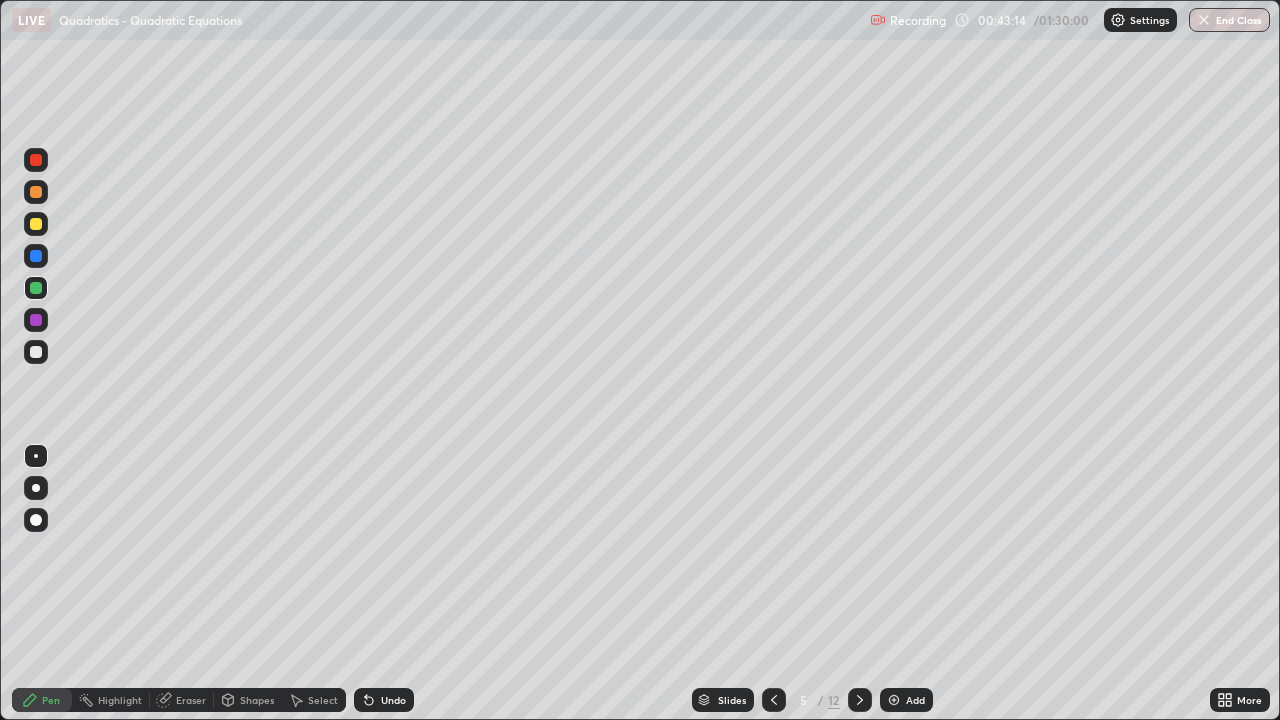 click on "Undo" at bounding box center (393, 700) 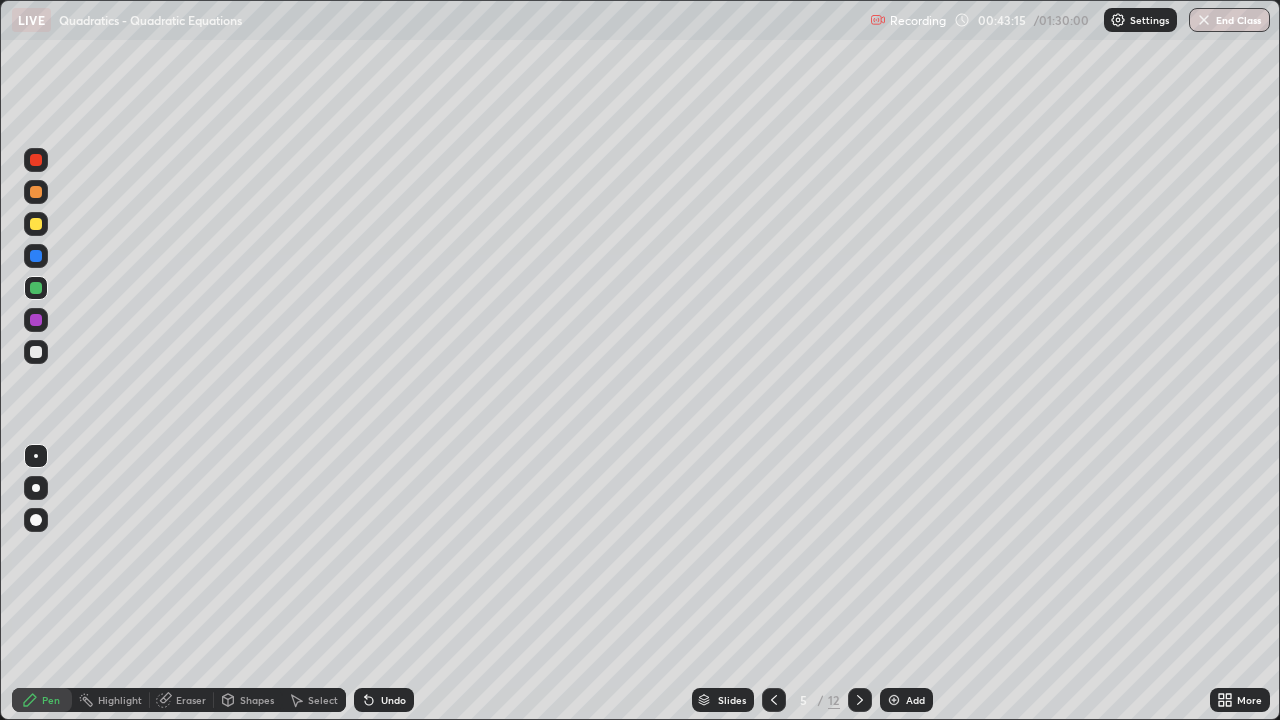 click on "Undo" at bounding box center (384, 700) 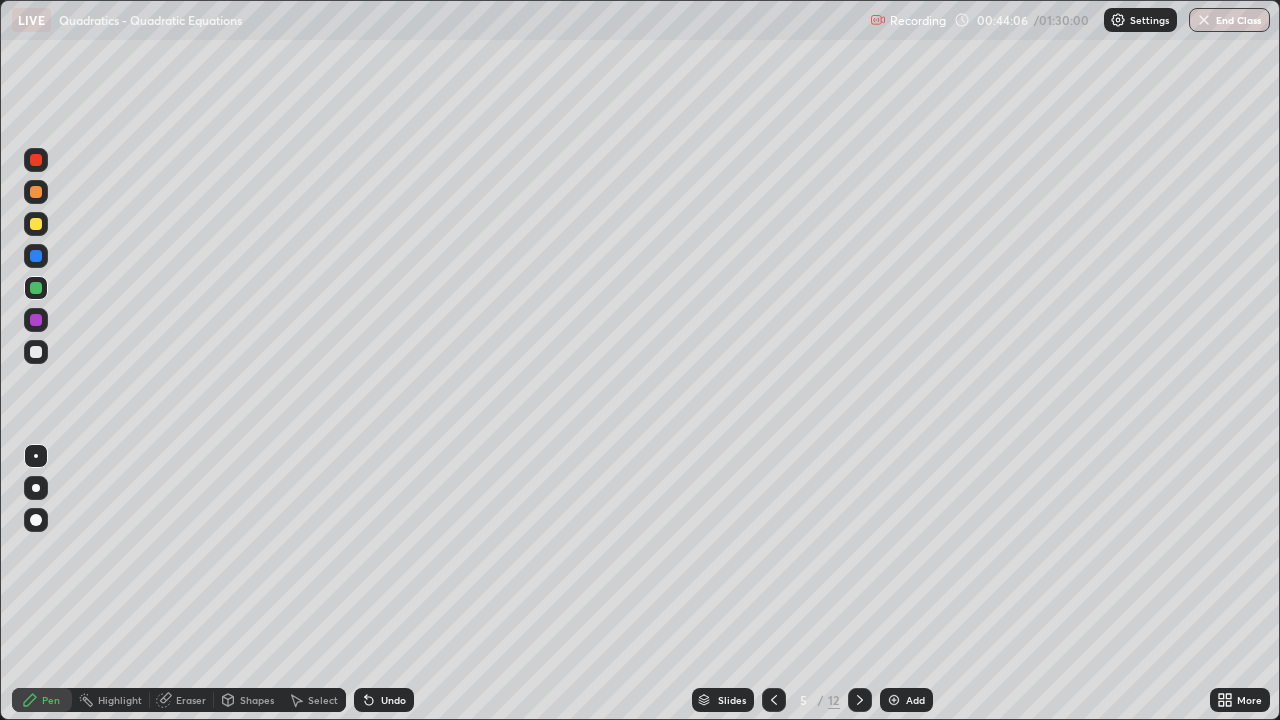 click at bounding box center (36, 352) 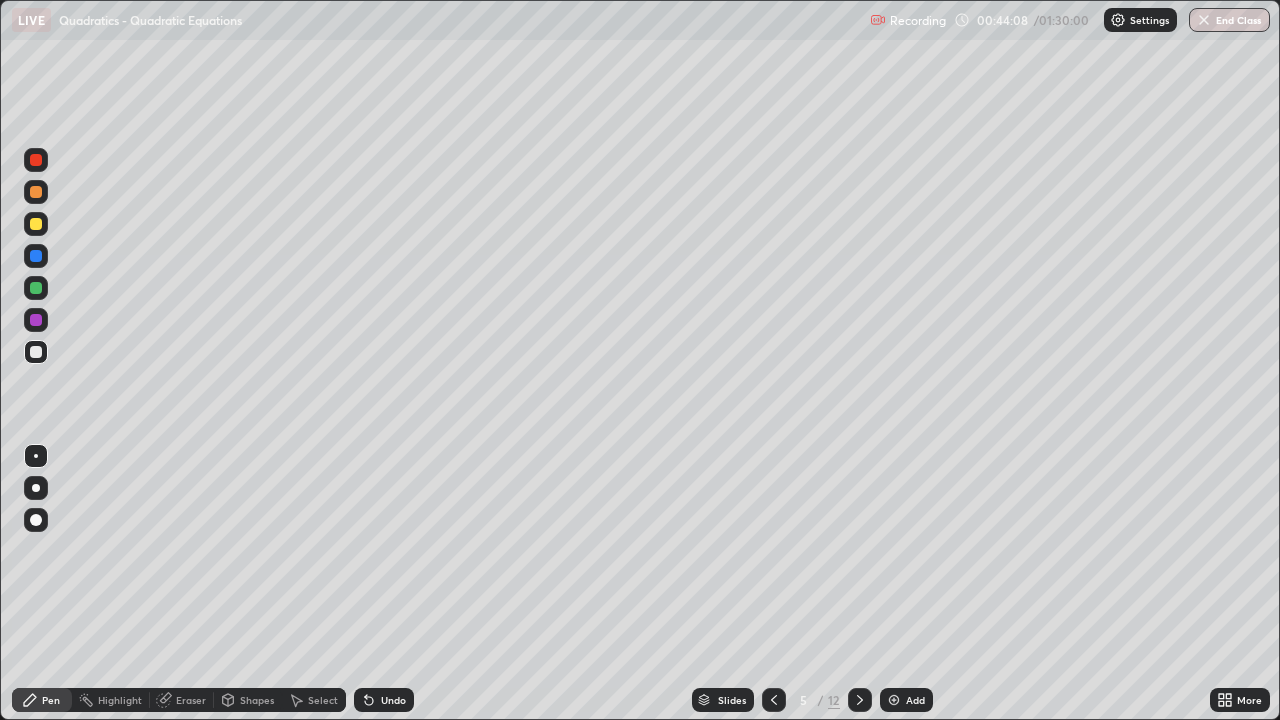 click 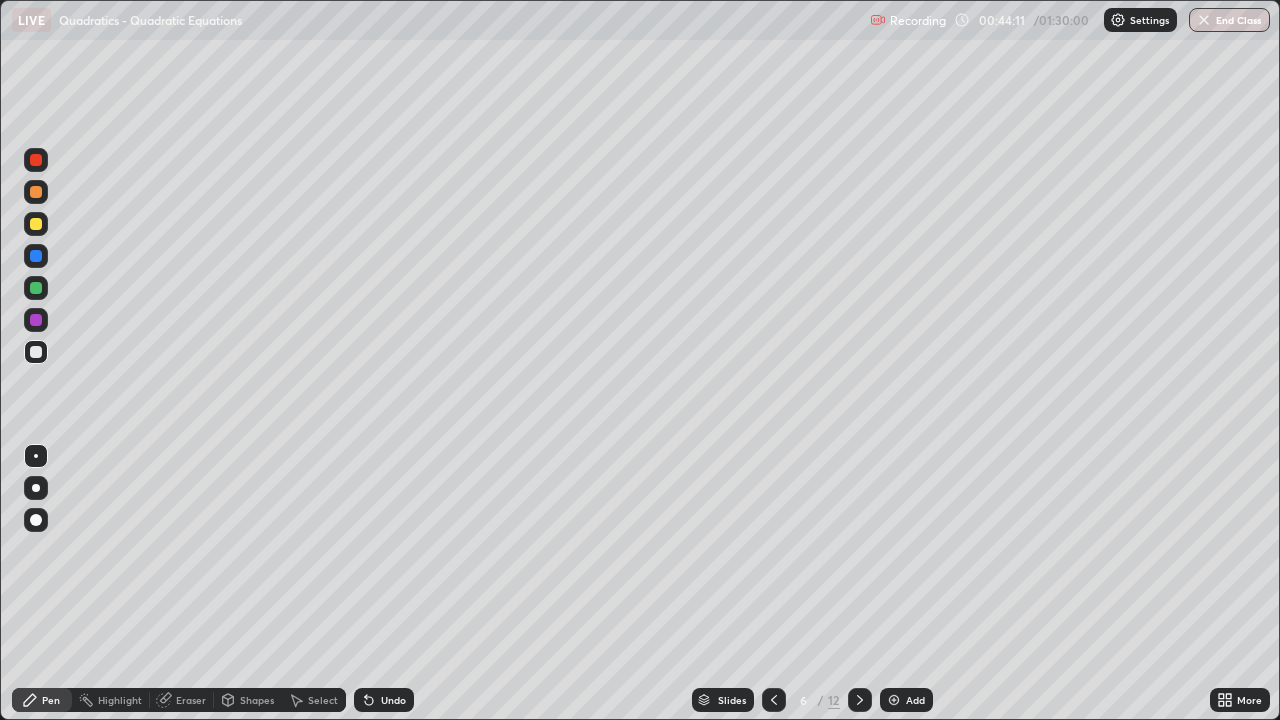 click at bounding box center (36, 352) 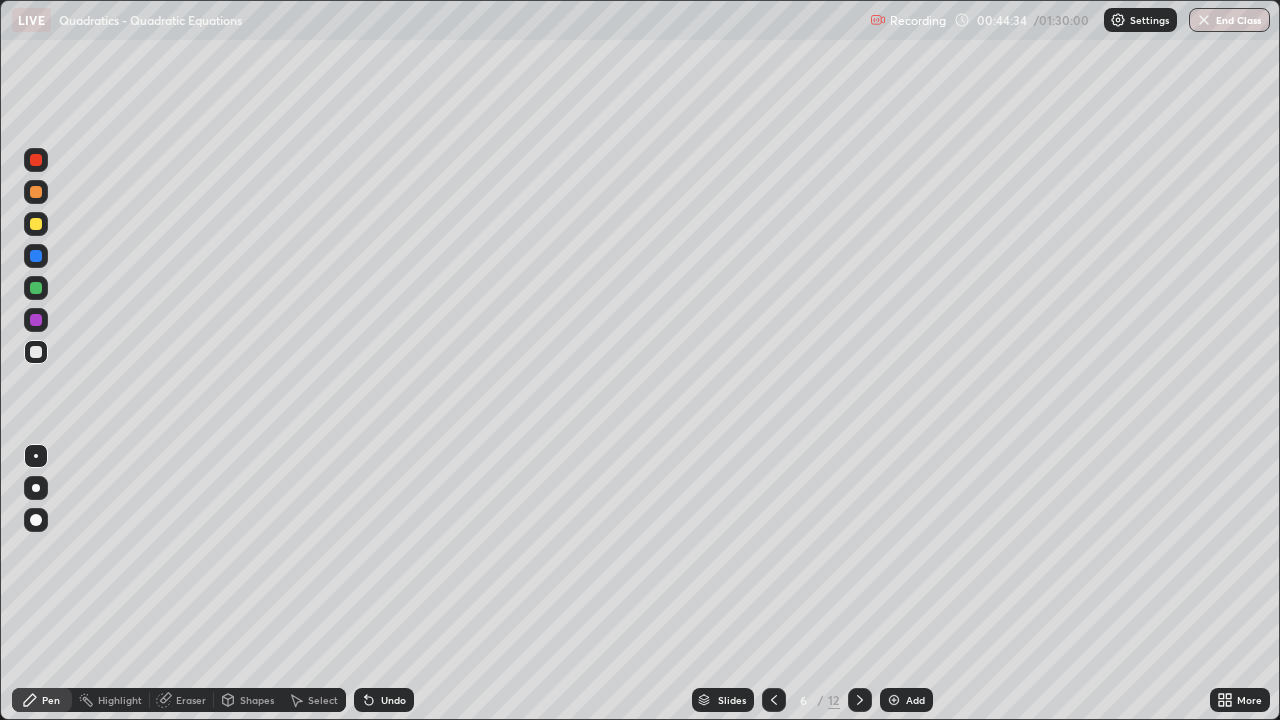 click on "Undo" at bounding box center [393, 700] 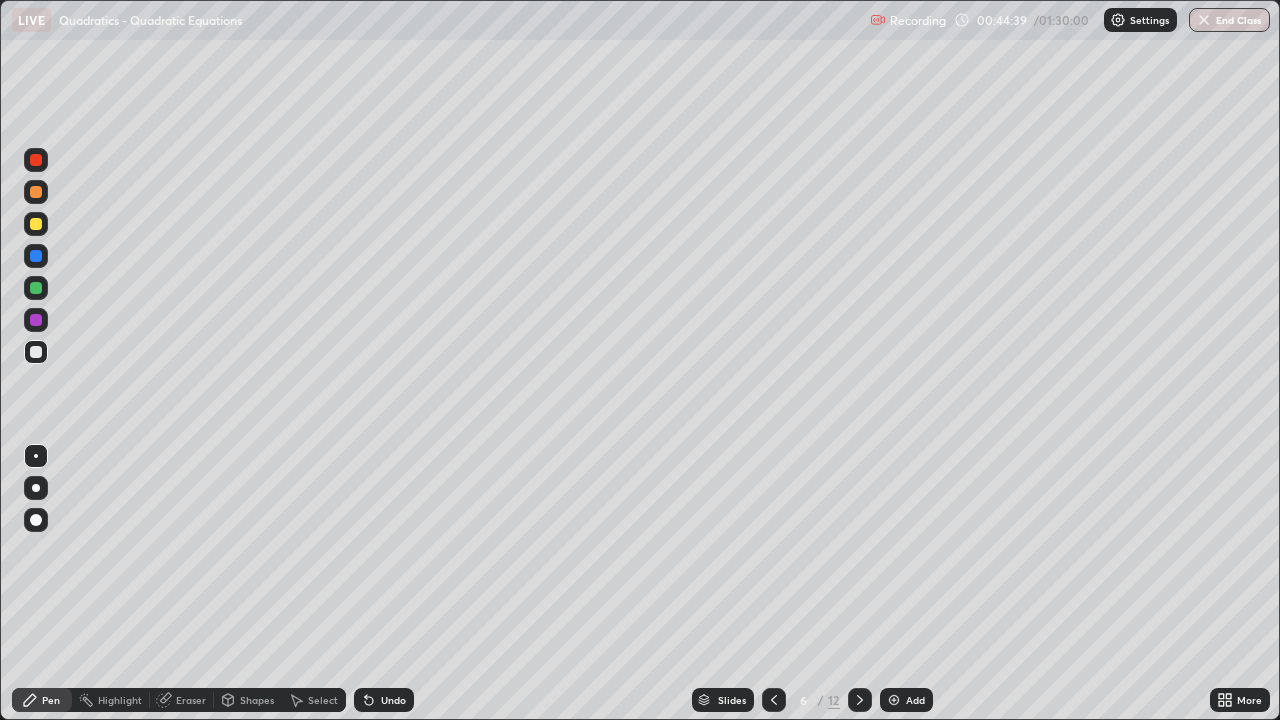 click on "Select" at bounding box center (314, 700) 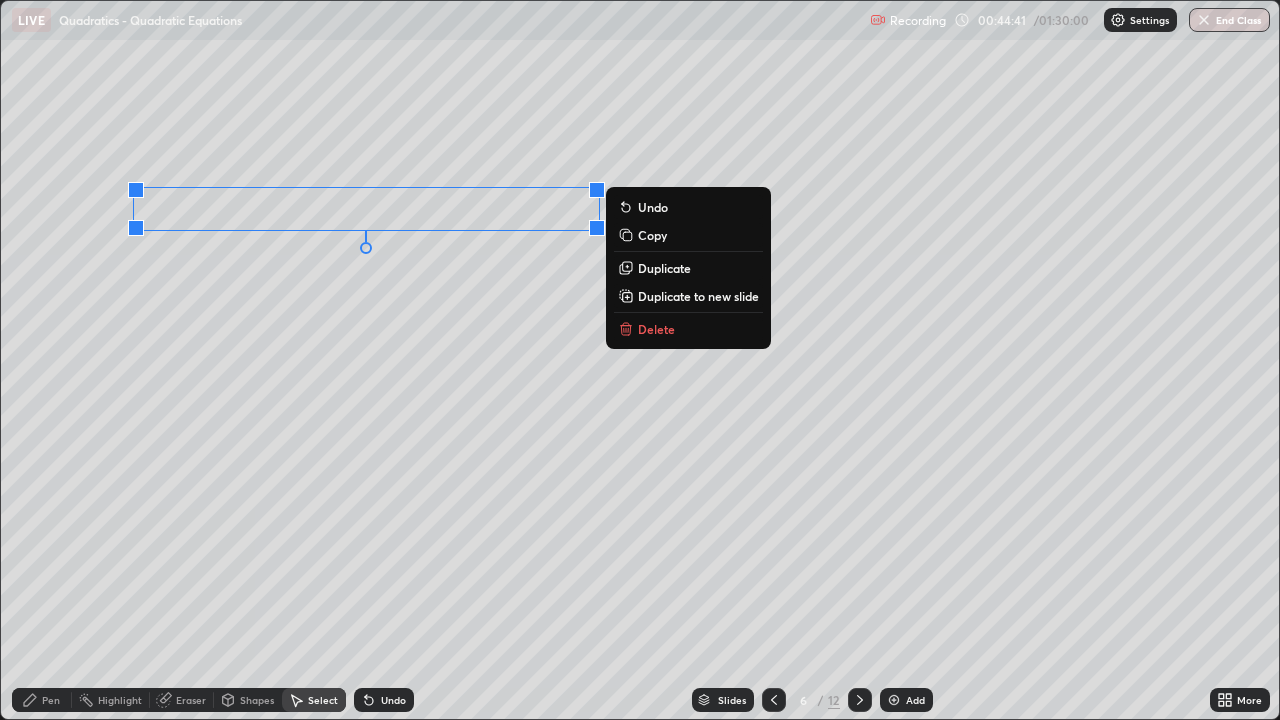 click on "Duplicate" at bounding box center (664, 268) 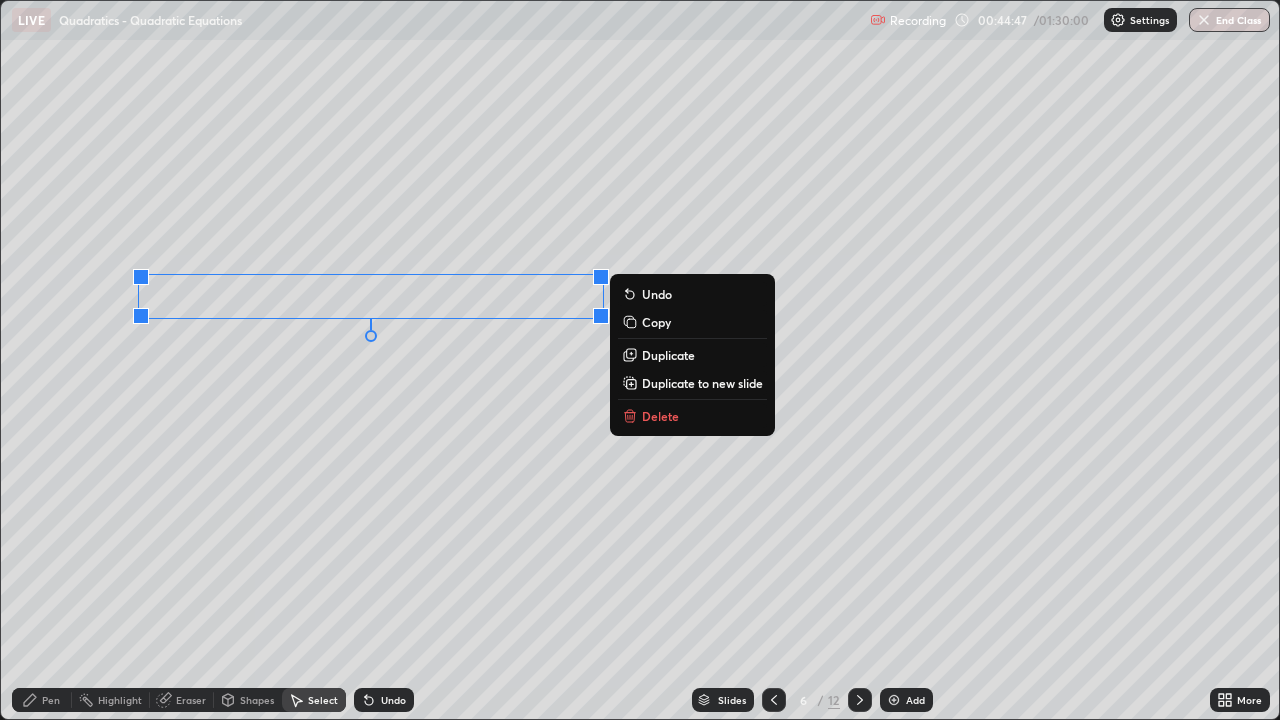 click on "Duplicate" at bounding box center [668, 355] 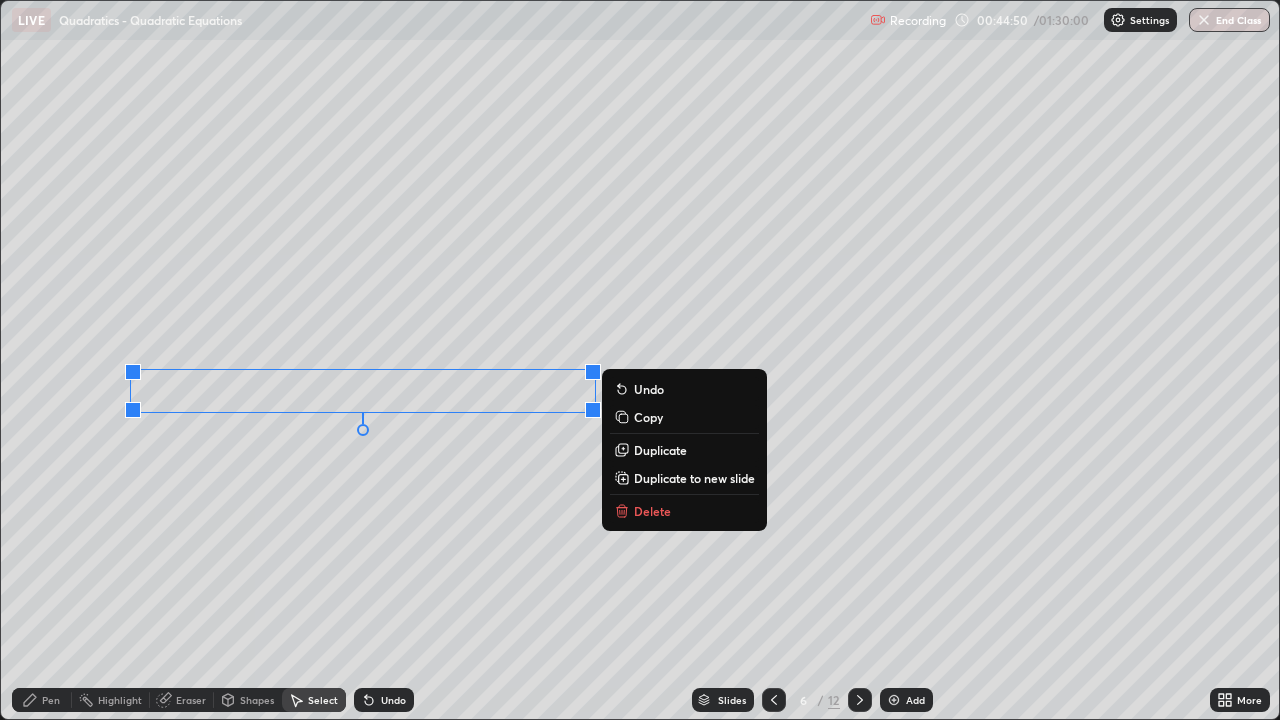 click on "Duplicate" at bounding box center (660, 450) 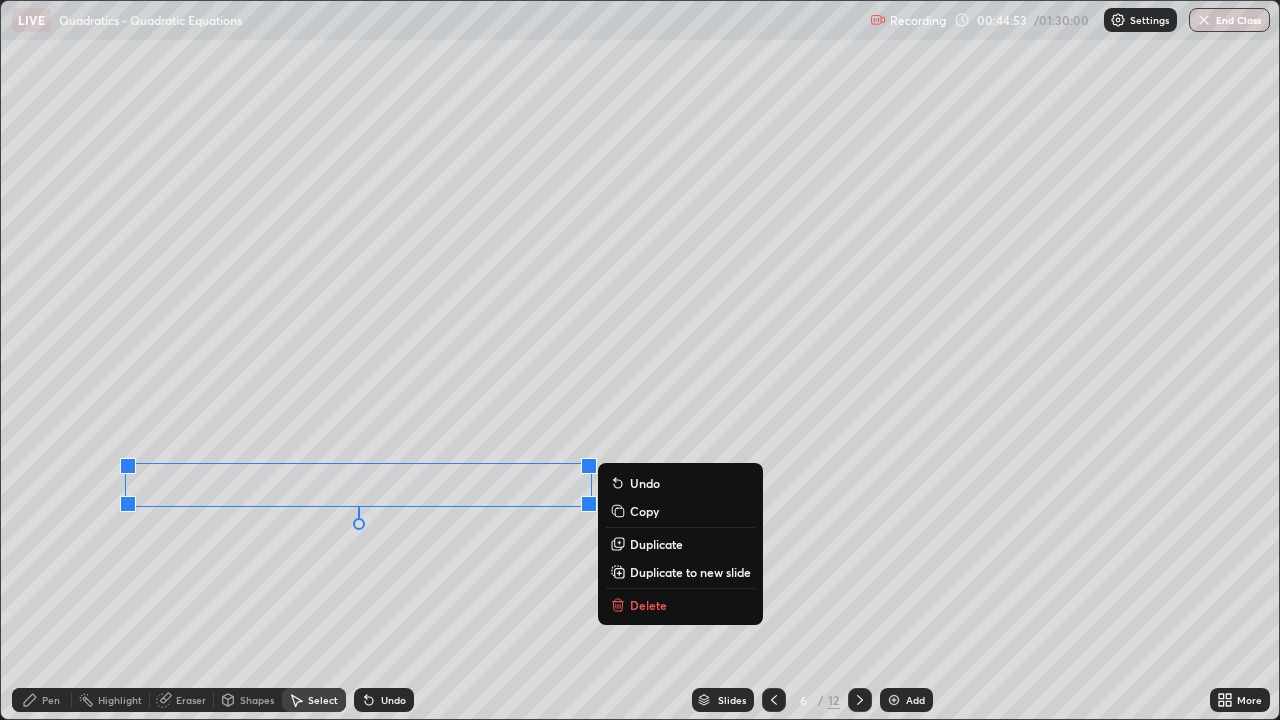 click on "Eraser" at bounding box center (191, 700) 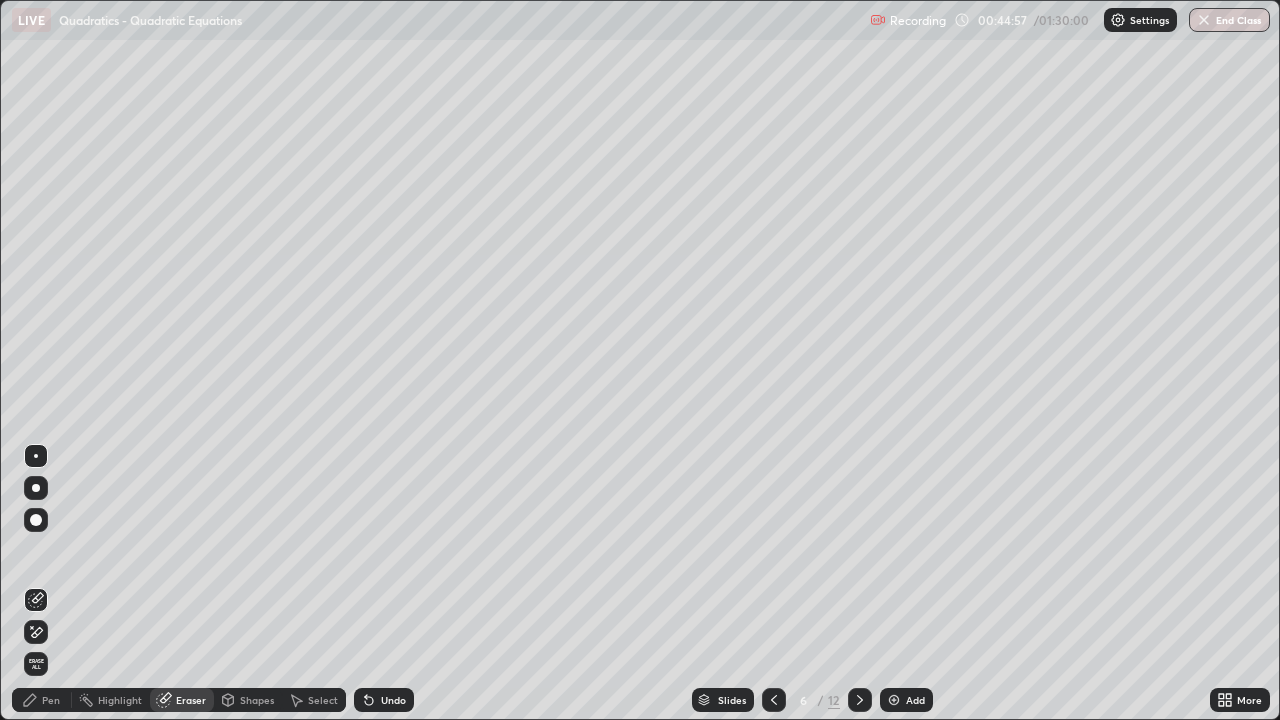 click on "Pen" at bounding box center [42, 700] 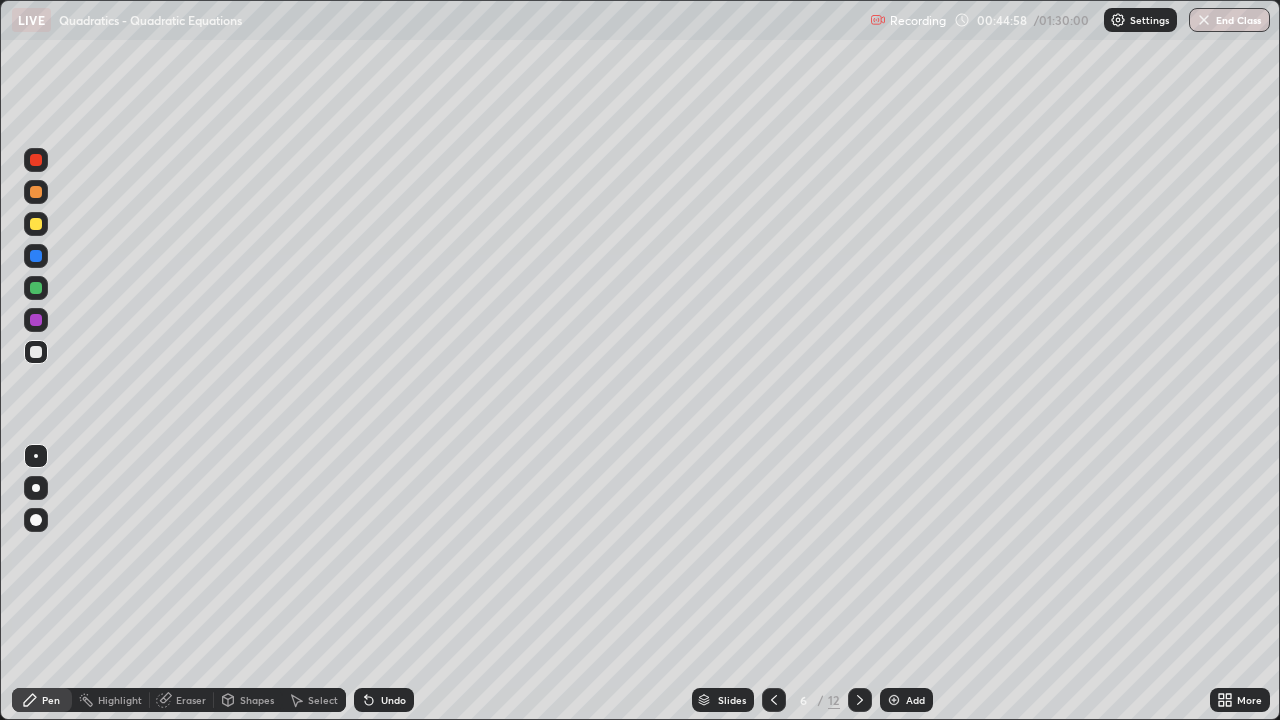 click at bounding box center (36, 352) 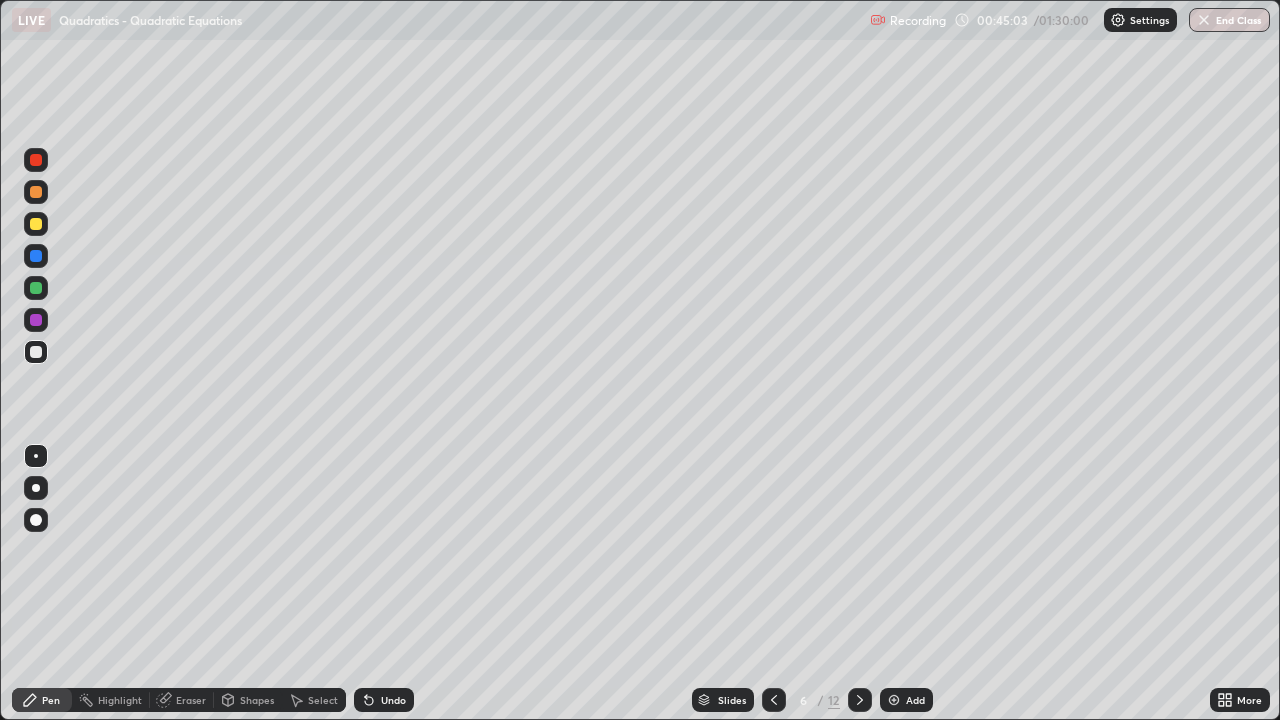 click at bounding box center (36, 352) 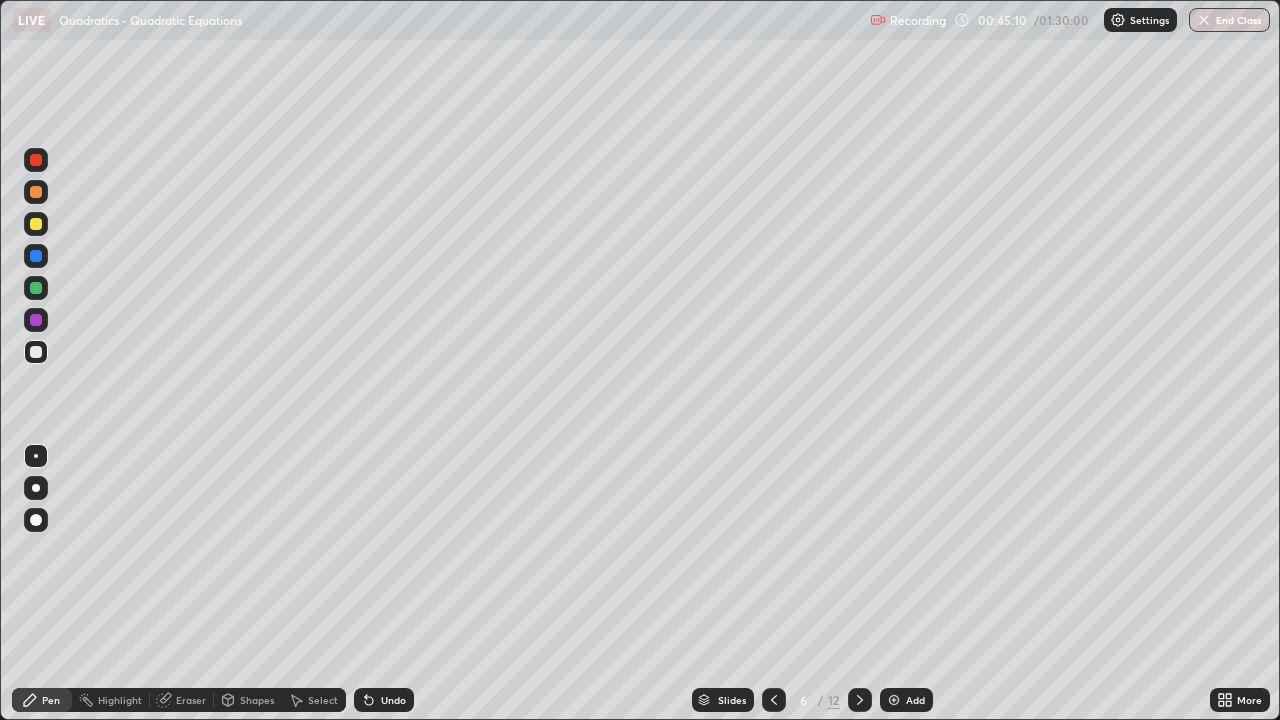 click at bounding box center (36, 352) 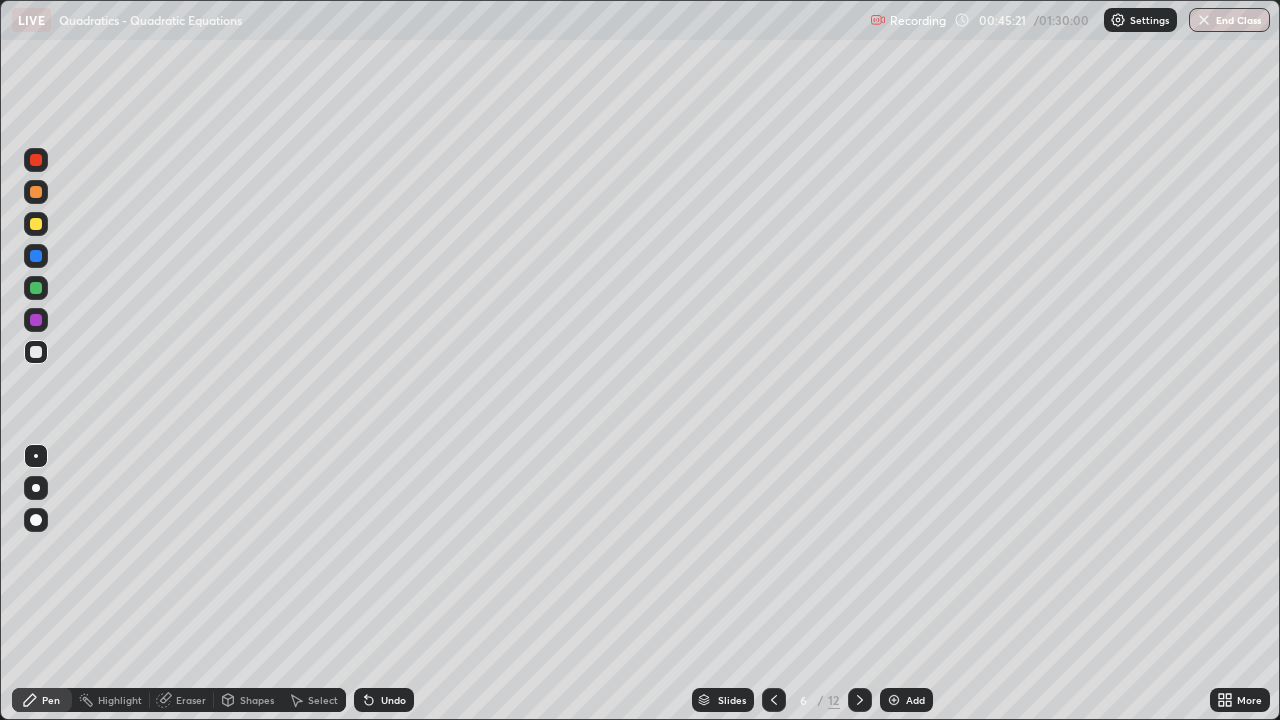click at bounding box center (36, 352) 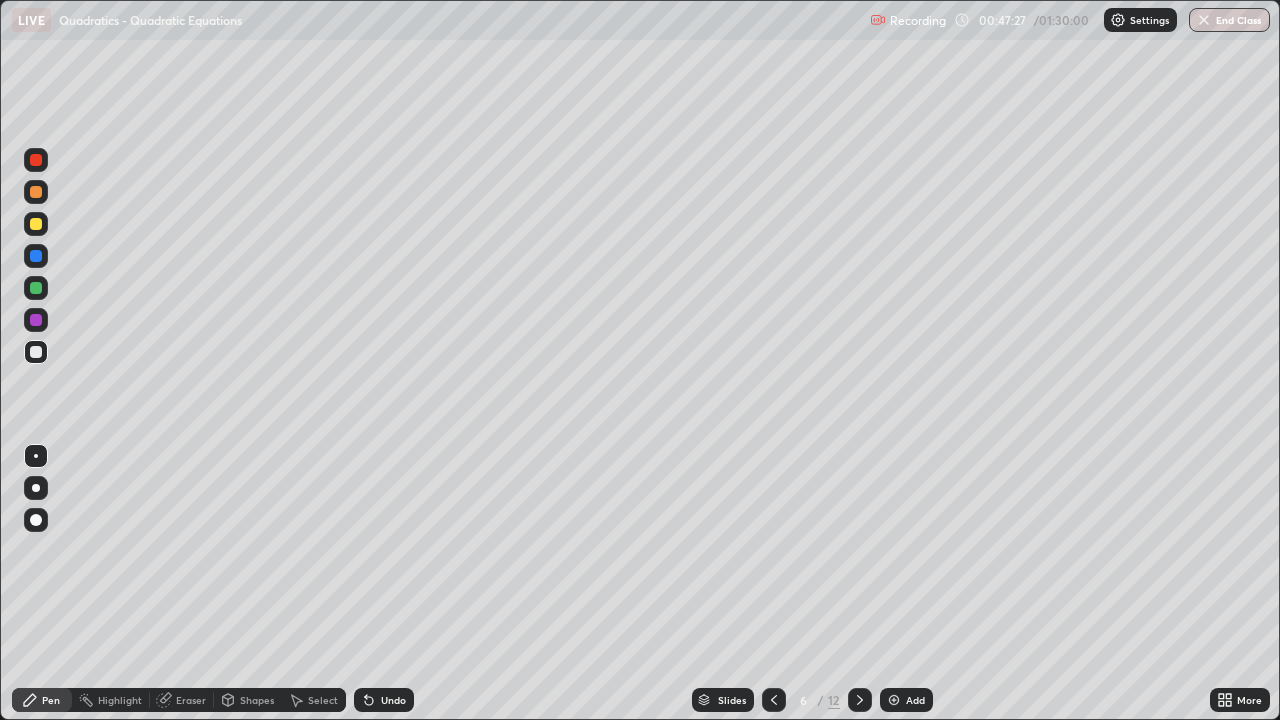 click at bounding box center [36, 224] 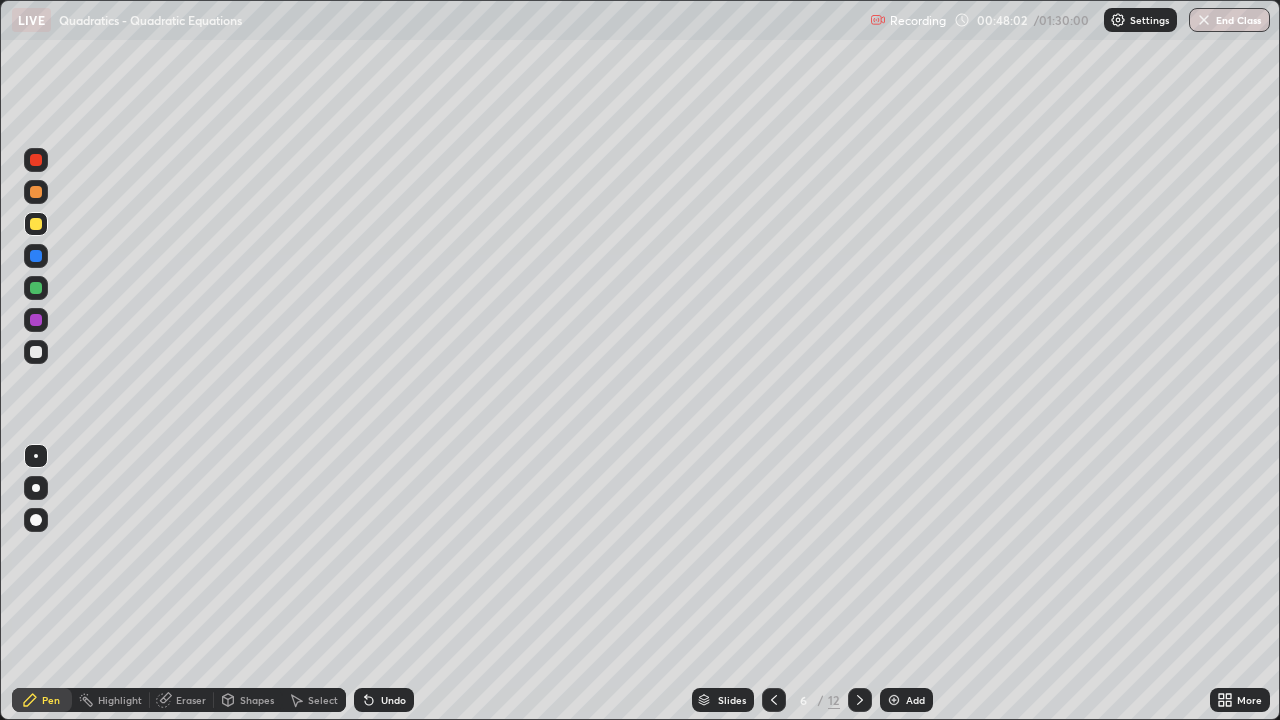 click on "Undo" at bounding box center [393, 700] 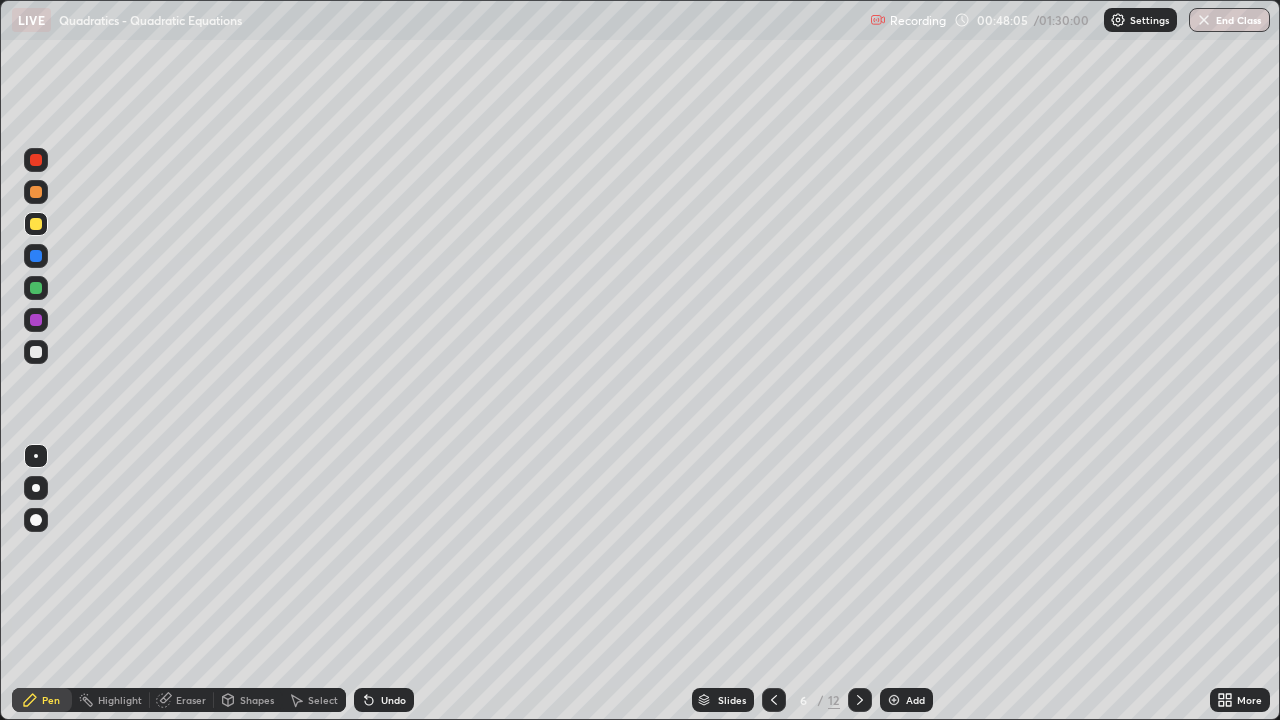 click on "Undo" at bounding box center [393, 700] 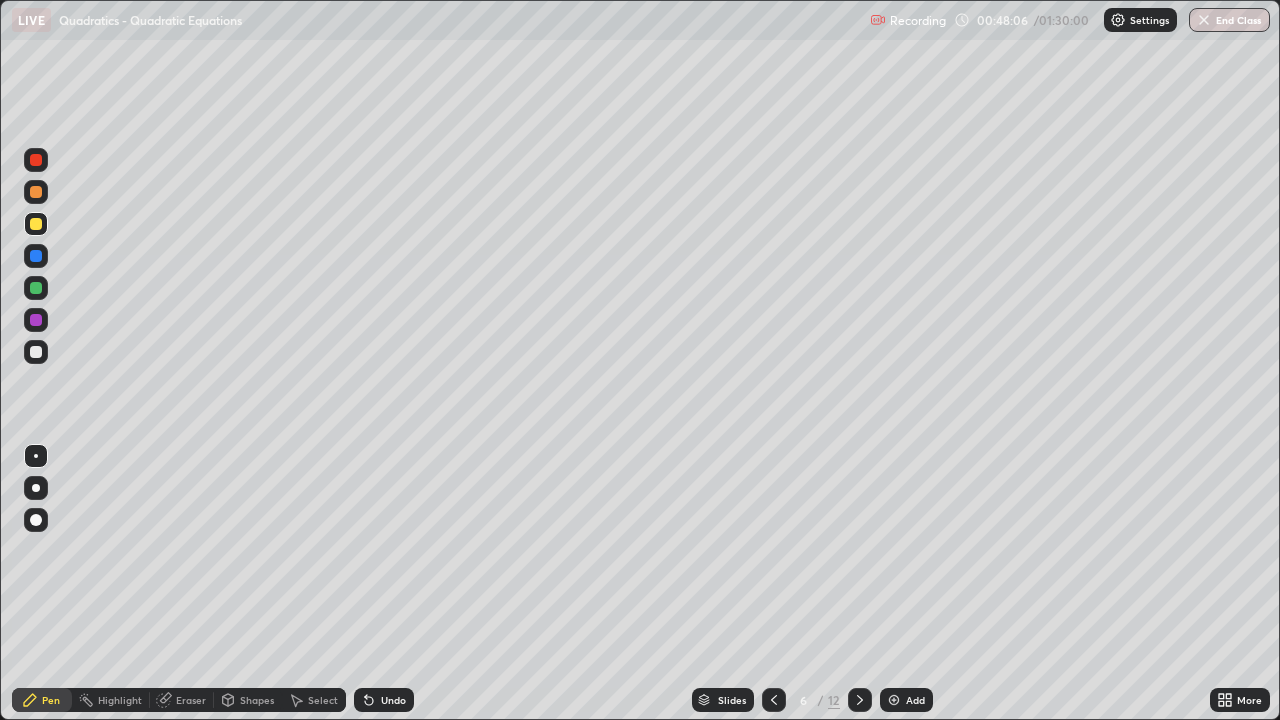 click on "Undo" at bounding box center (393, 700) 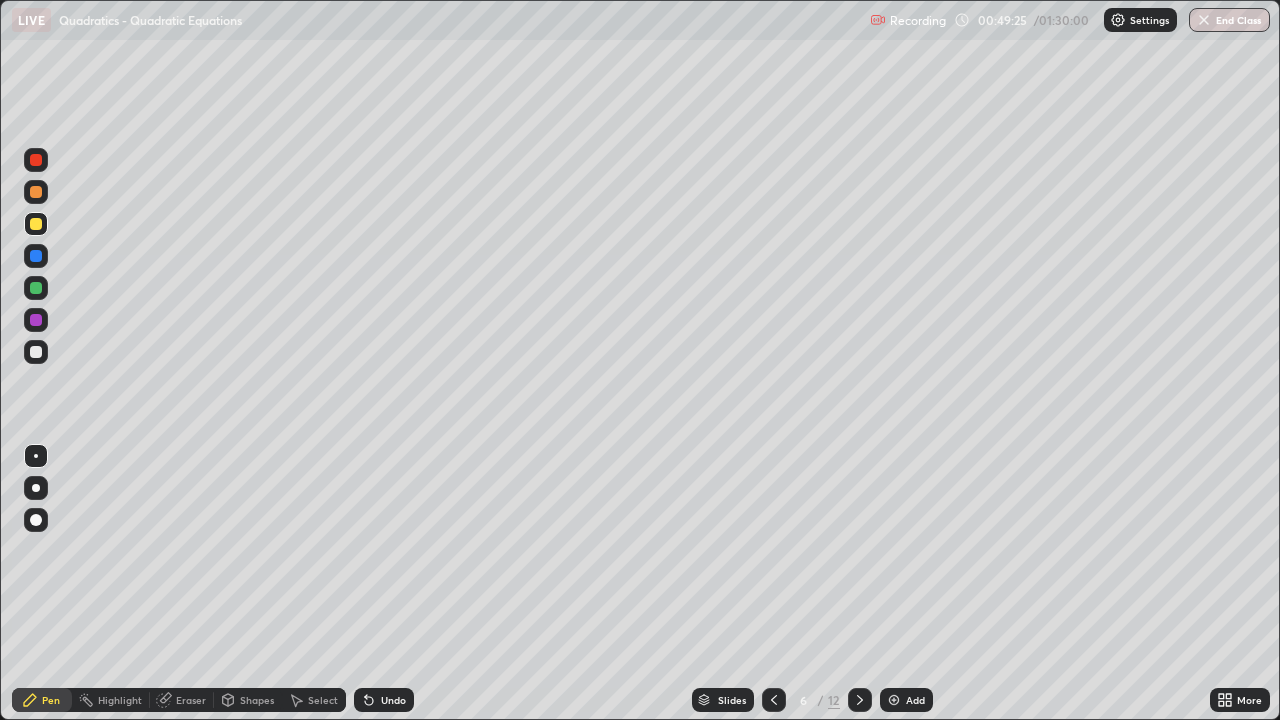 click at bounding box center (36, 352) 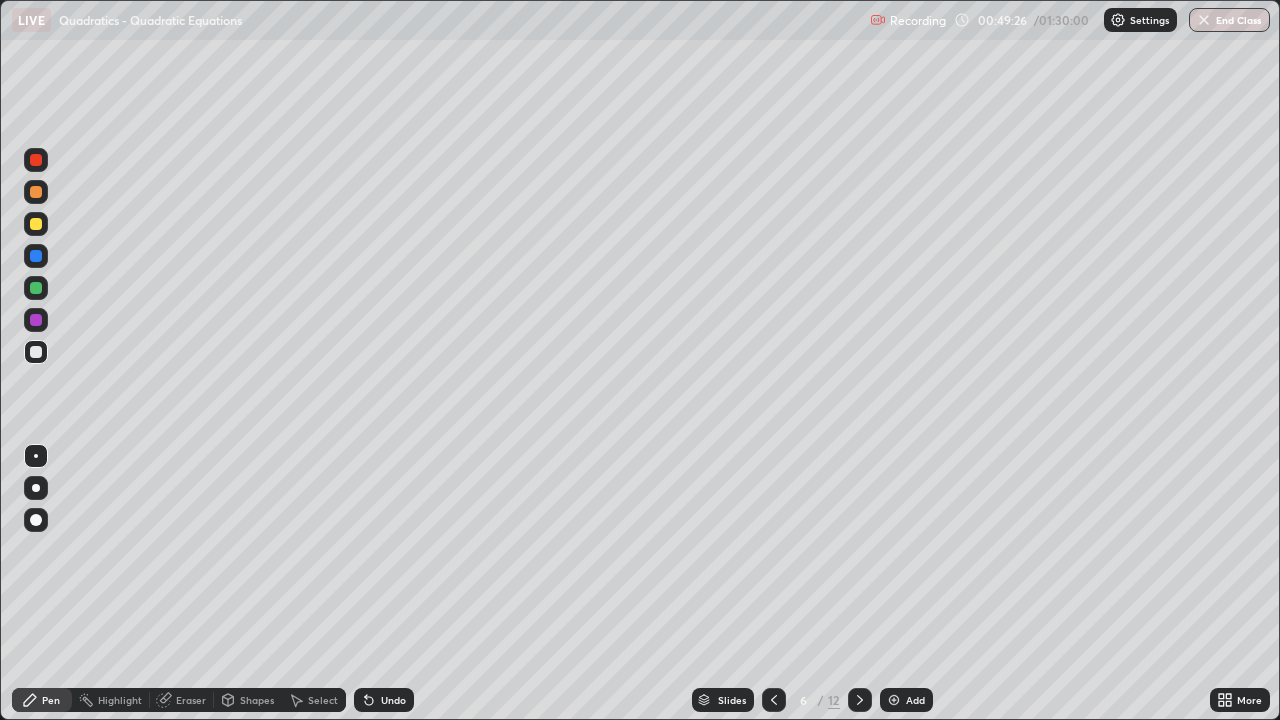 click 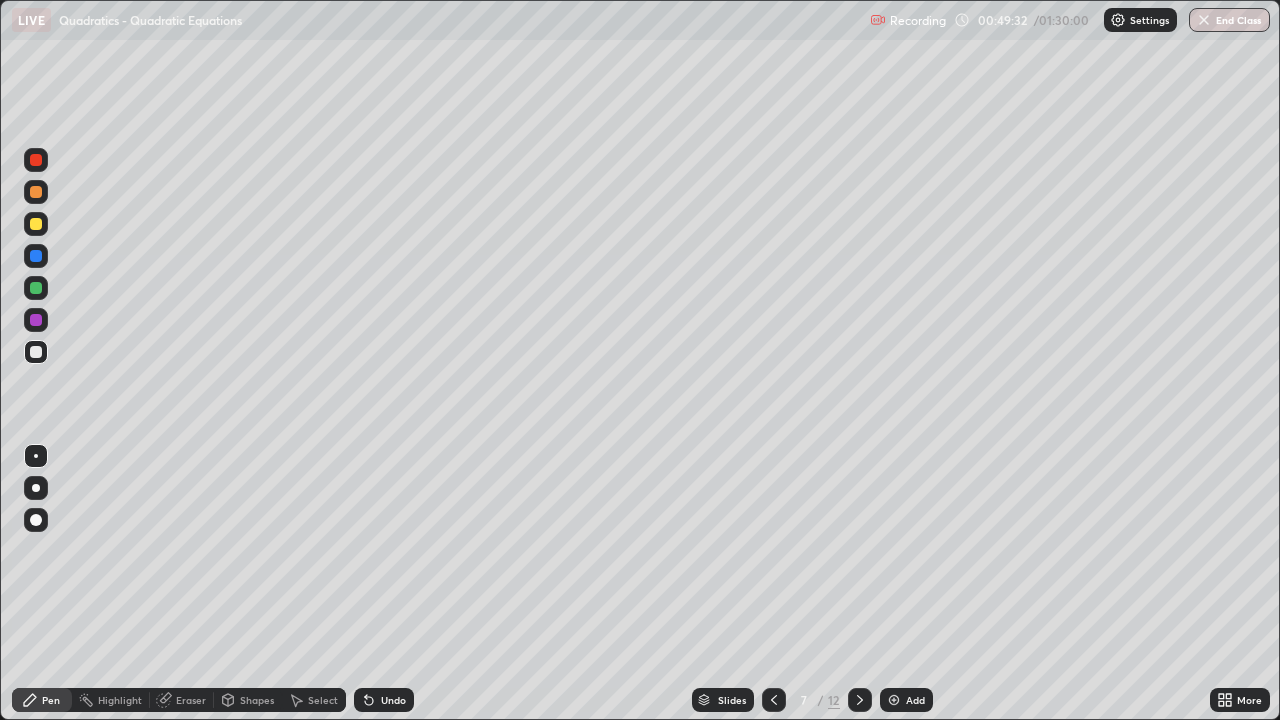 click at bounding box center (36, 352) 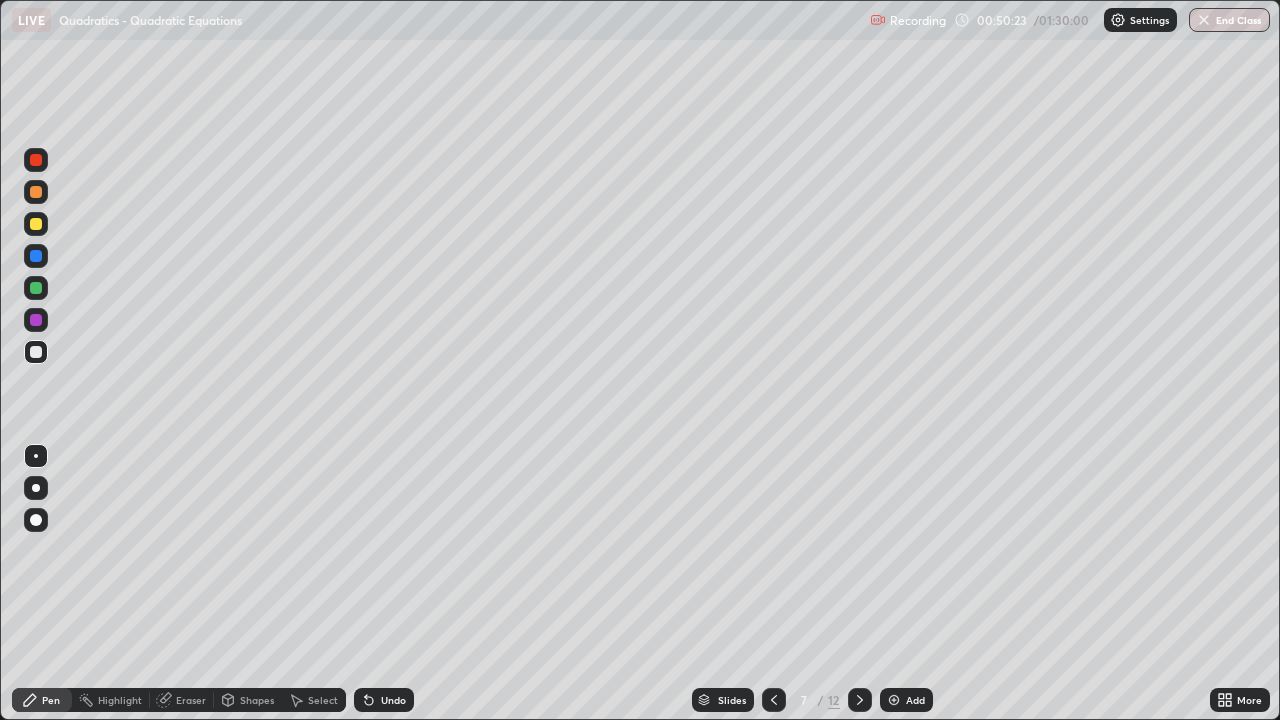 click at bounding box center (36, 352) 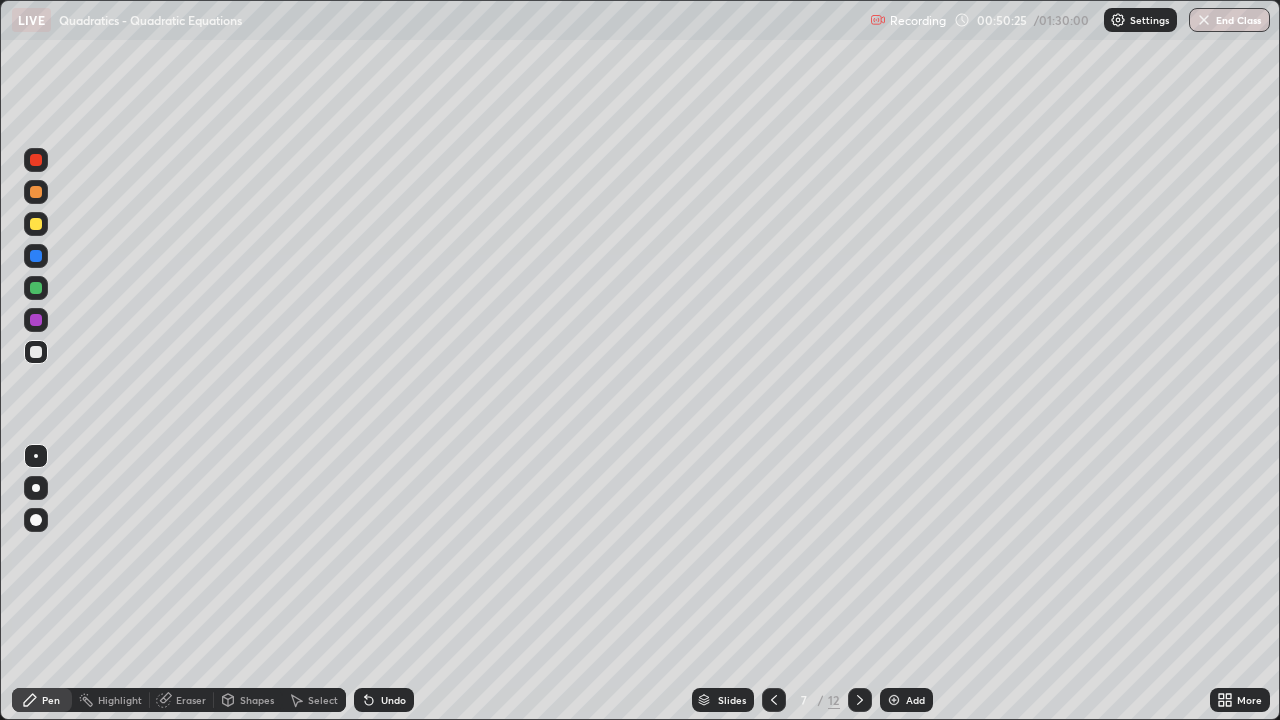 click at bounding box center [36, 224] 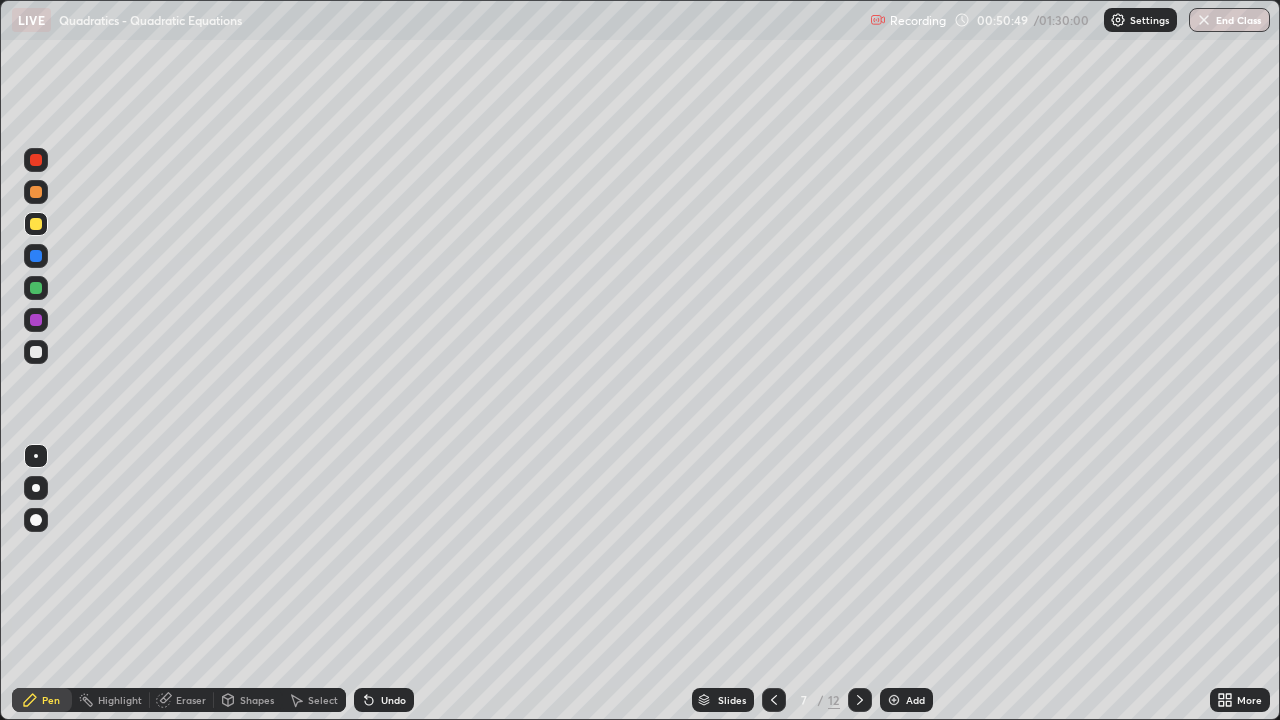 click on "Undo" at bounding box center (384, 700) 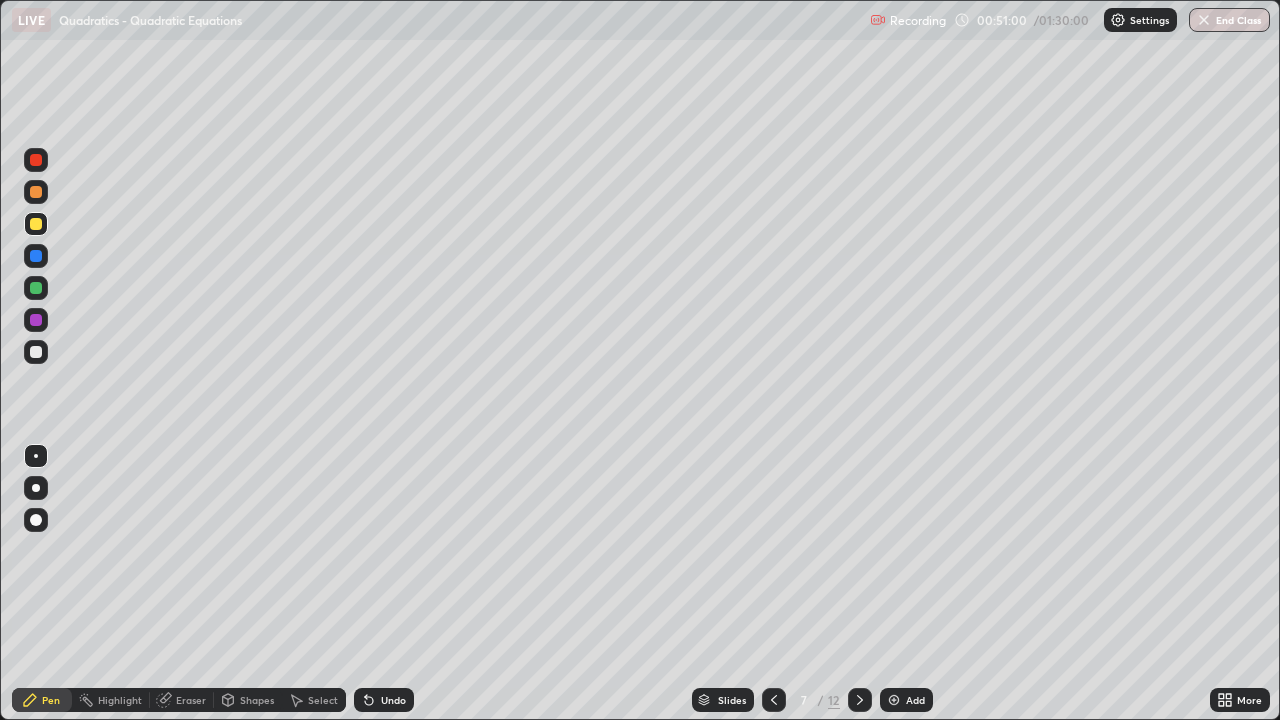 click at bounding box center (36, 288) 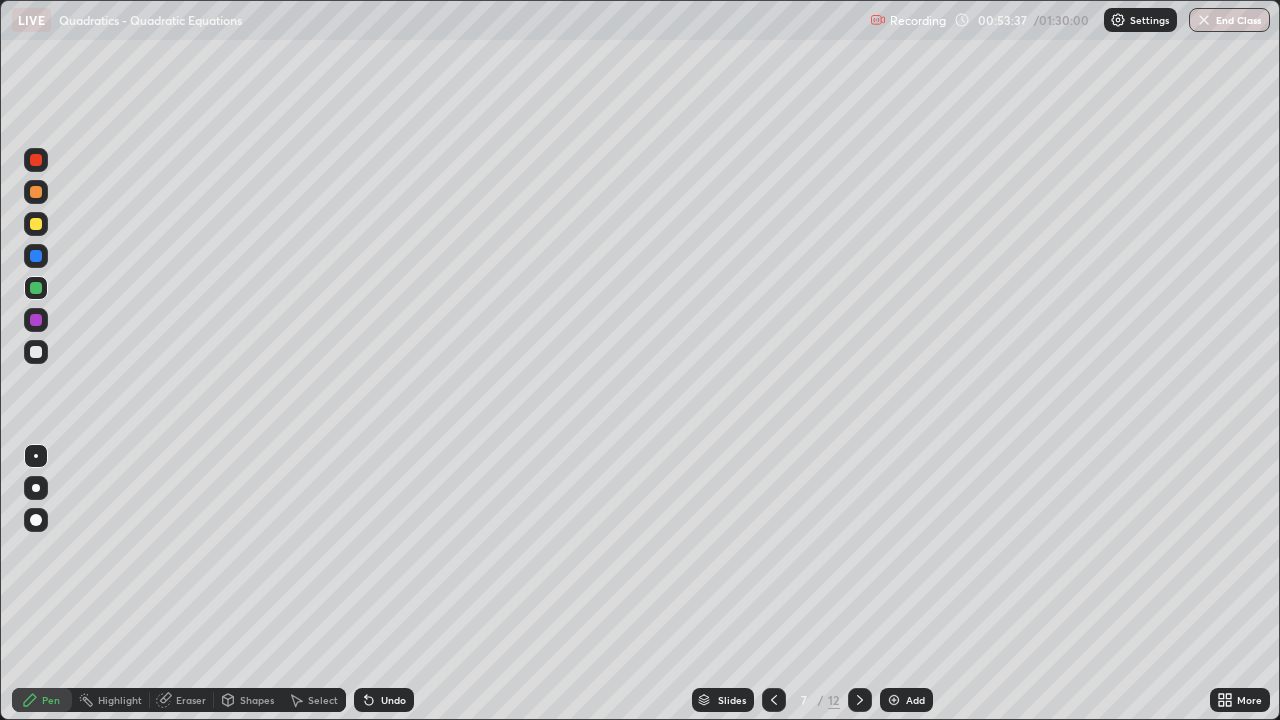 click at bounding box center [36, 224] 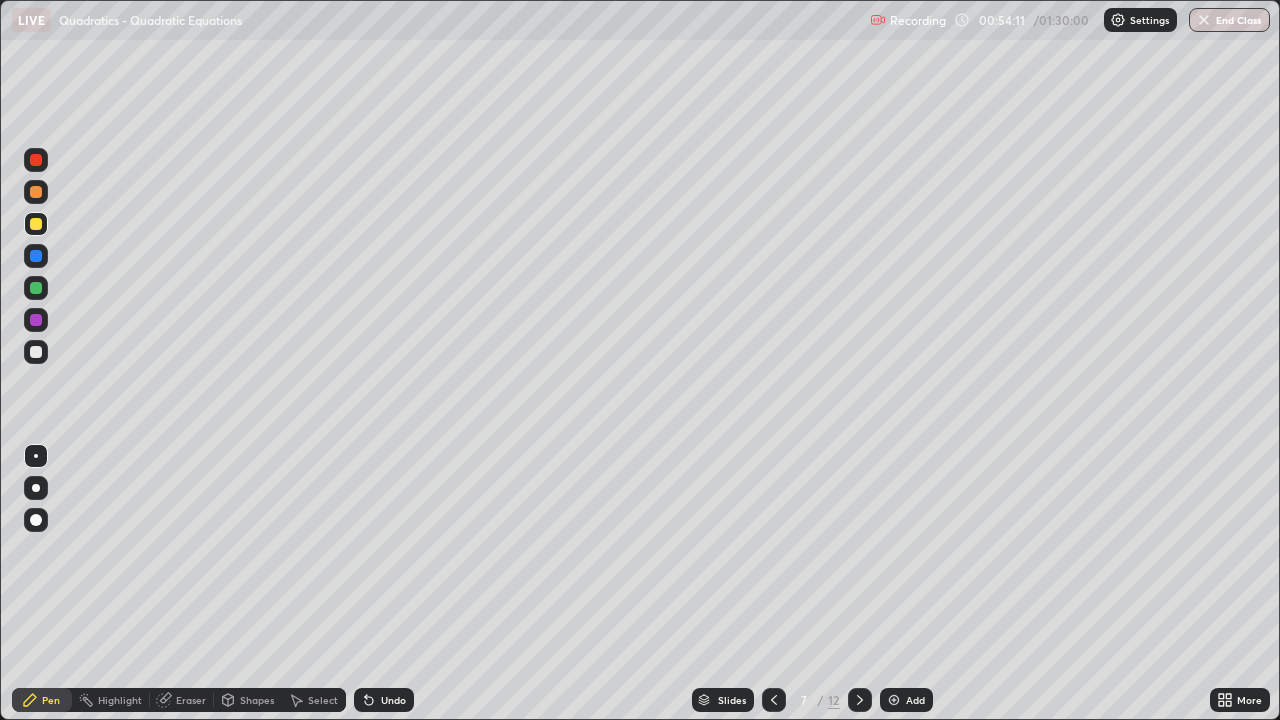 click at bounding box center (36, 192) 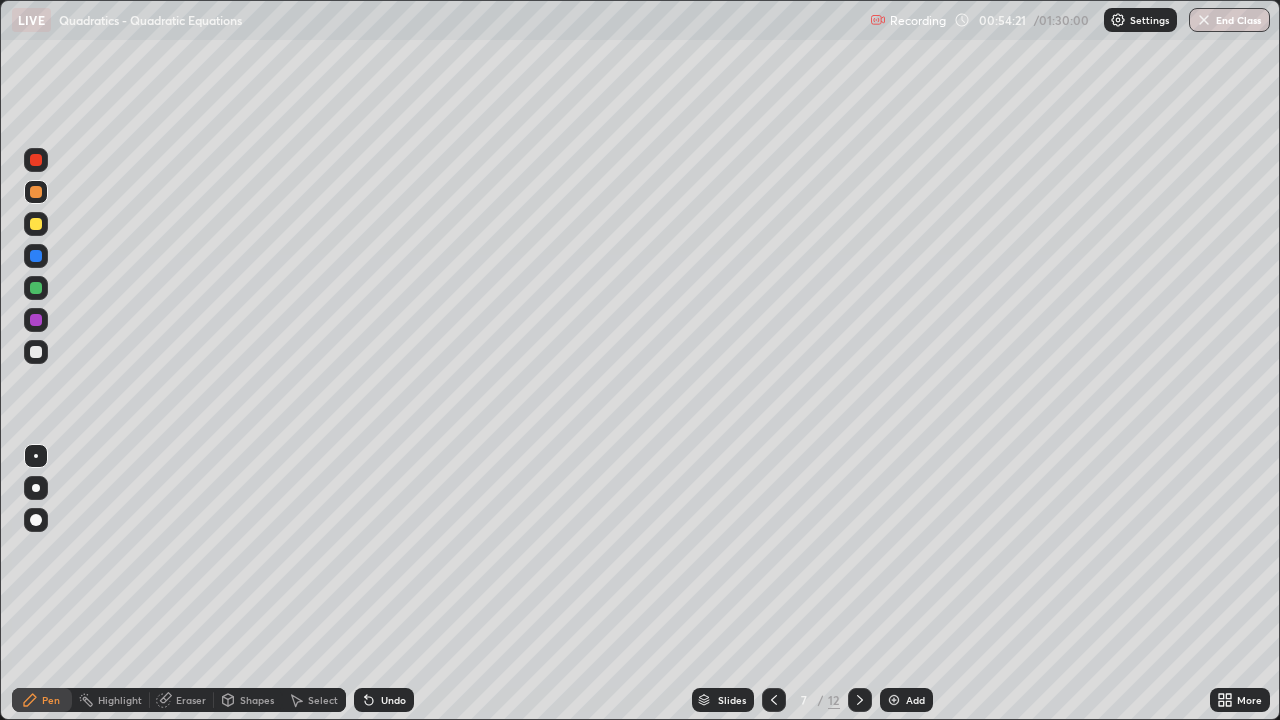 click on "Select" at bounding box center (323, 700) 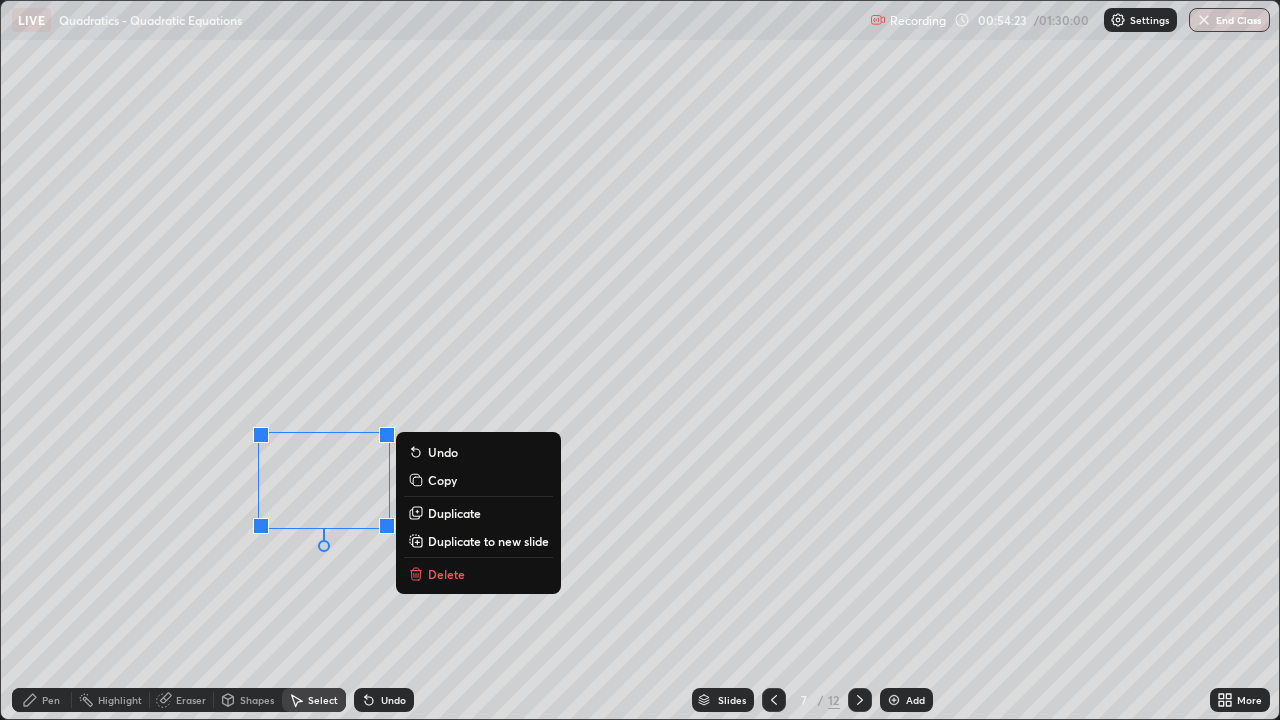 click 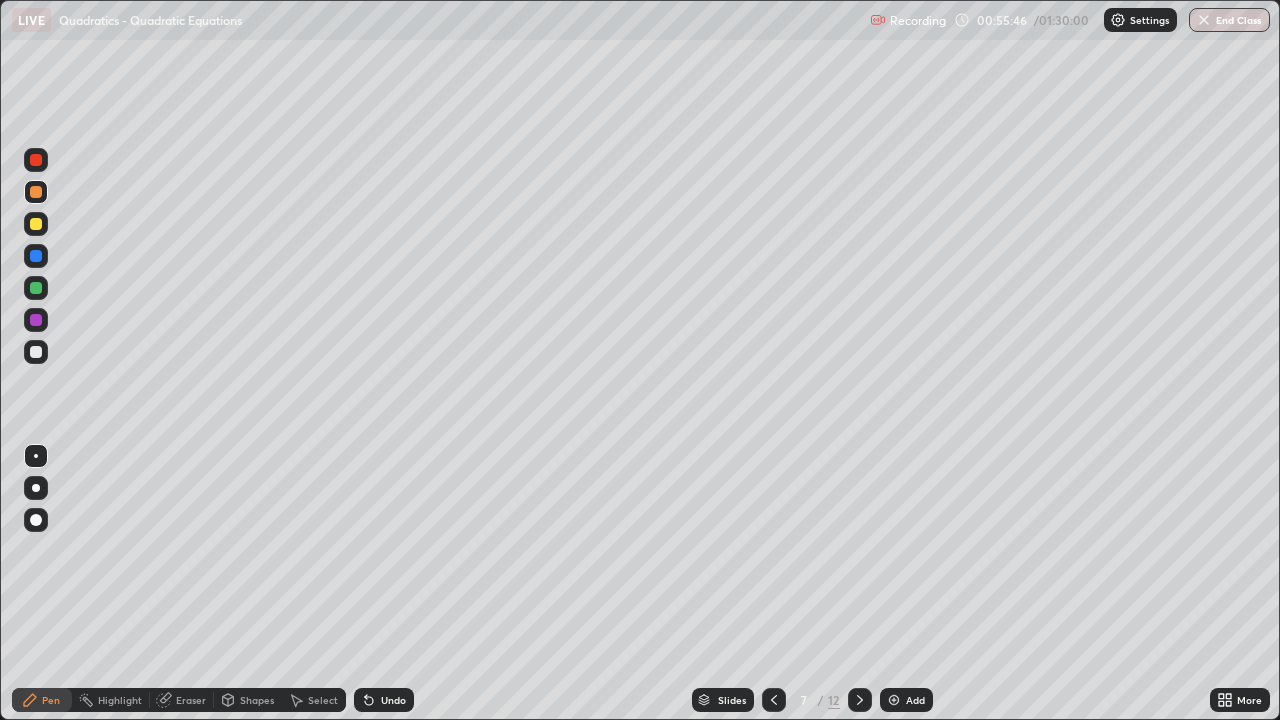 click at bounding box center (36, 352) 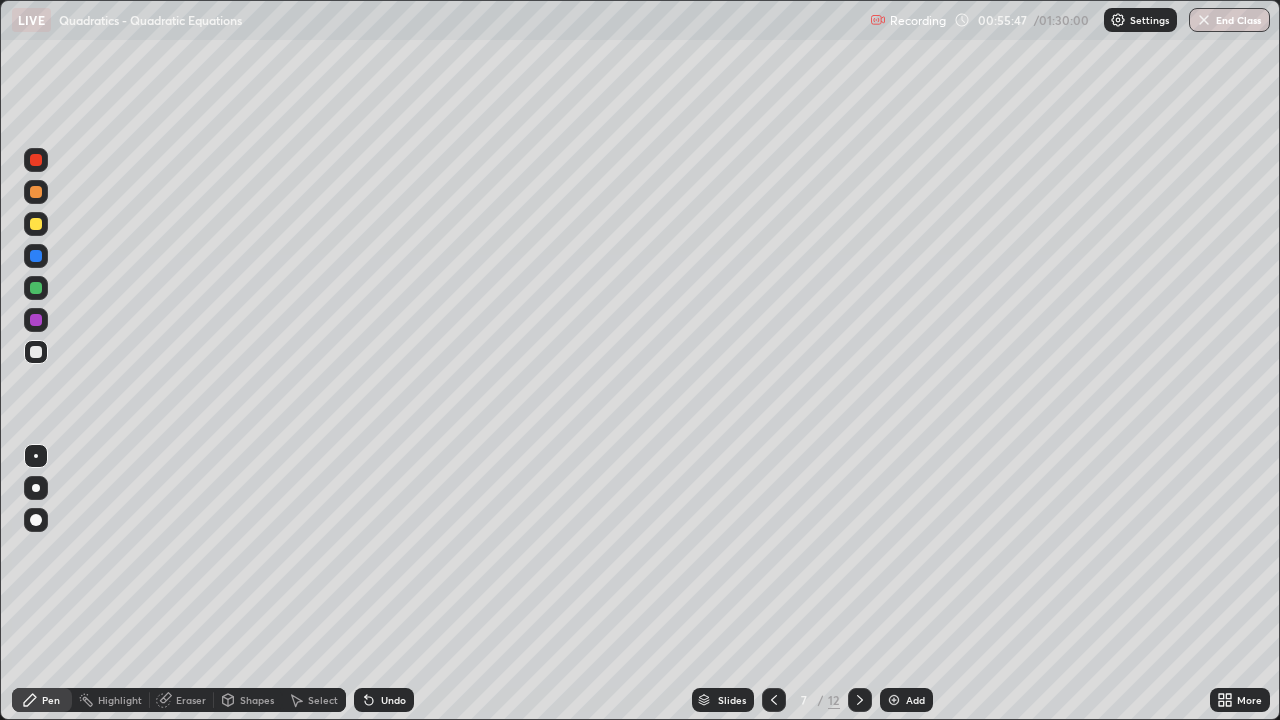 click 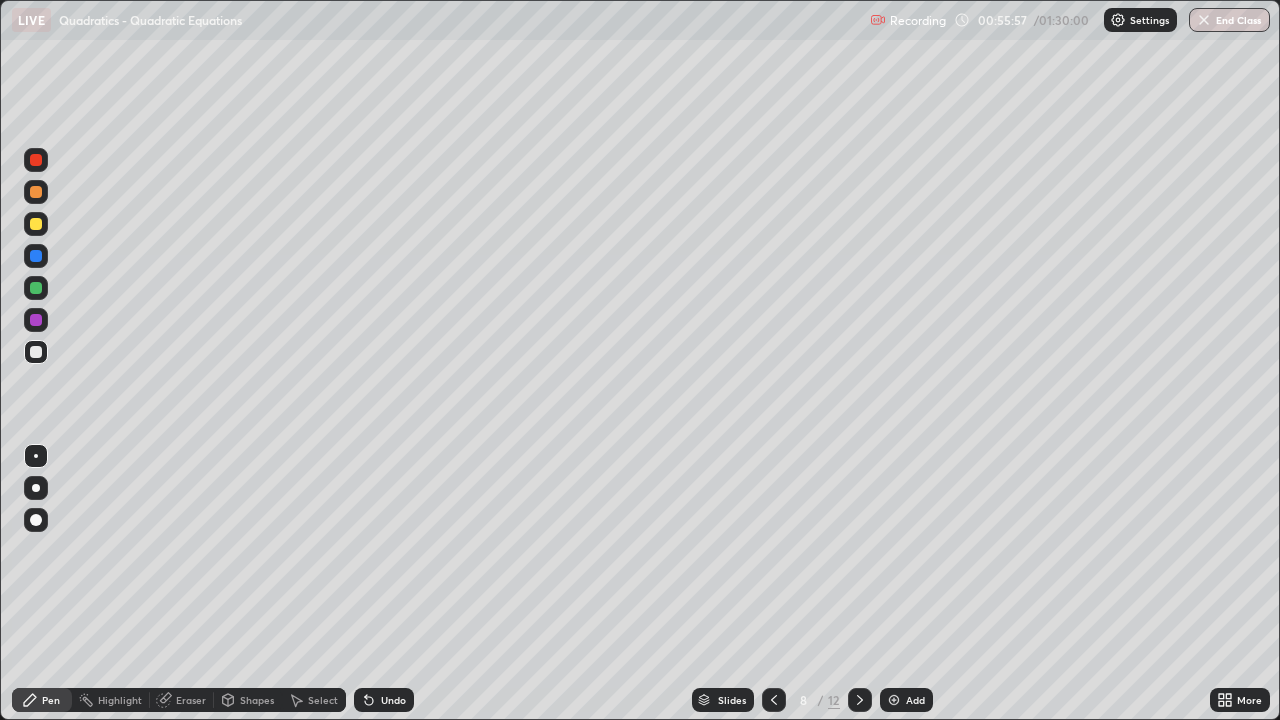 click on "Undo" at bounding box center [384, 700] 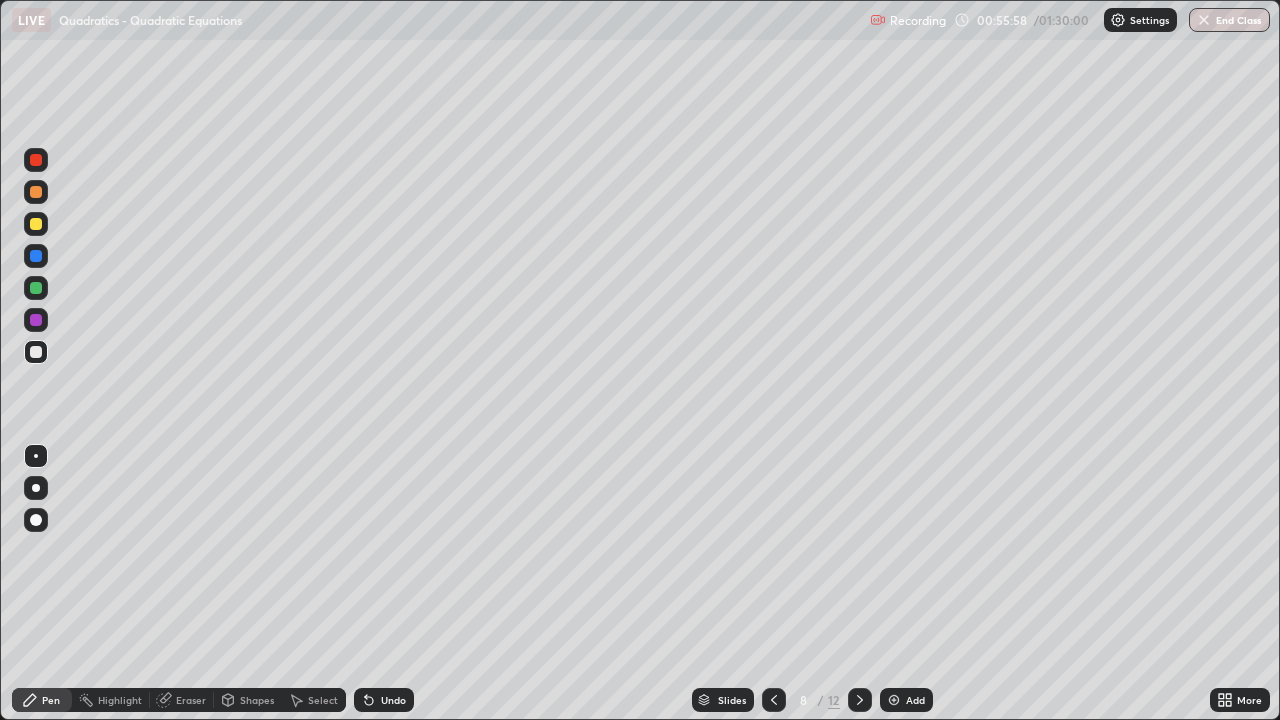 click on "Undo" at bounding box center [393, 700] 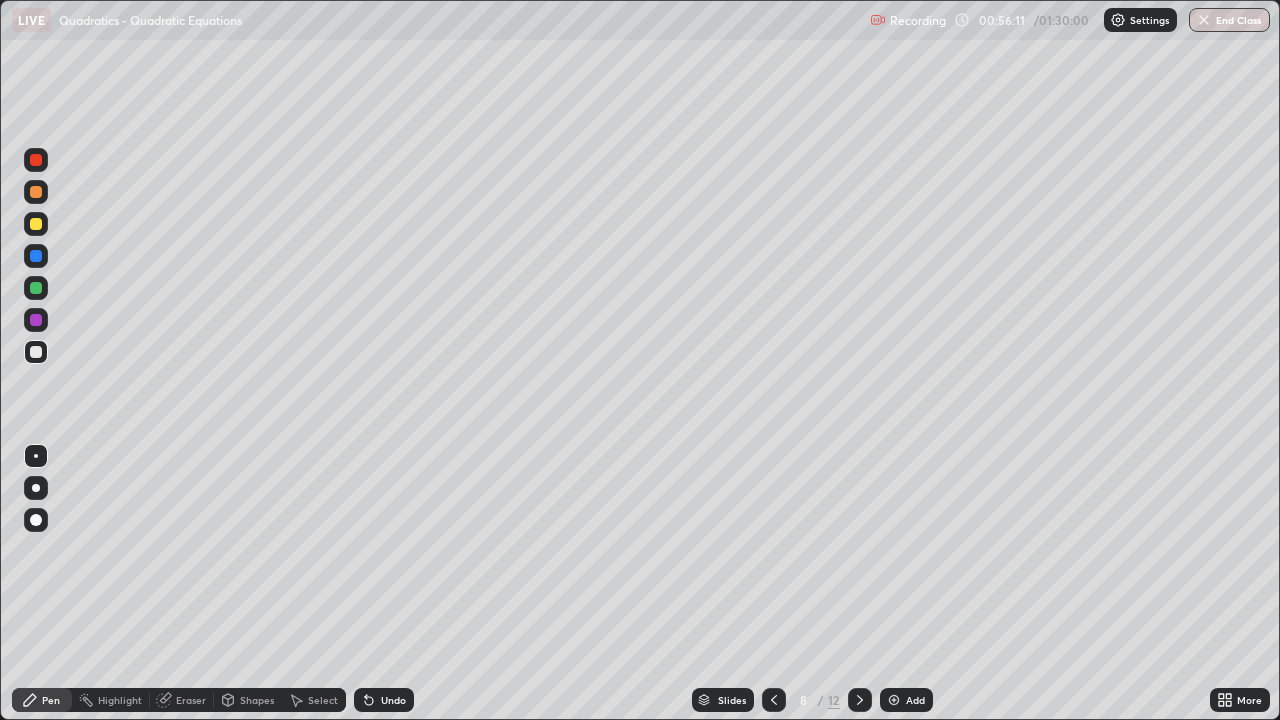 click on "Undo" at bounding box center [393, 700] 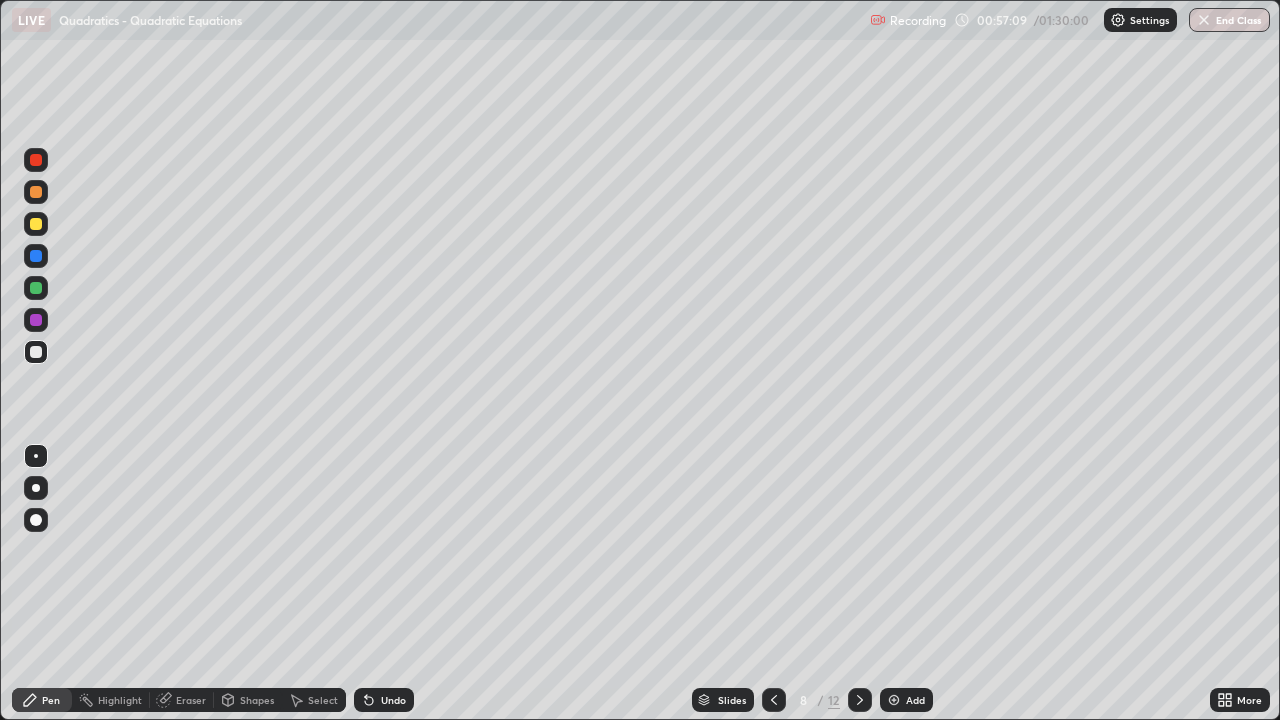 click on "Undo" at bounding box center (393, 700) 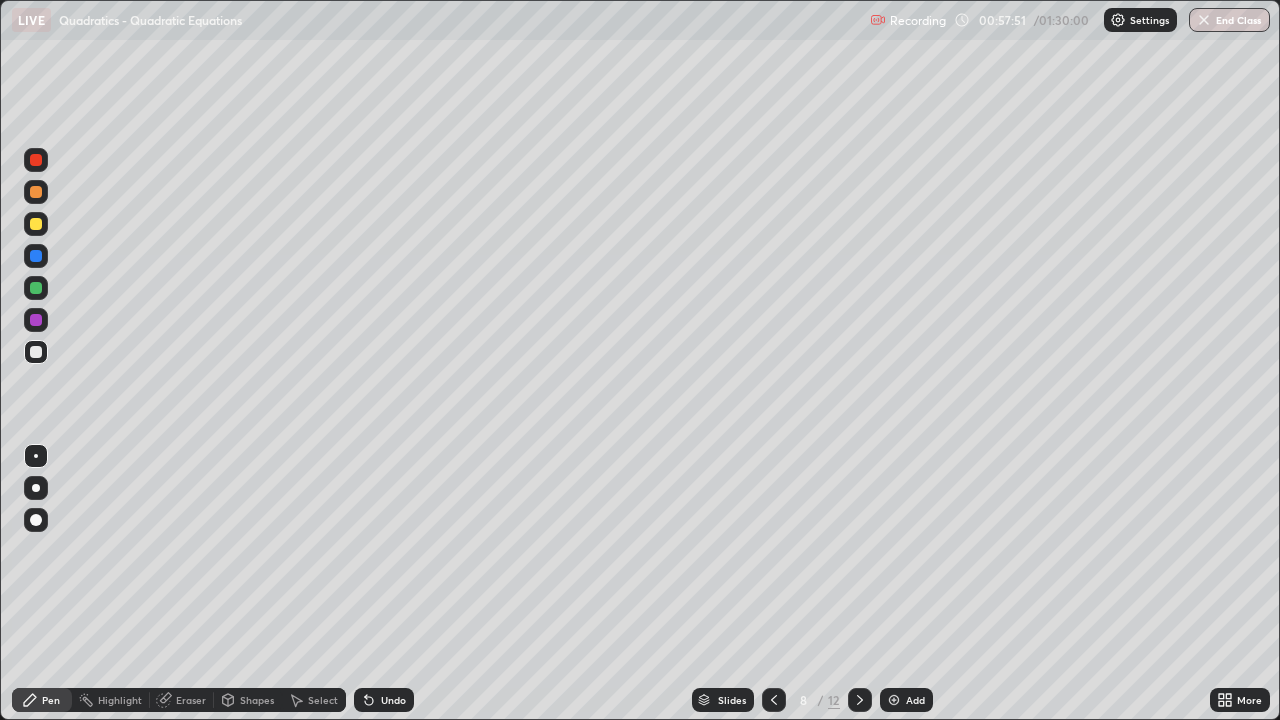 click on "Undo" at bounding box center [384, 700] 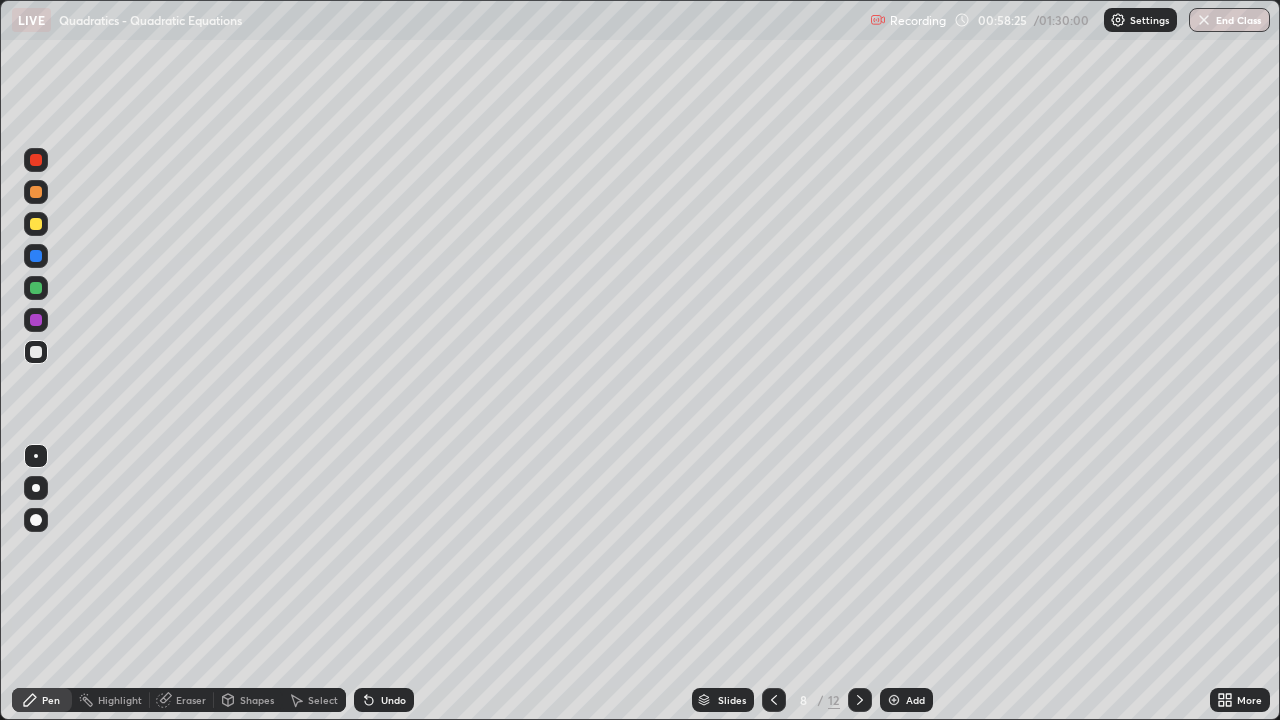 click on "Undo" at bounding box center (384, 700) 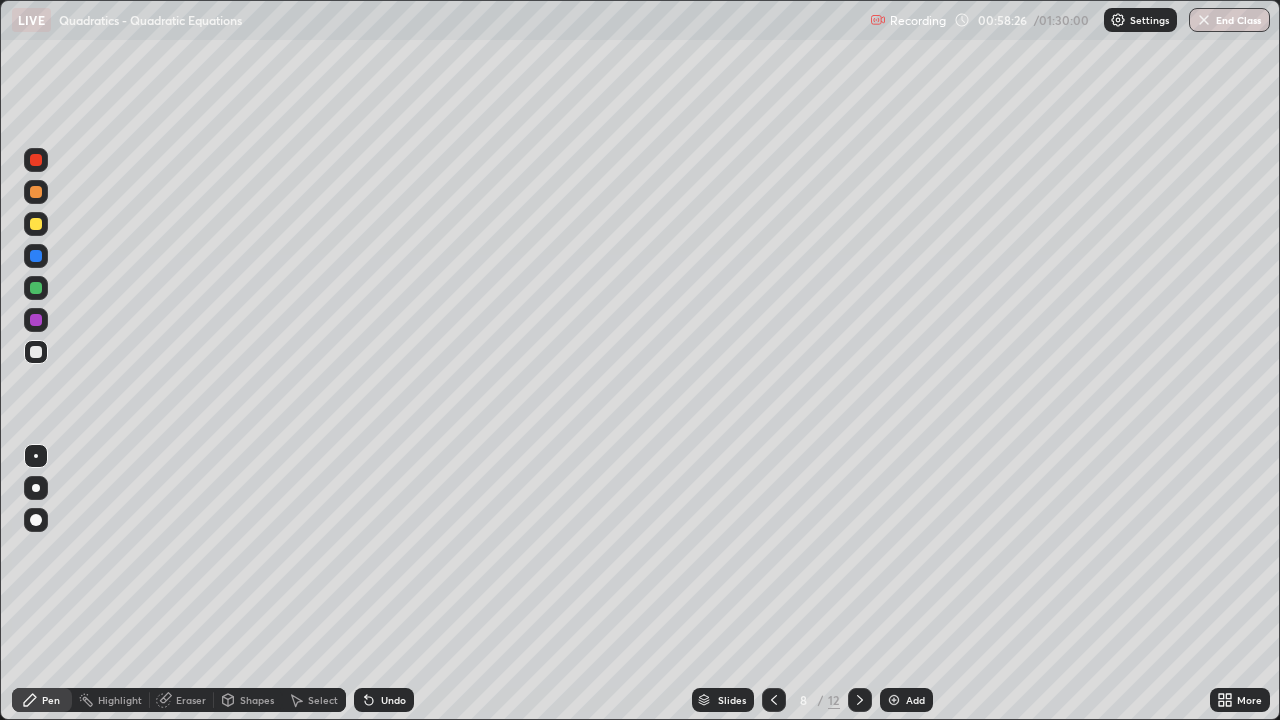 click on "Undo" at bounding box center [384, 700] 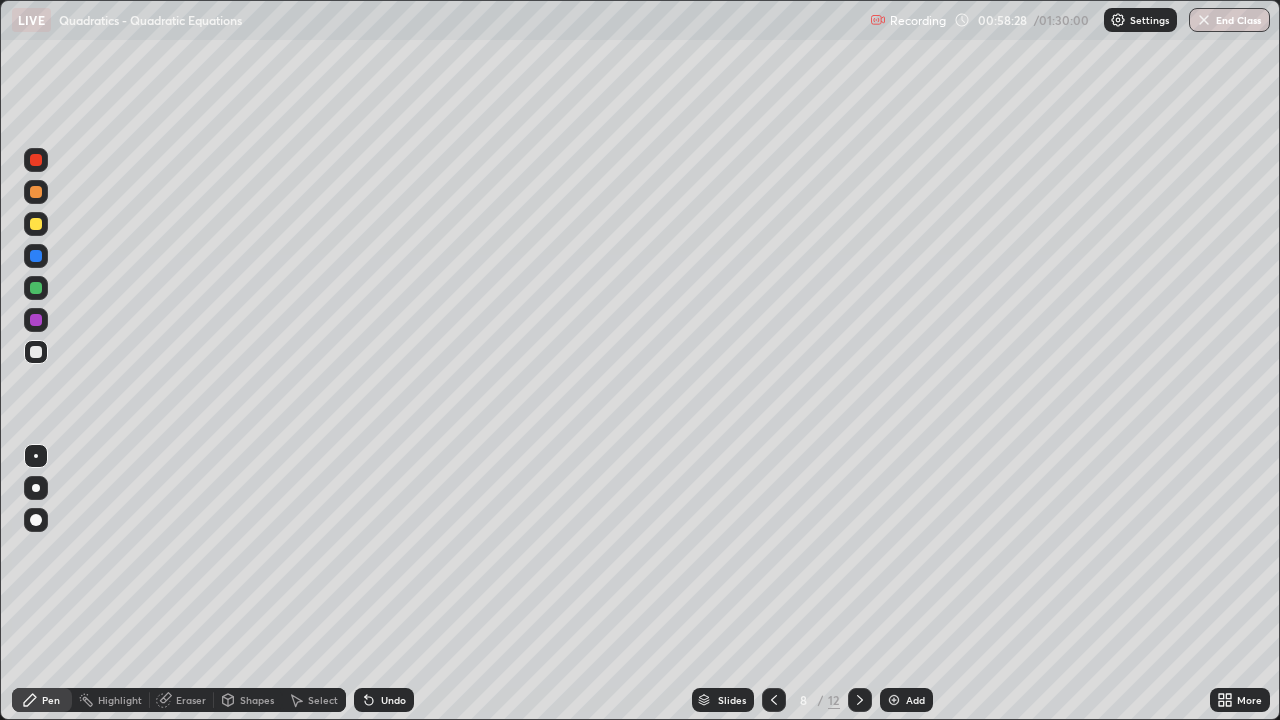 click on "Undo" at bounding box center (384, 700) 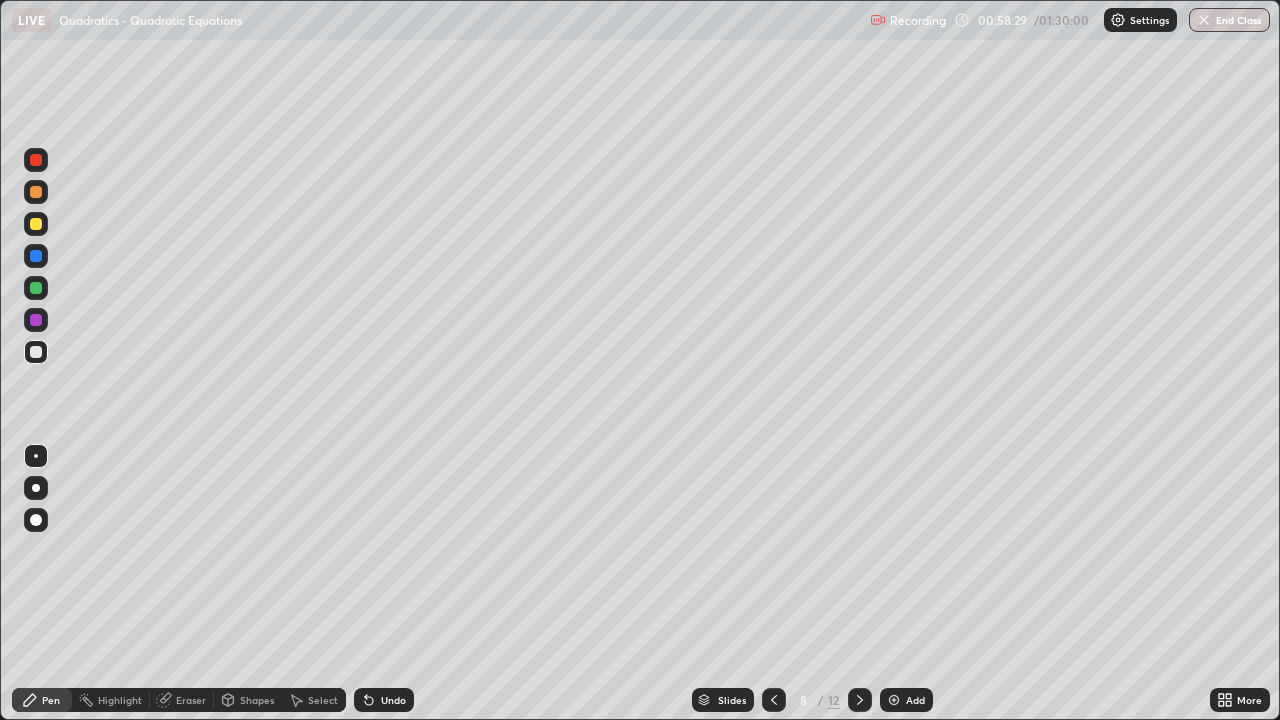 click on "Undo" at bounding box center [380, 700] 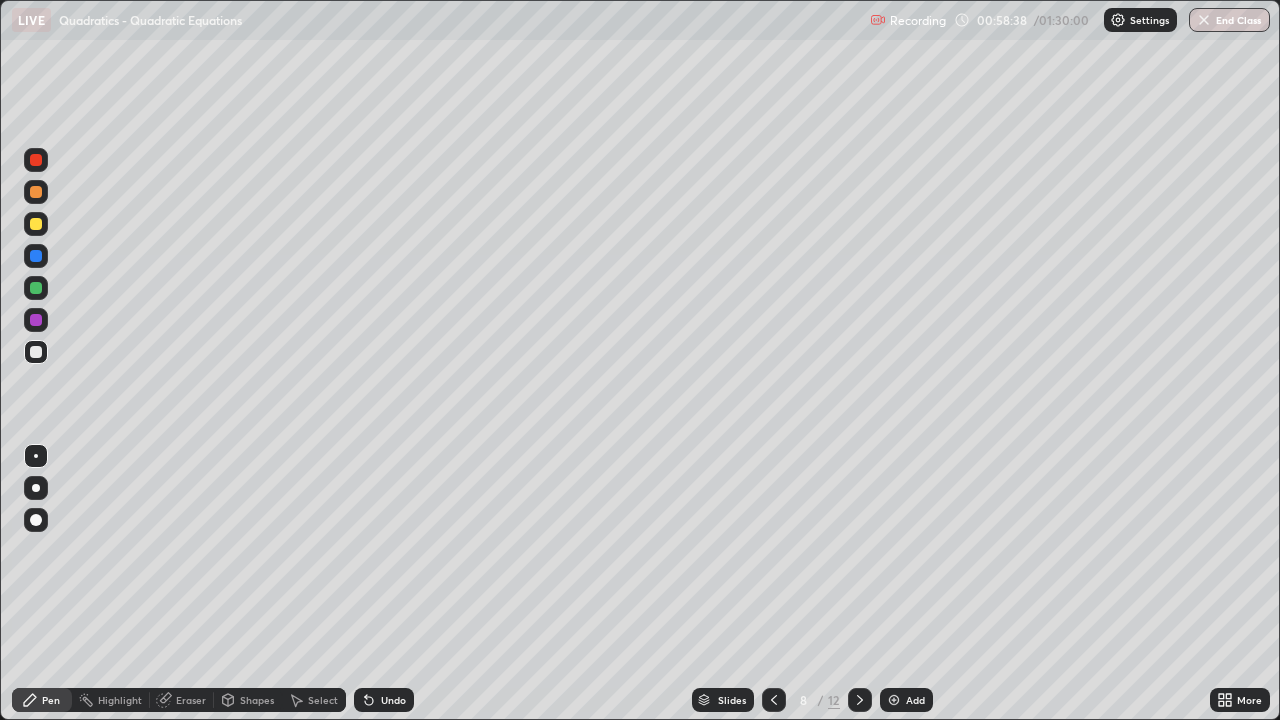 click on "Undo" at bounding box center [384, 700] 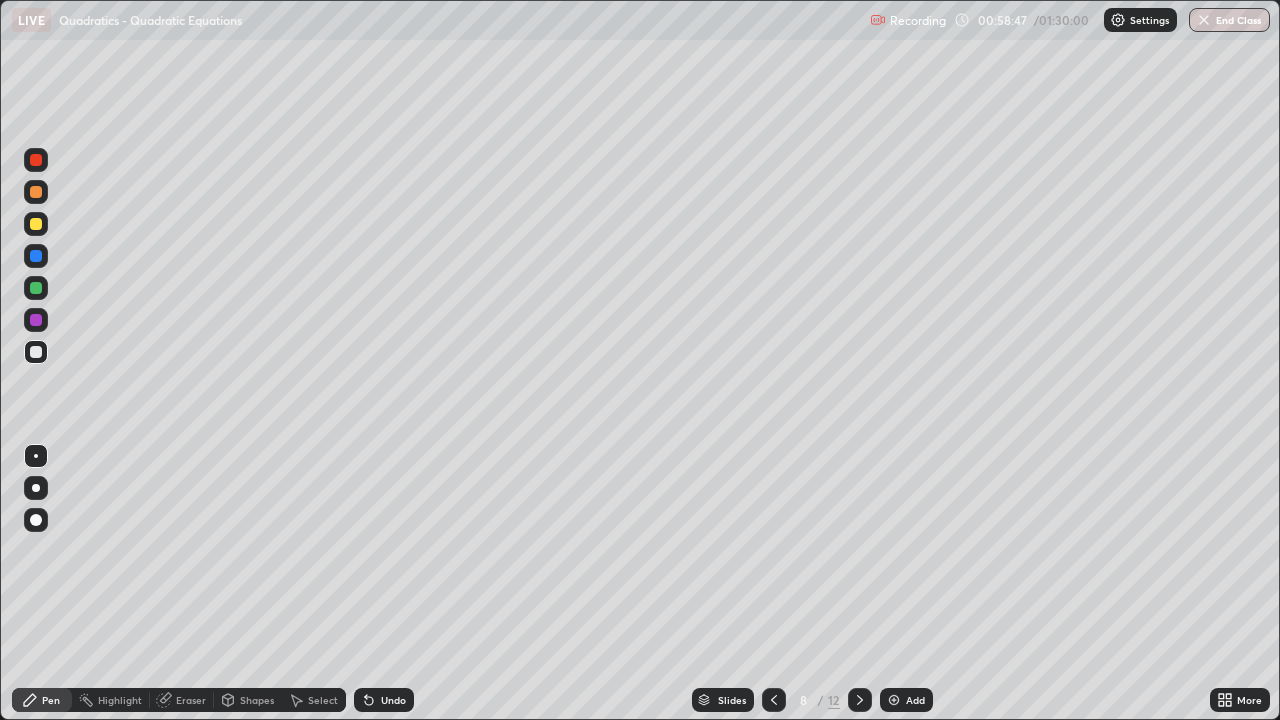 click on "Undo" at bounding box center [384, 700] 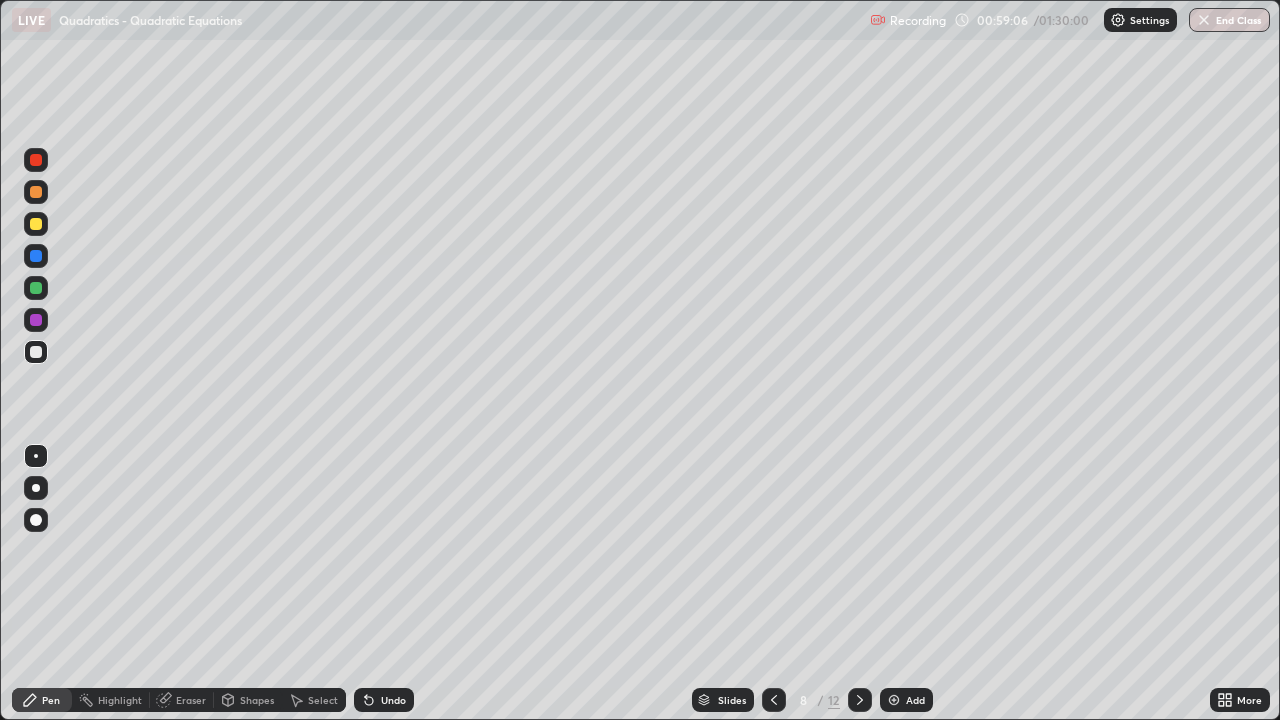 click on "Undo" at bounding box center (384, 700) 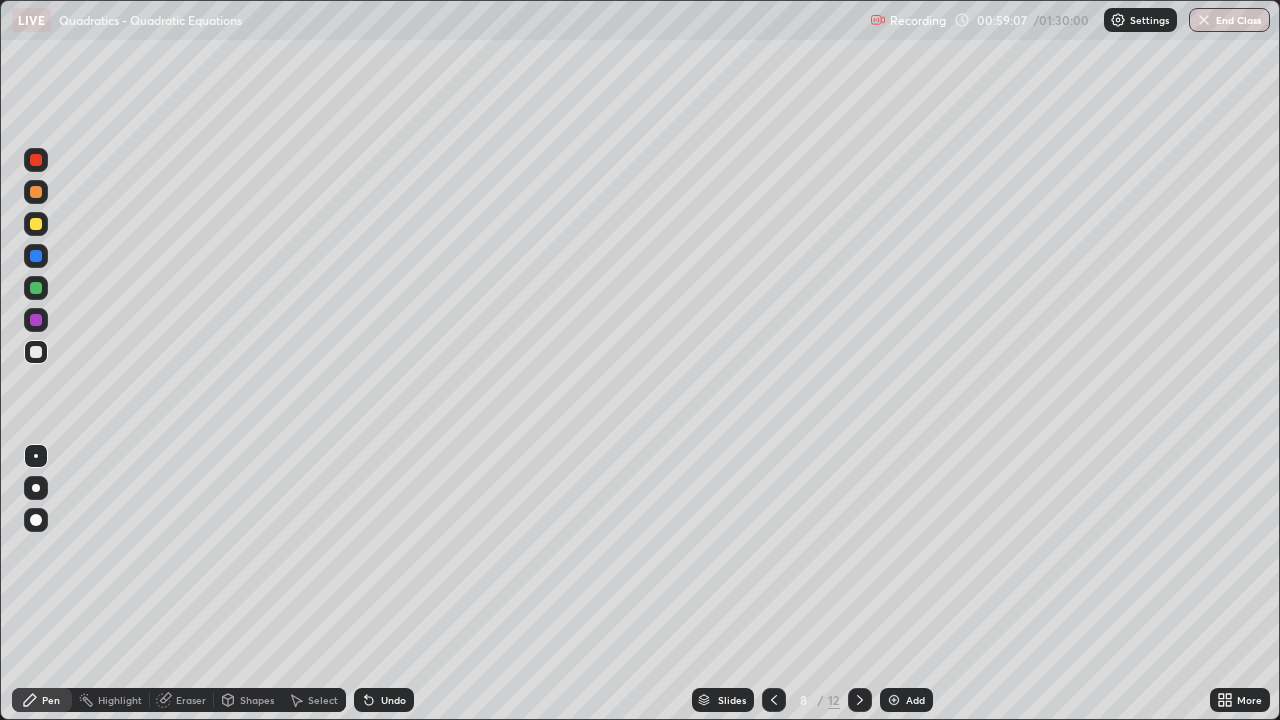 click on "Undo" at bounding box center (393, 700) 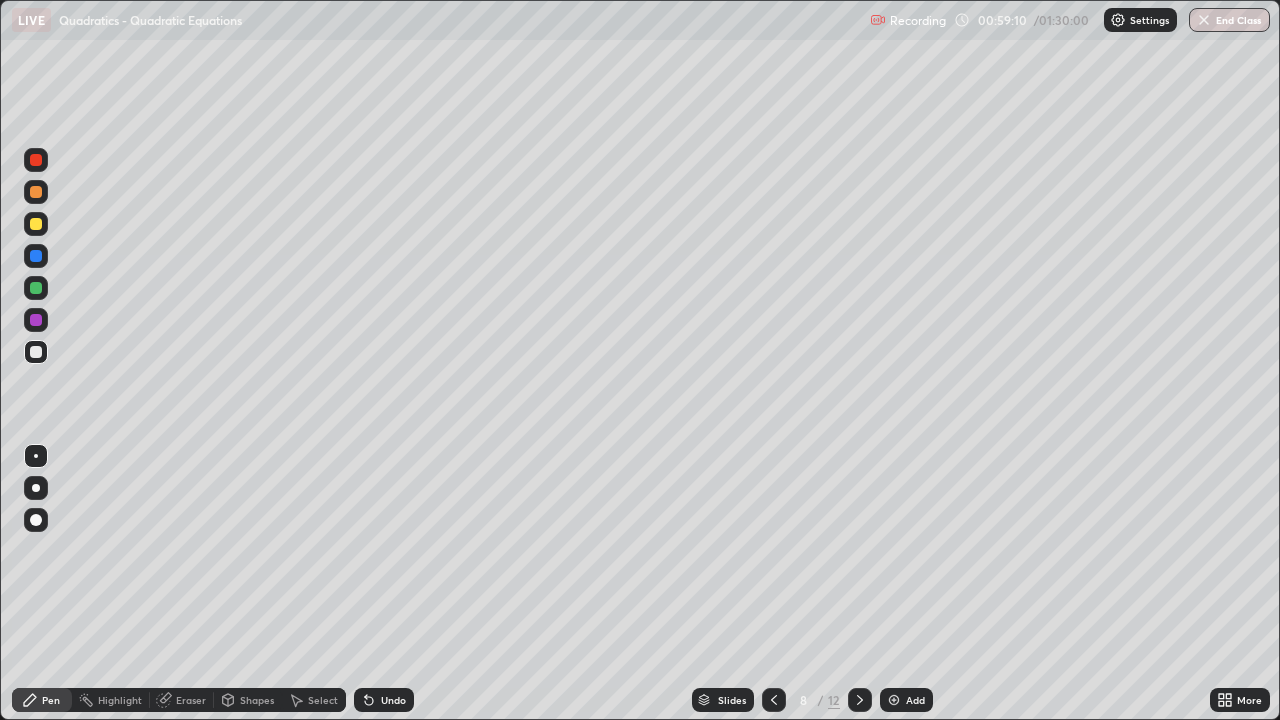 click on "Undo" at bounding box center (384, 700) 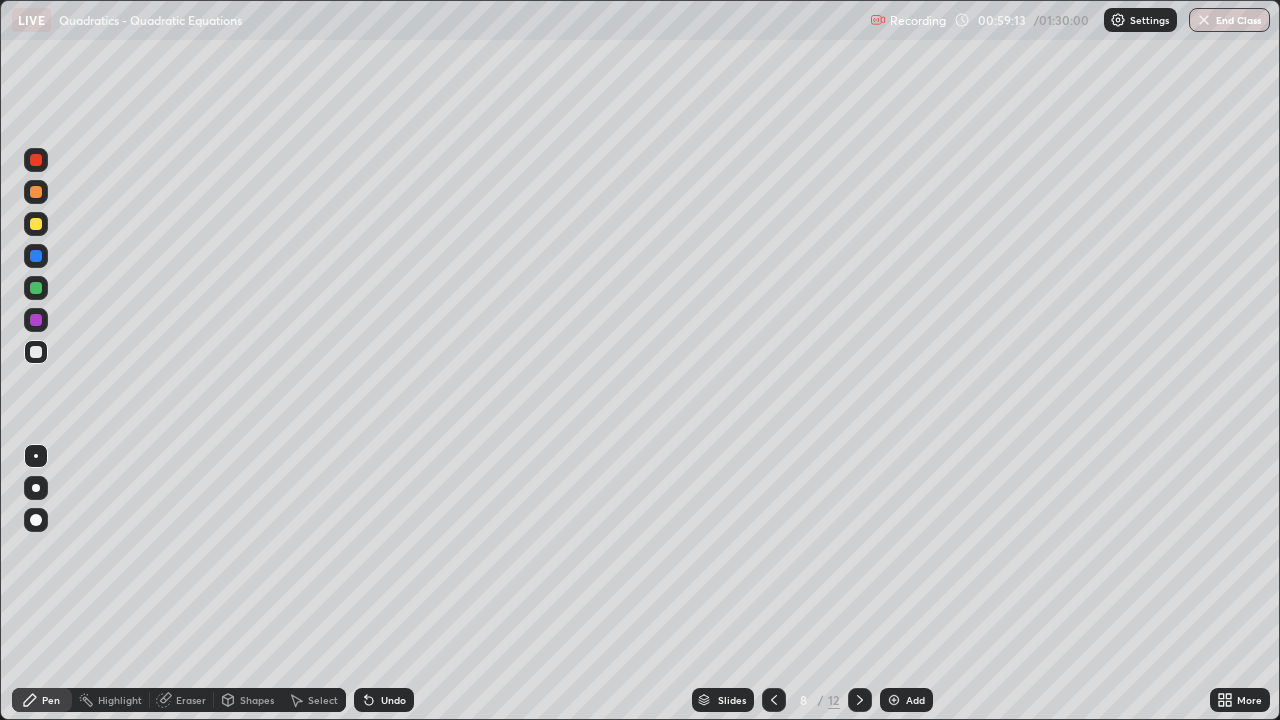 click on "Undo" at bounding box center [393, 700] 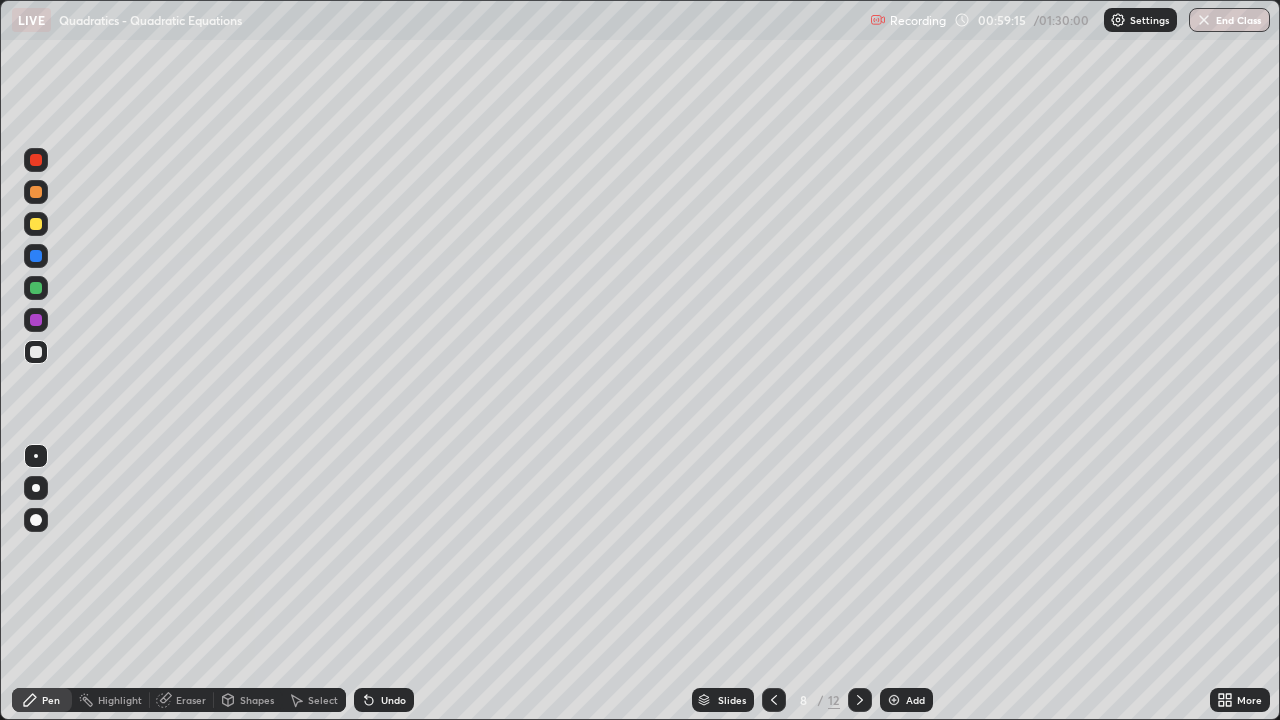click on "Undo" at bounding box center [393, 700] 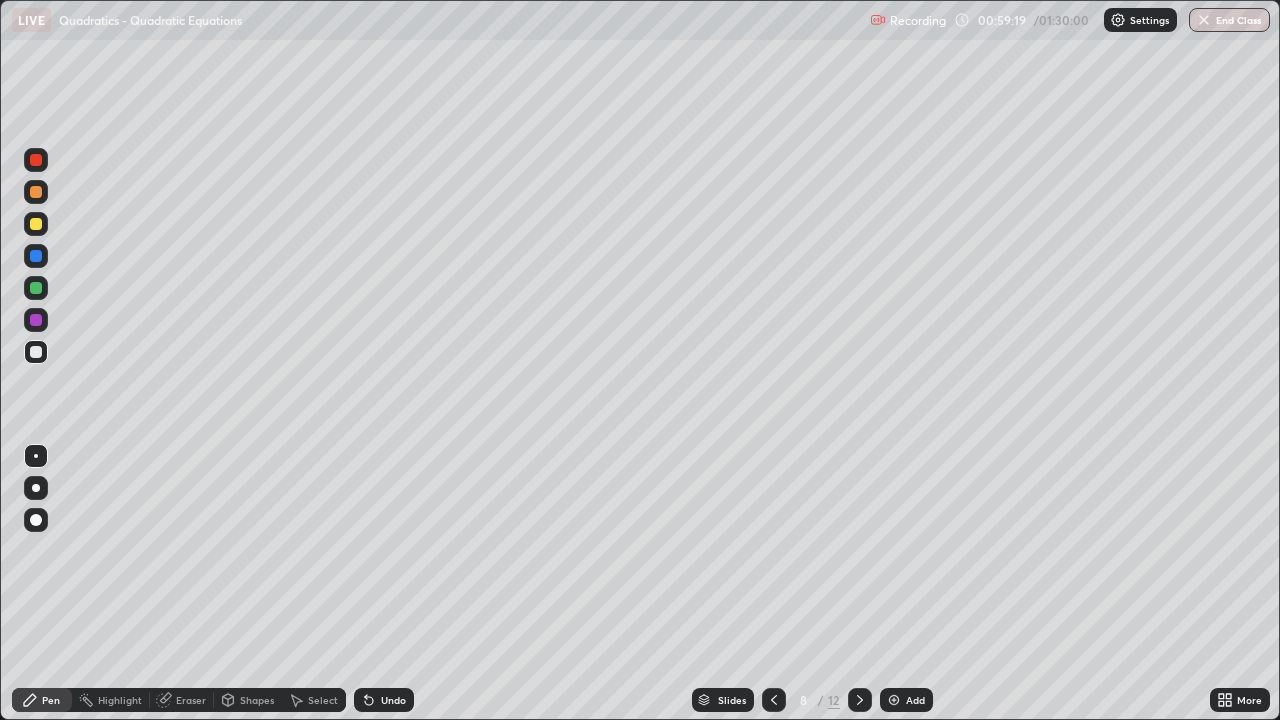 click on "Undo" at bounding box center (393, 700) 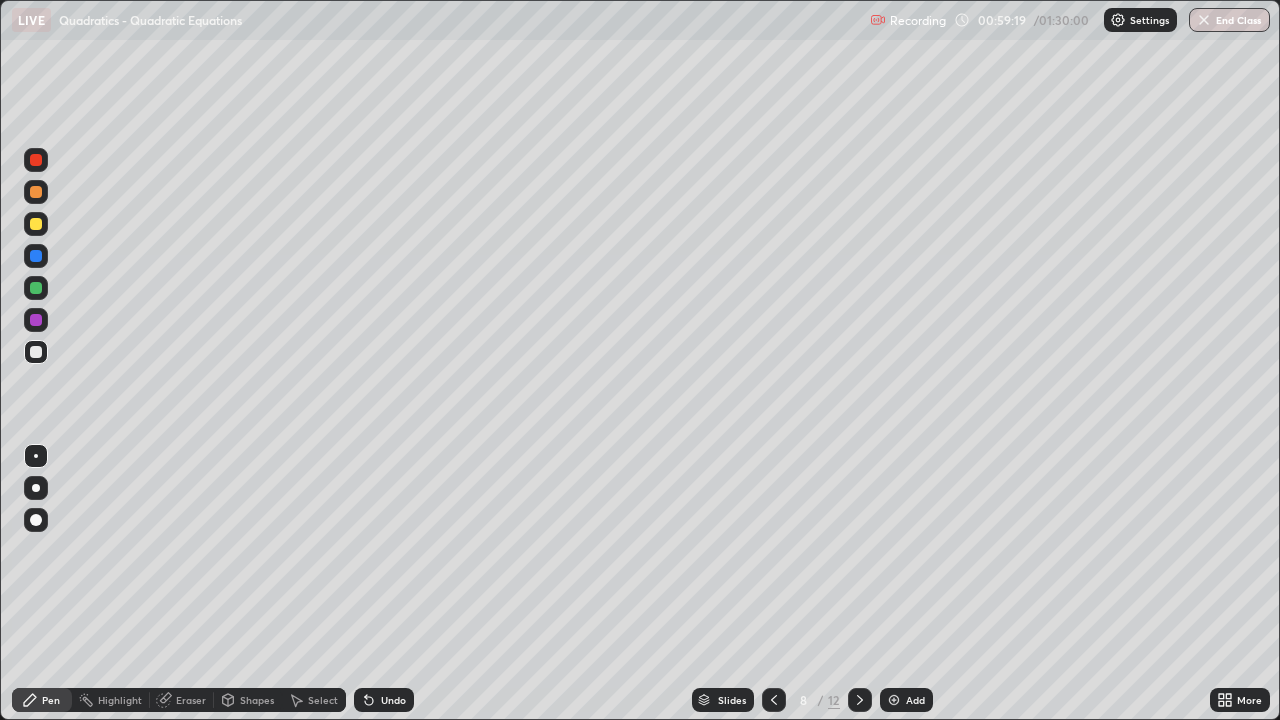 click on "Undo" at bounding box center [393, 700] 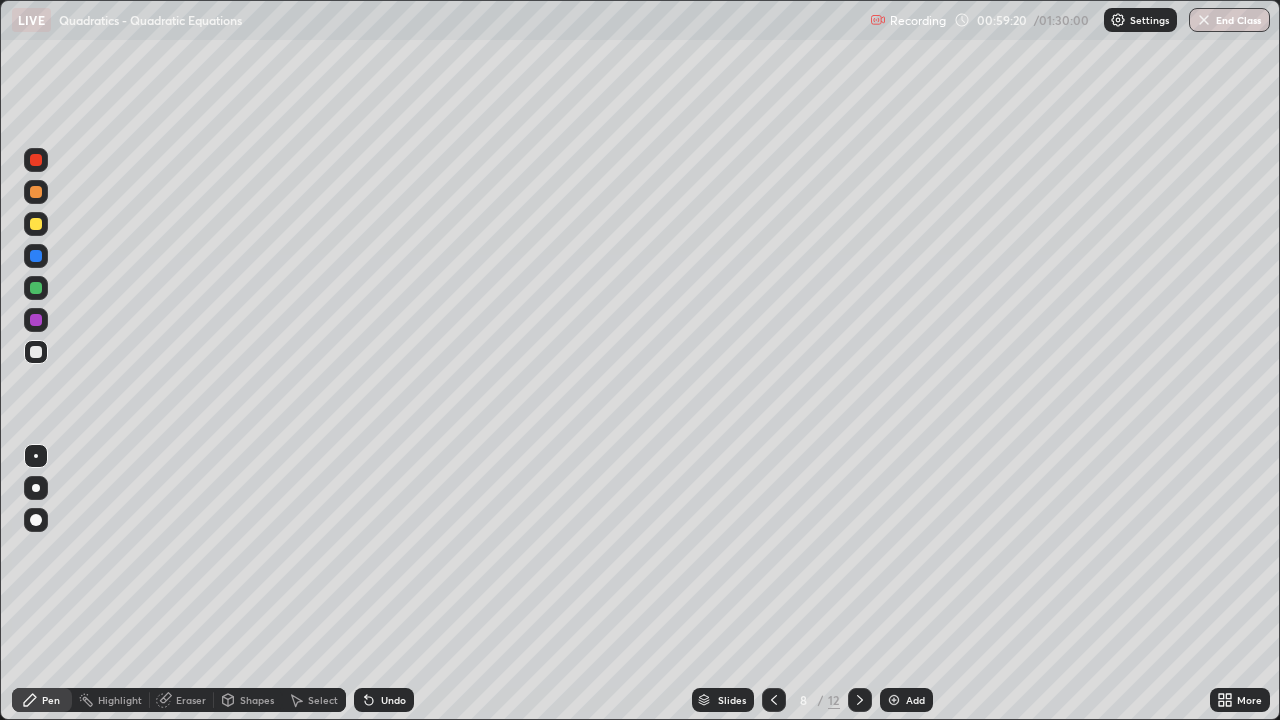 click on "Undo" at bounding box center (393, 700) 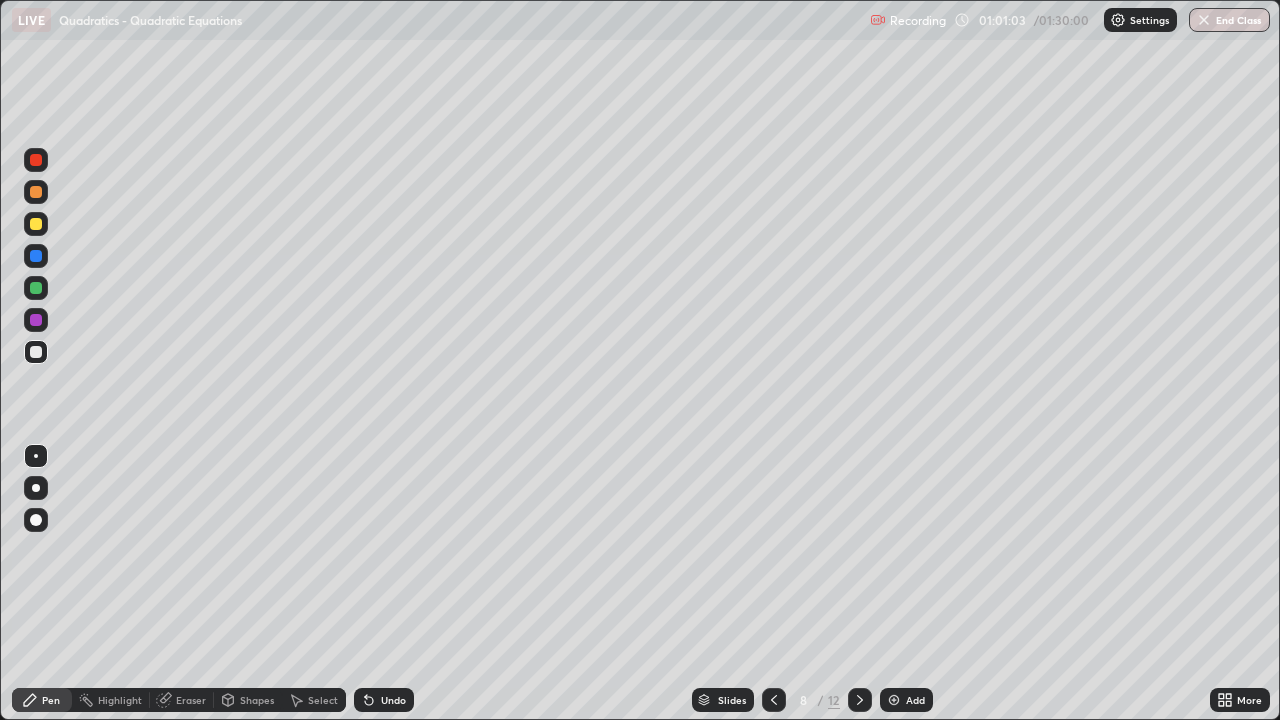click at bounding box center [36, 224] 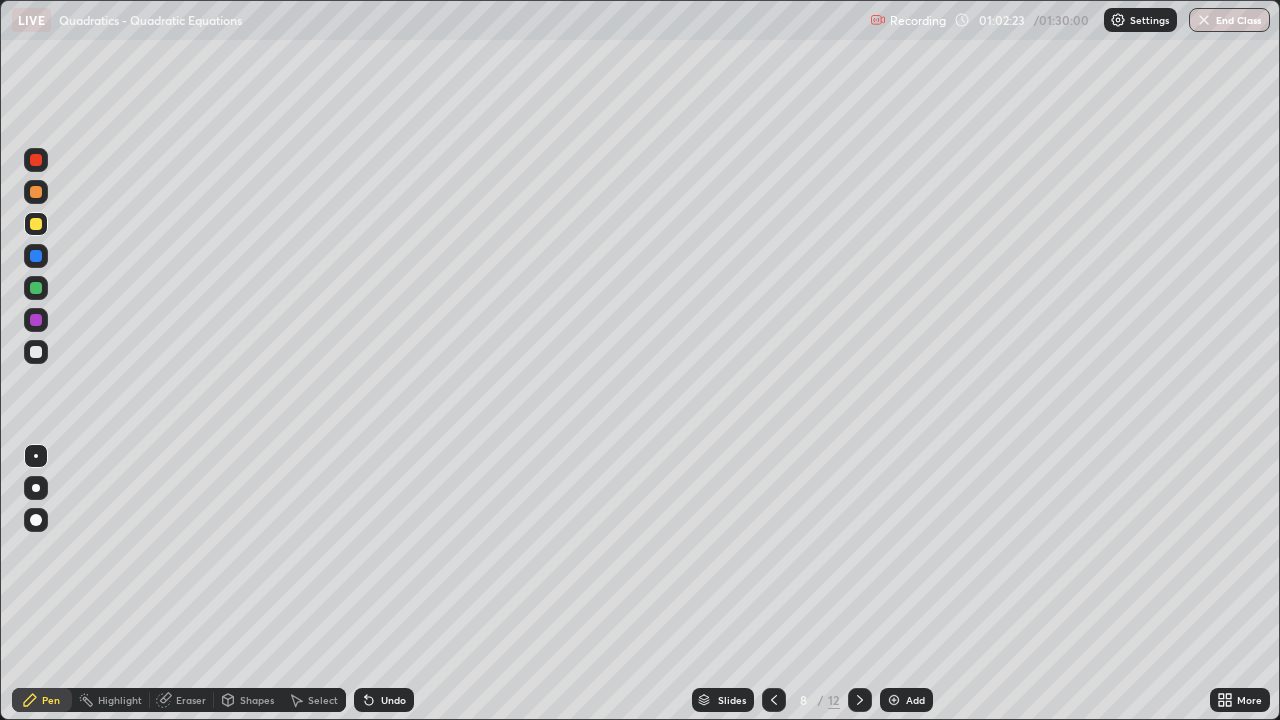 click on "Select" at bounding box center [323, 700] 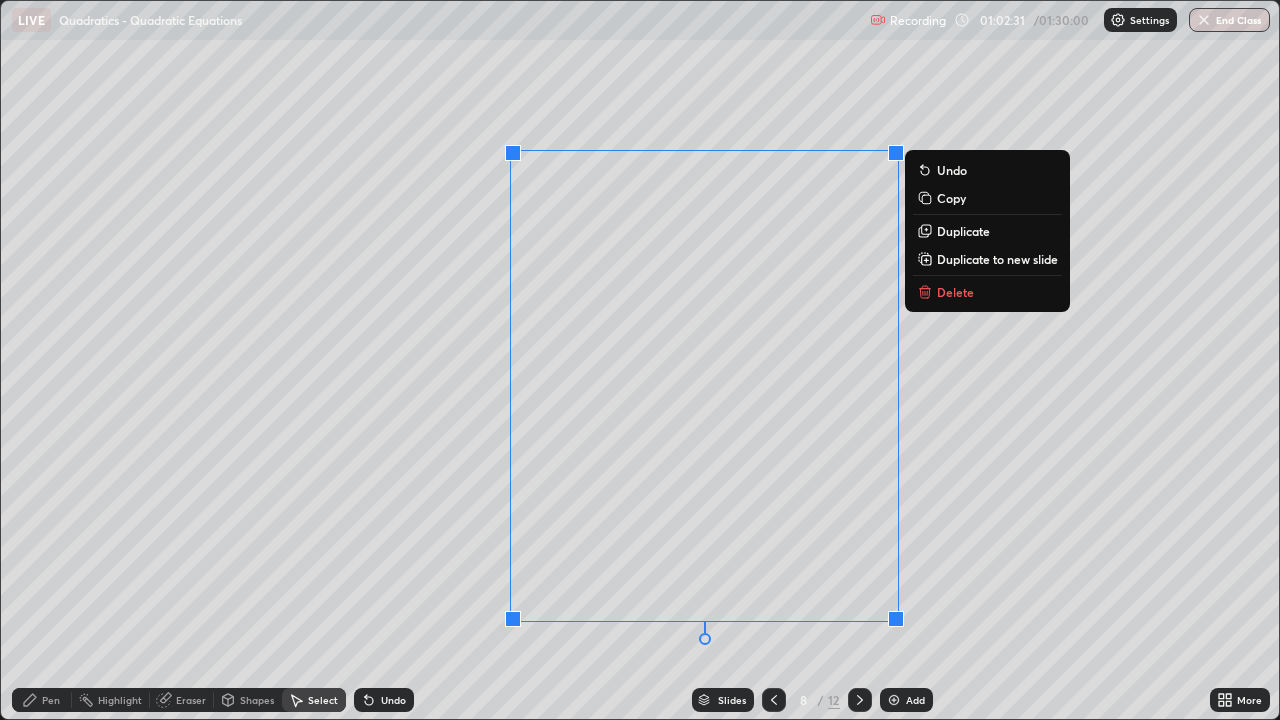 click on "Pen" at bounding box center [51, 700] 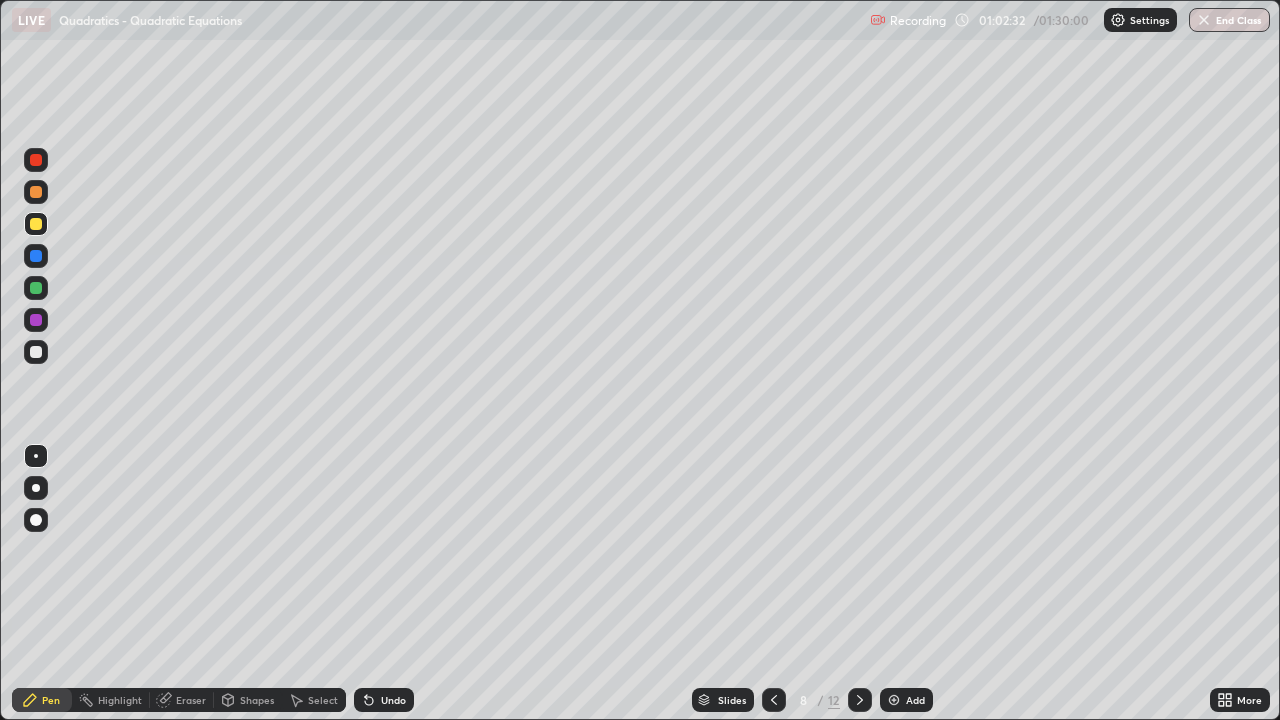 click at bounding box center [36, 224] 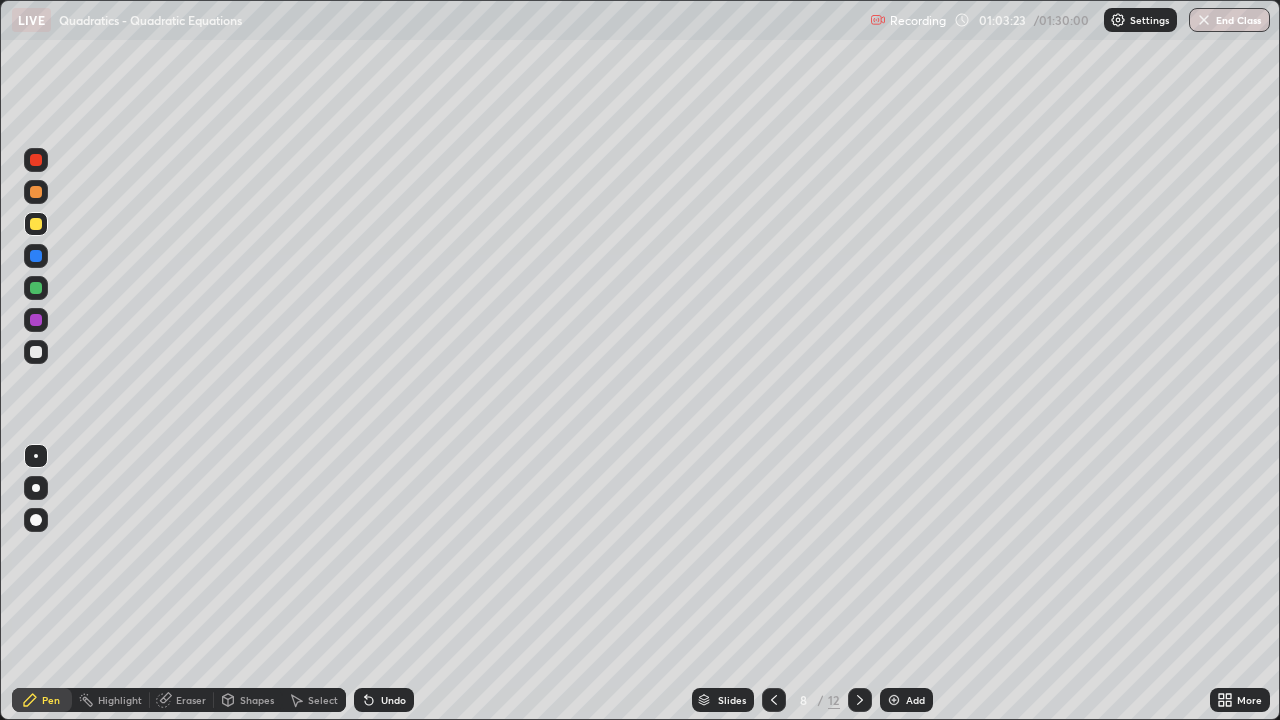 click at bounding box center (36, 288) 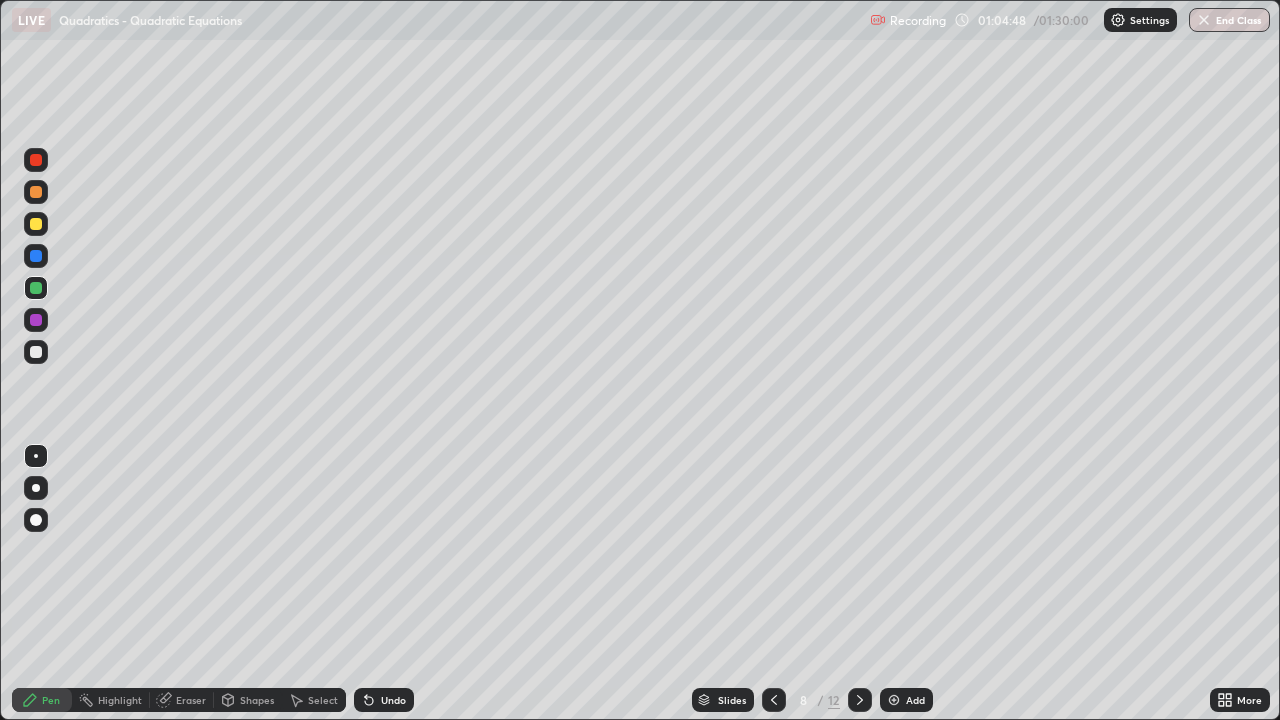 click at bounding box center (36, 192) 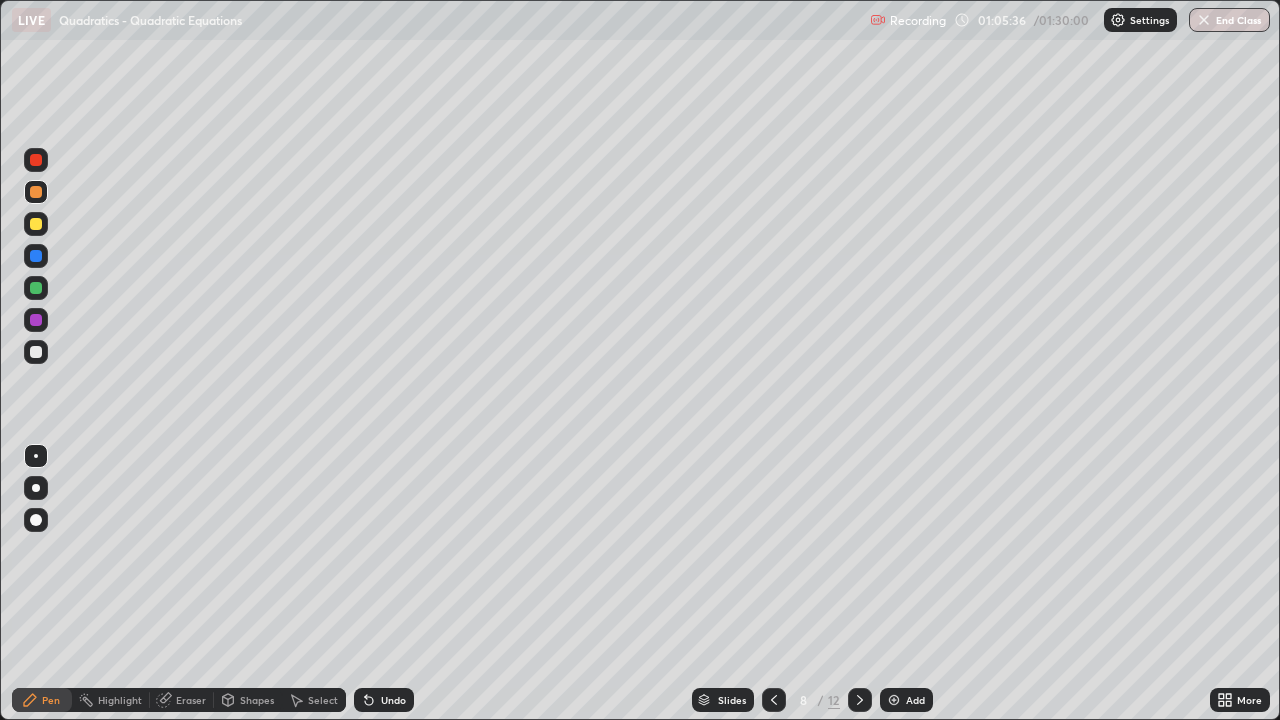 click at bounding box center (36, 224) 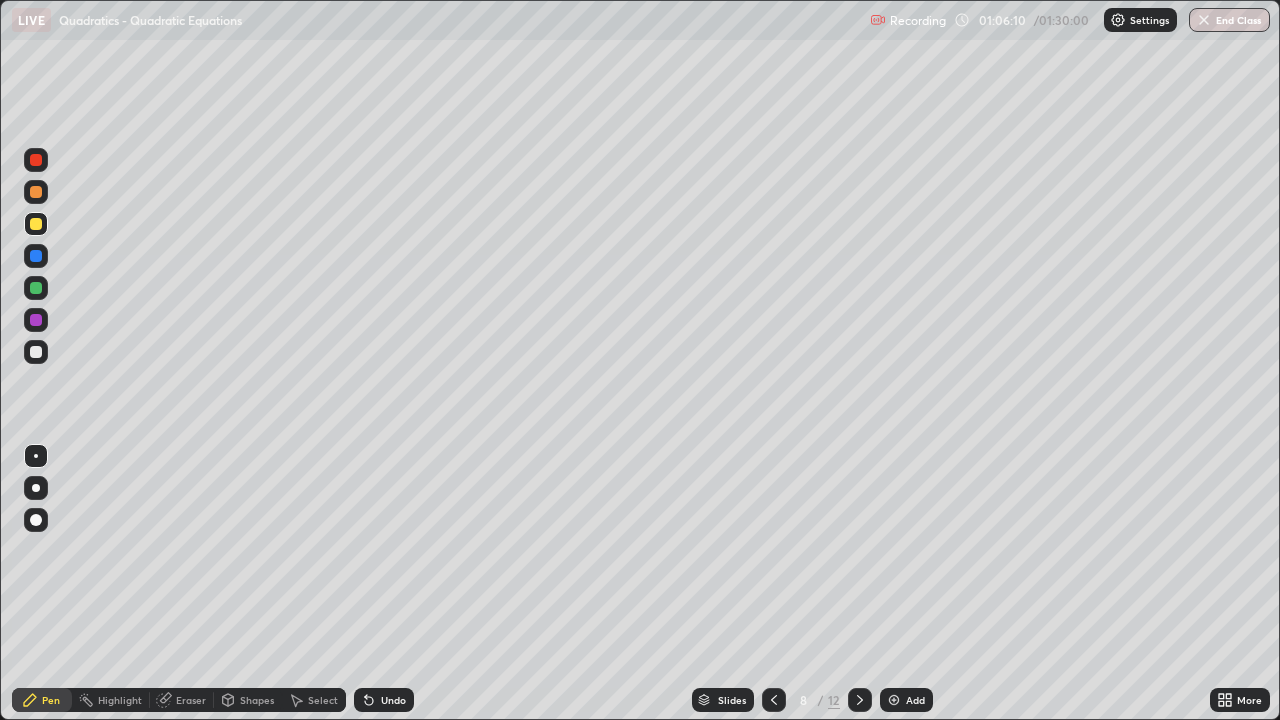 click at bounding box center (36, 288) 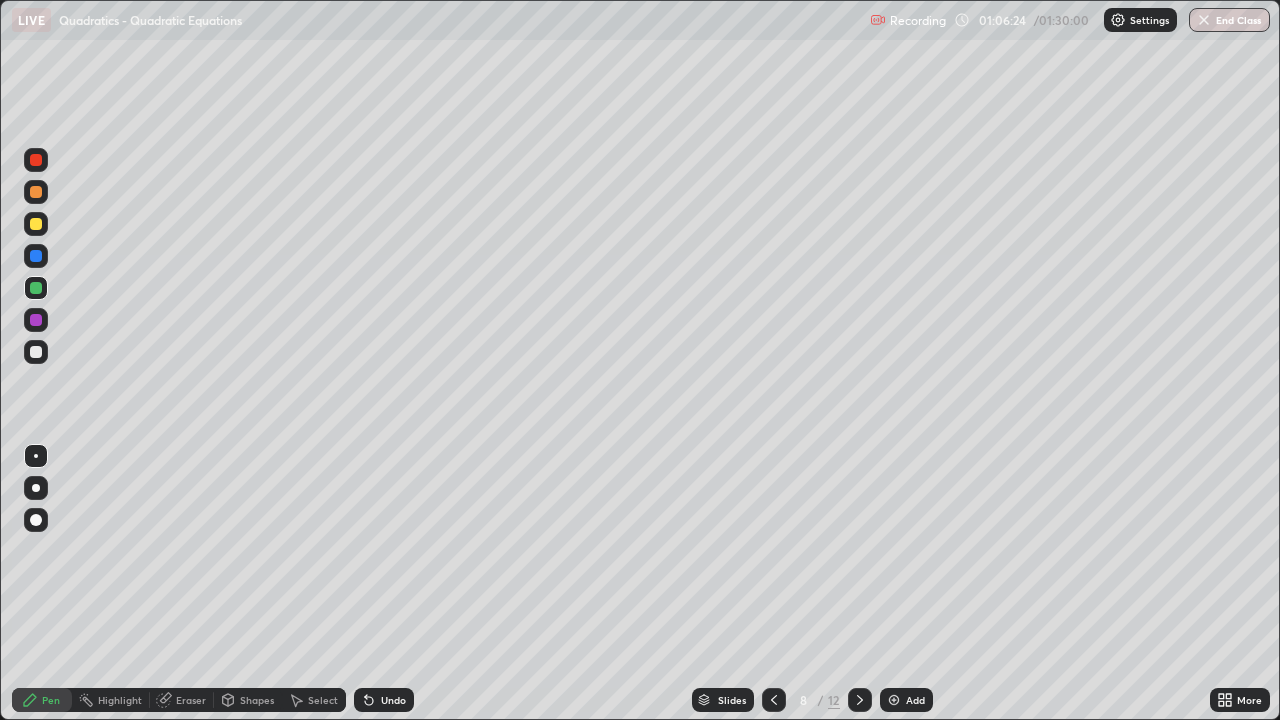 click at bounding box center [36, 192] 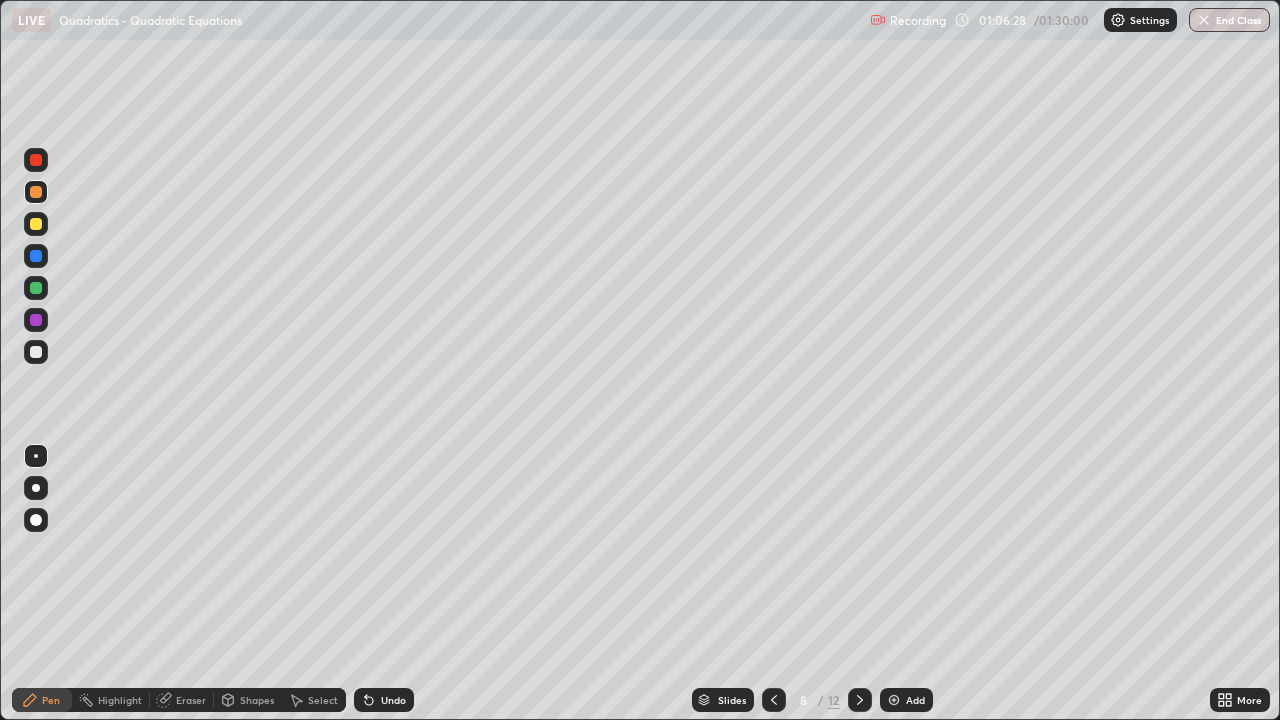 click on "Undo" at bounding box center (384, 700) 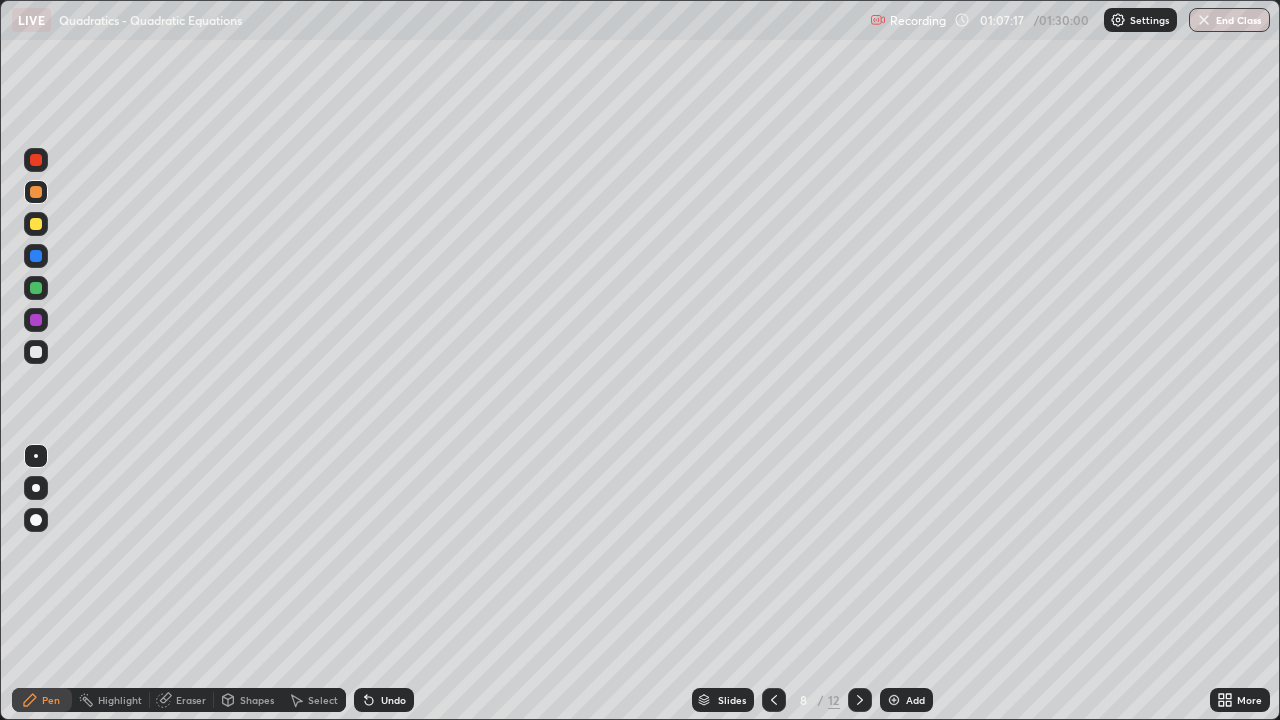 click at bounding box center [36, 224] 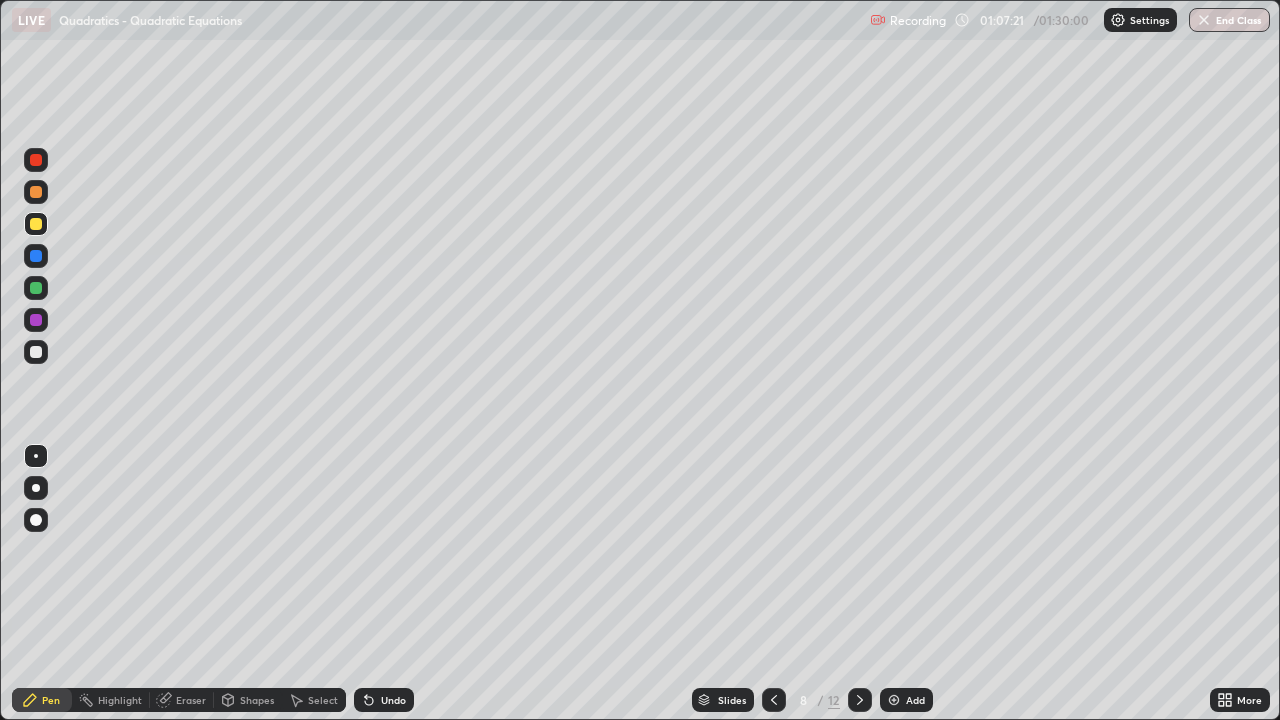 click 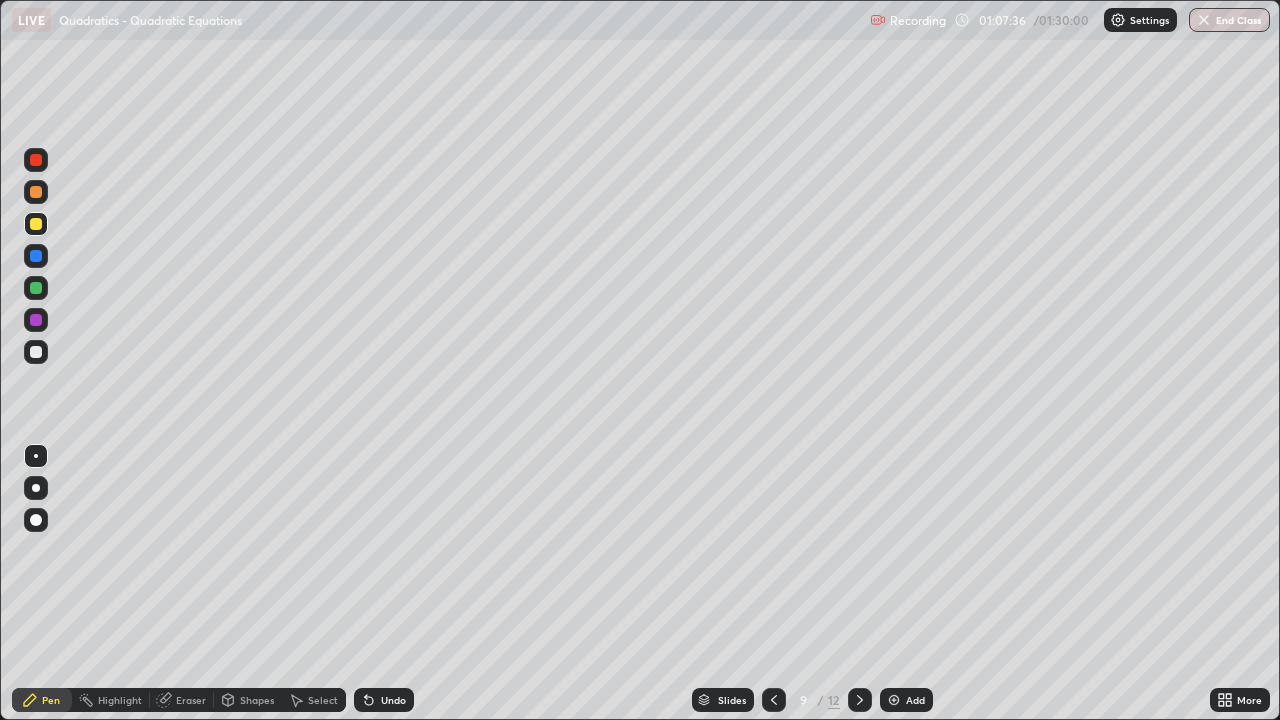 click on "Undo" at bounding box center [393, 700] 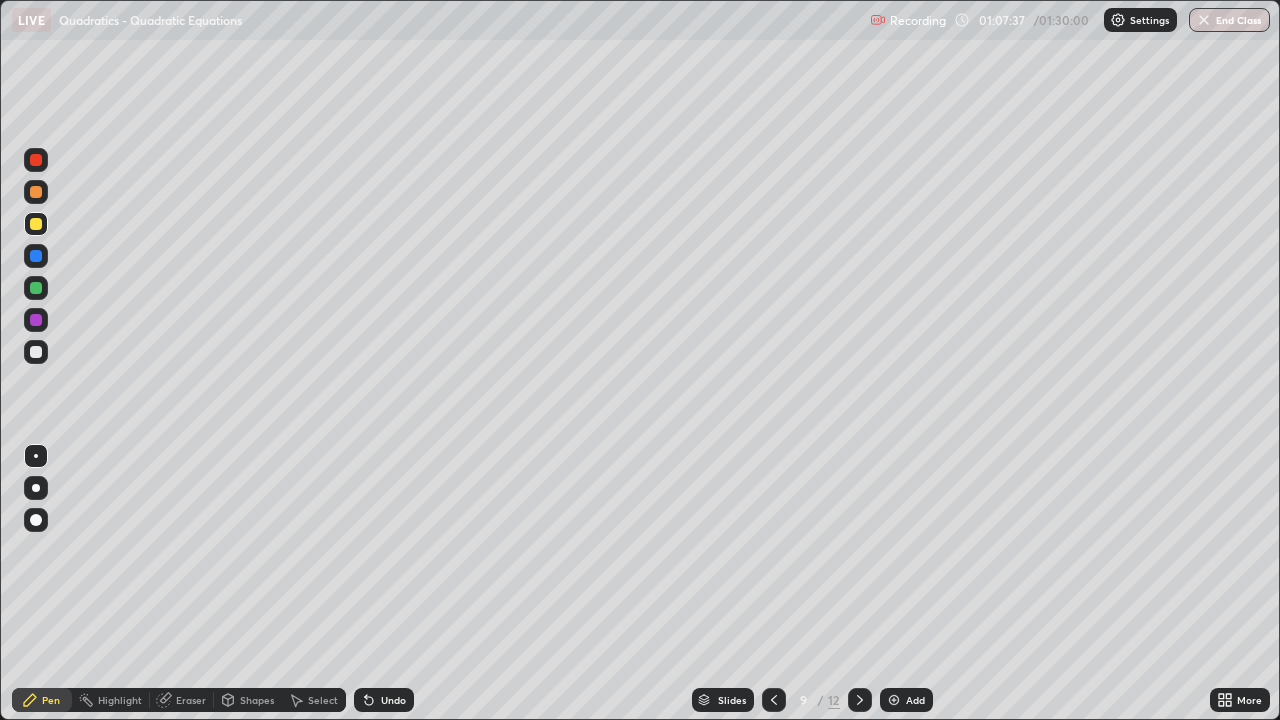 click at bounding box center [36, 192] 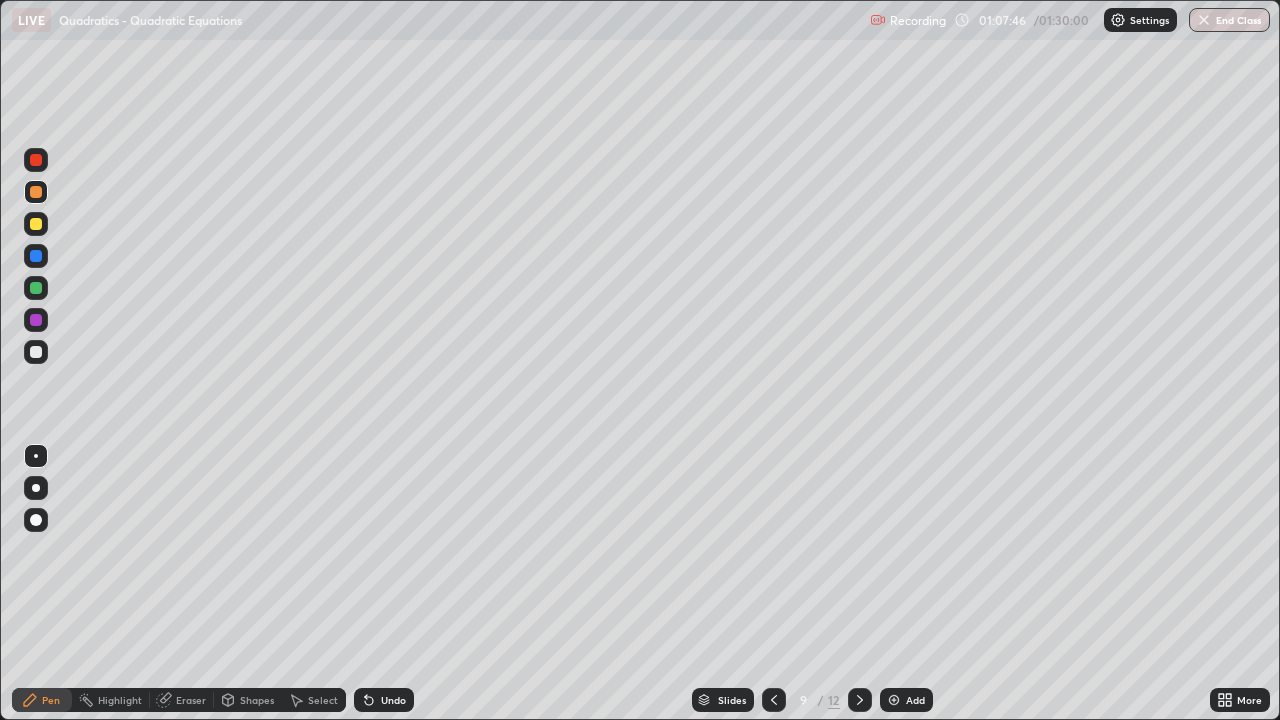 click at bounding box center [36, 224] 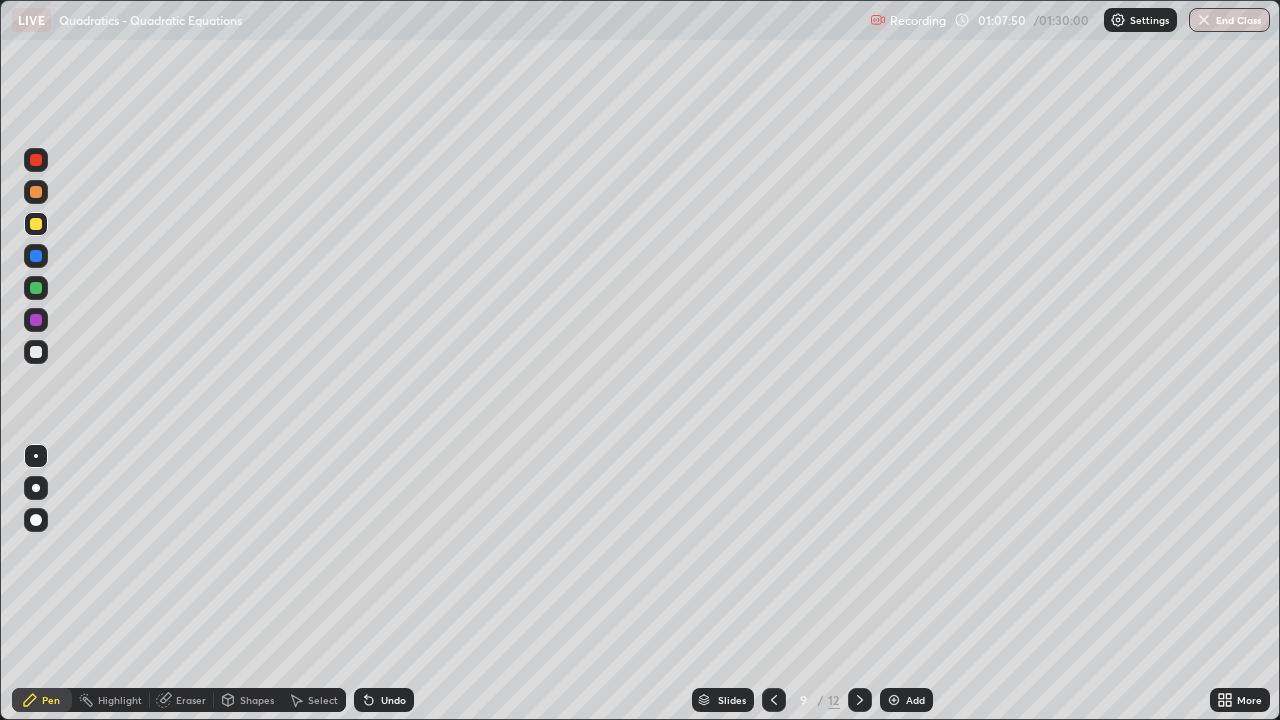 click at bounding box center [36, 288] 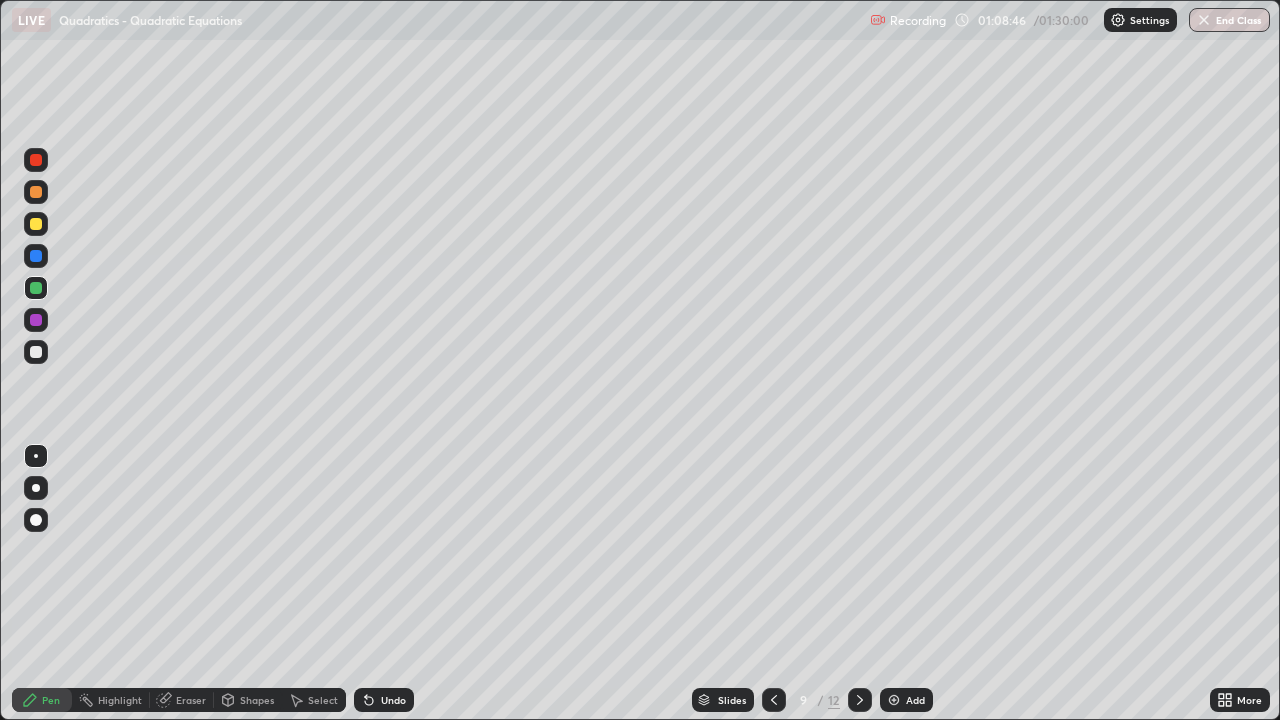 click at bounding box center [36, 224] 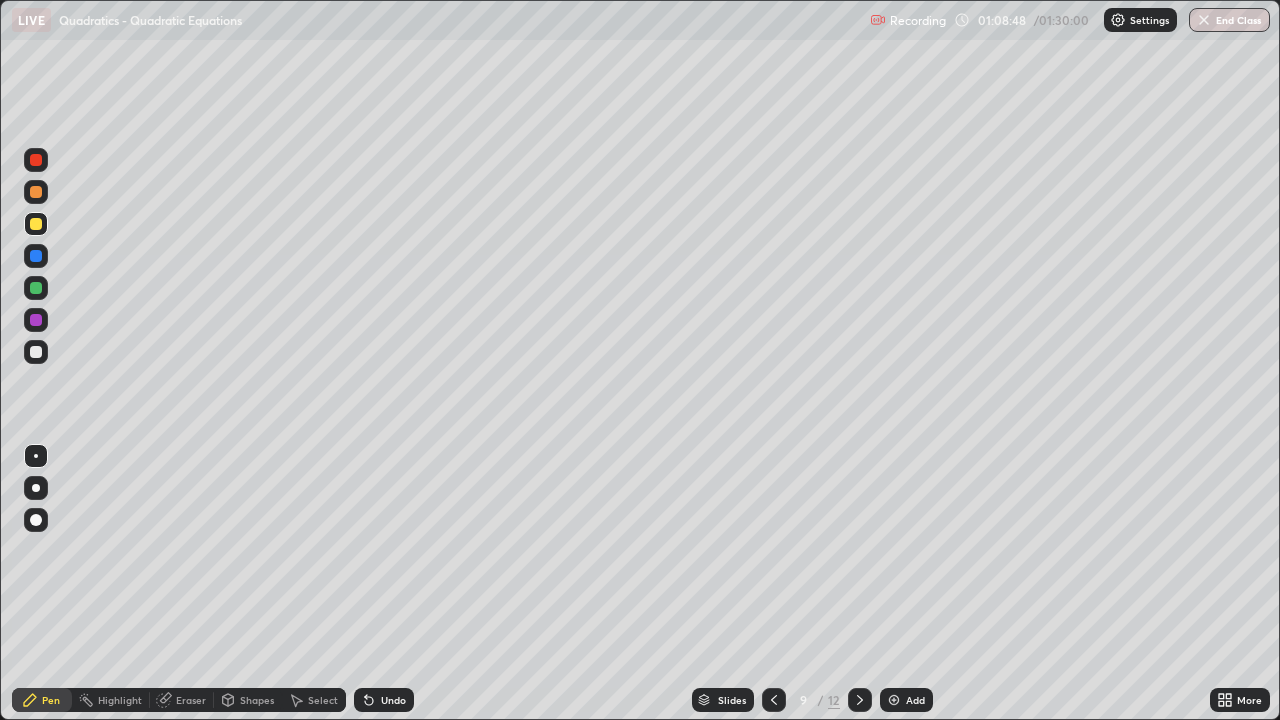 click 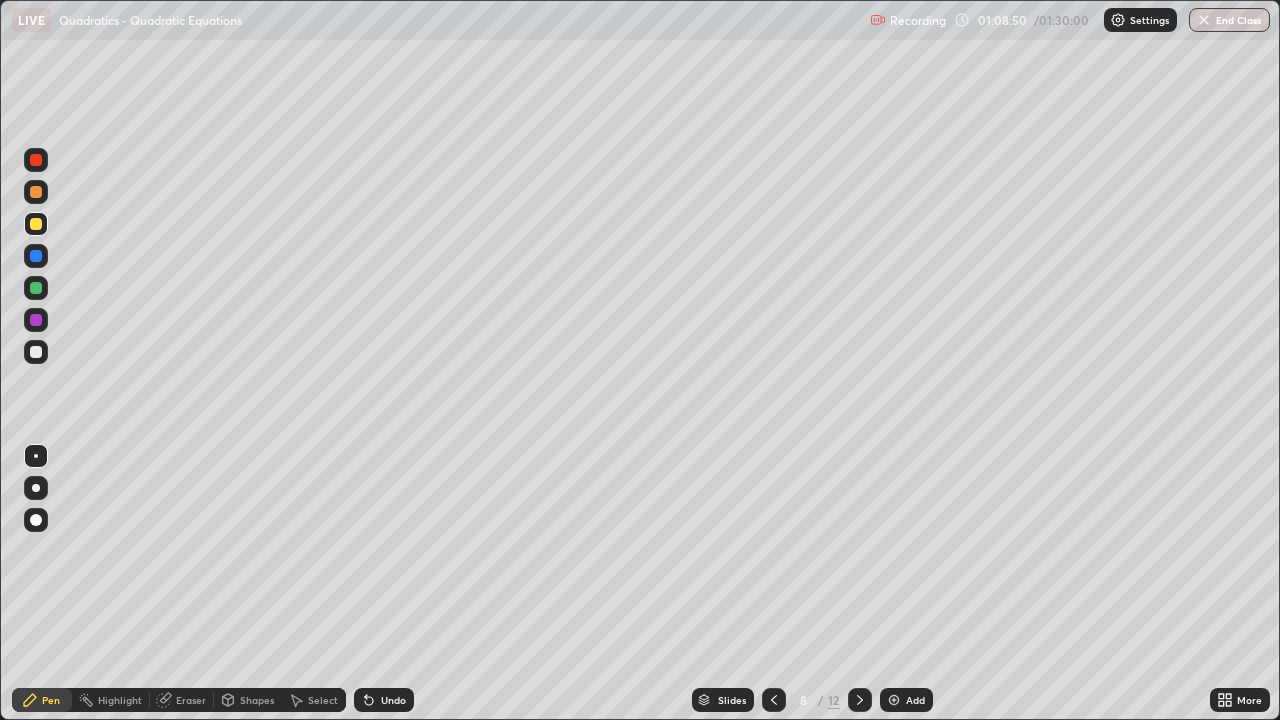 click at bounding box center (36, 192) 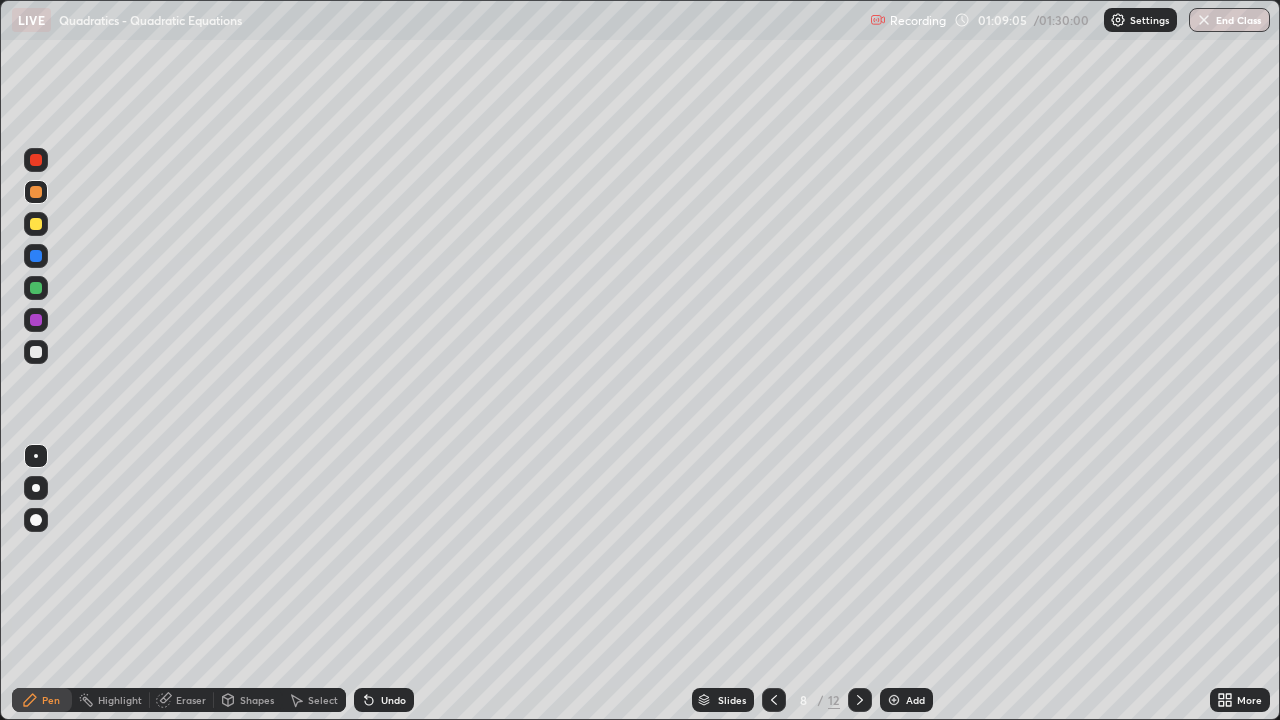 click at bounding box center (36, 224) 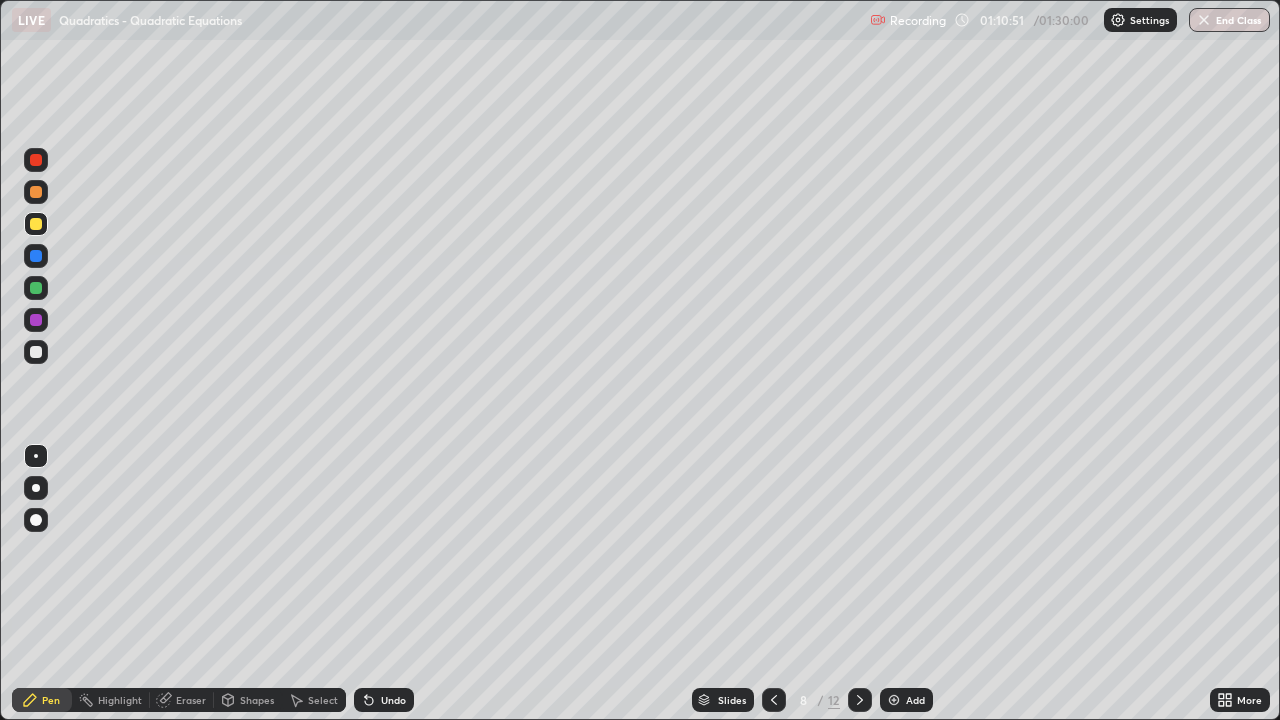 click on "Eraser" at bounding box center [191, 700] 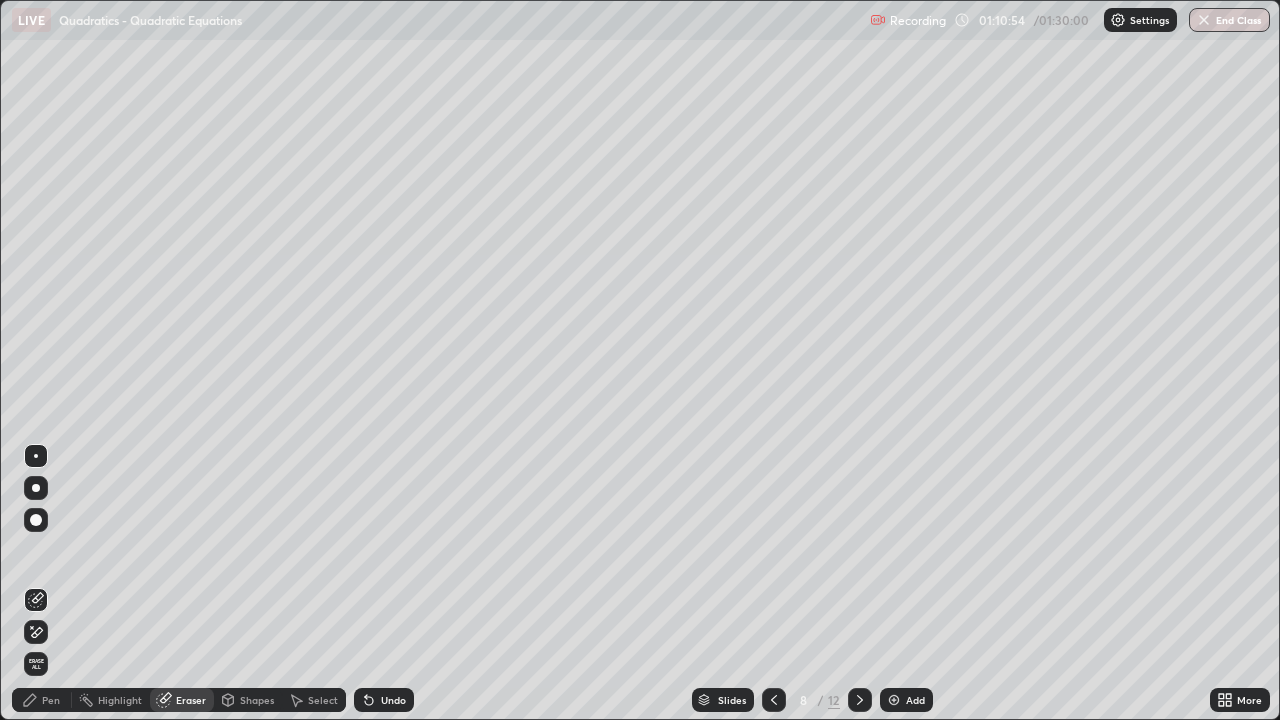 click on "Pen" at bounding box center [51, 700] 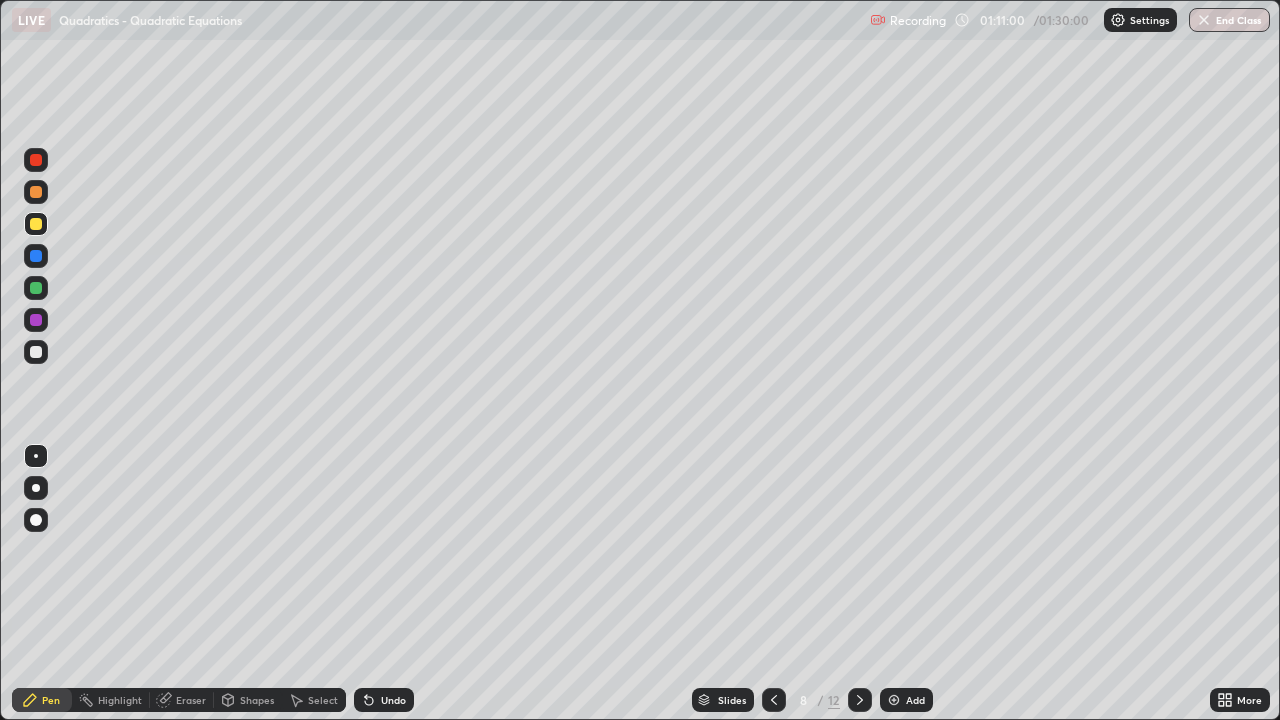 click at bounding box center (36, 288) 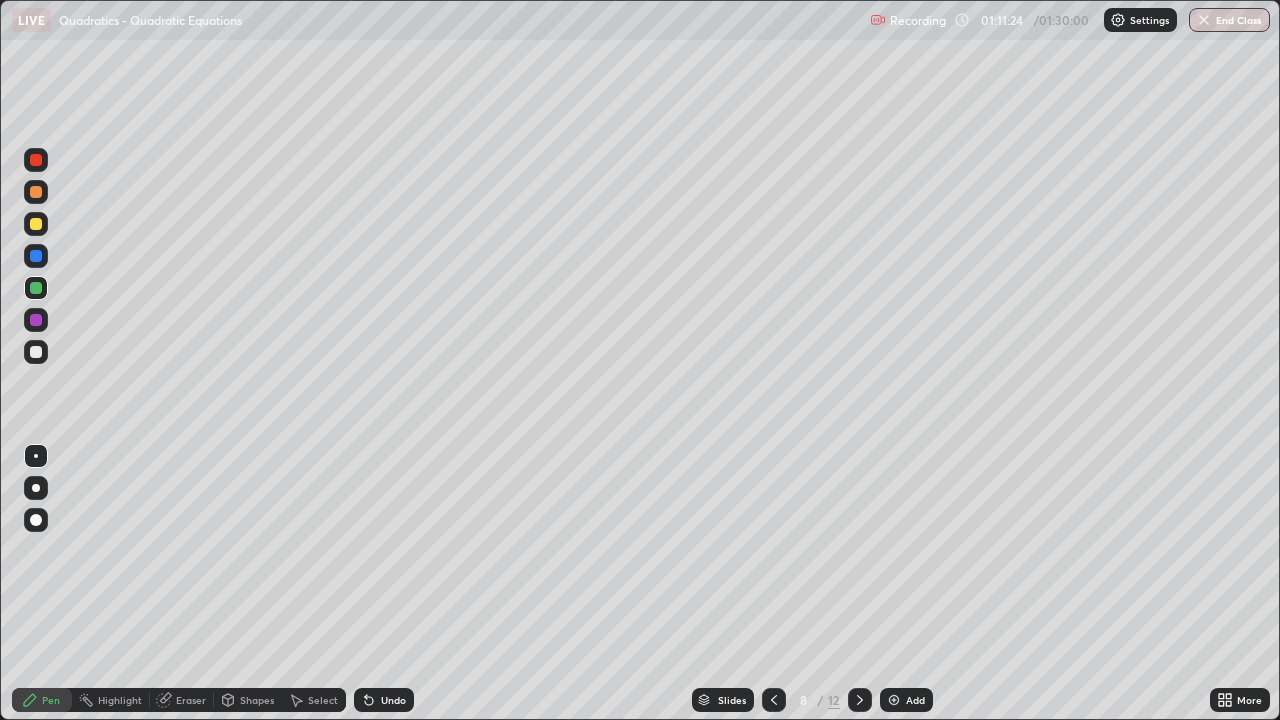 click at bounding box center [36, 224] 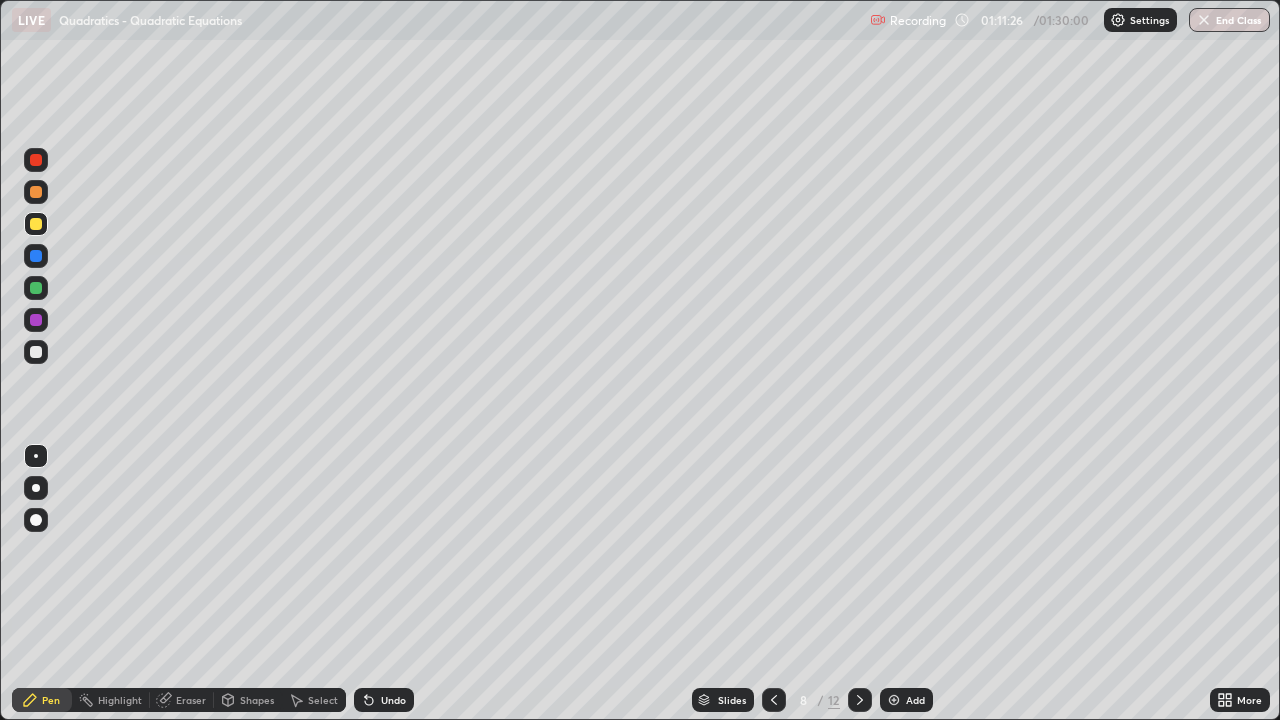click 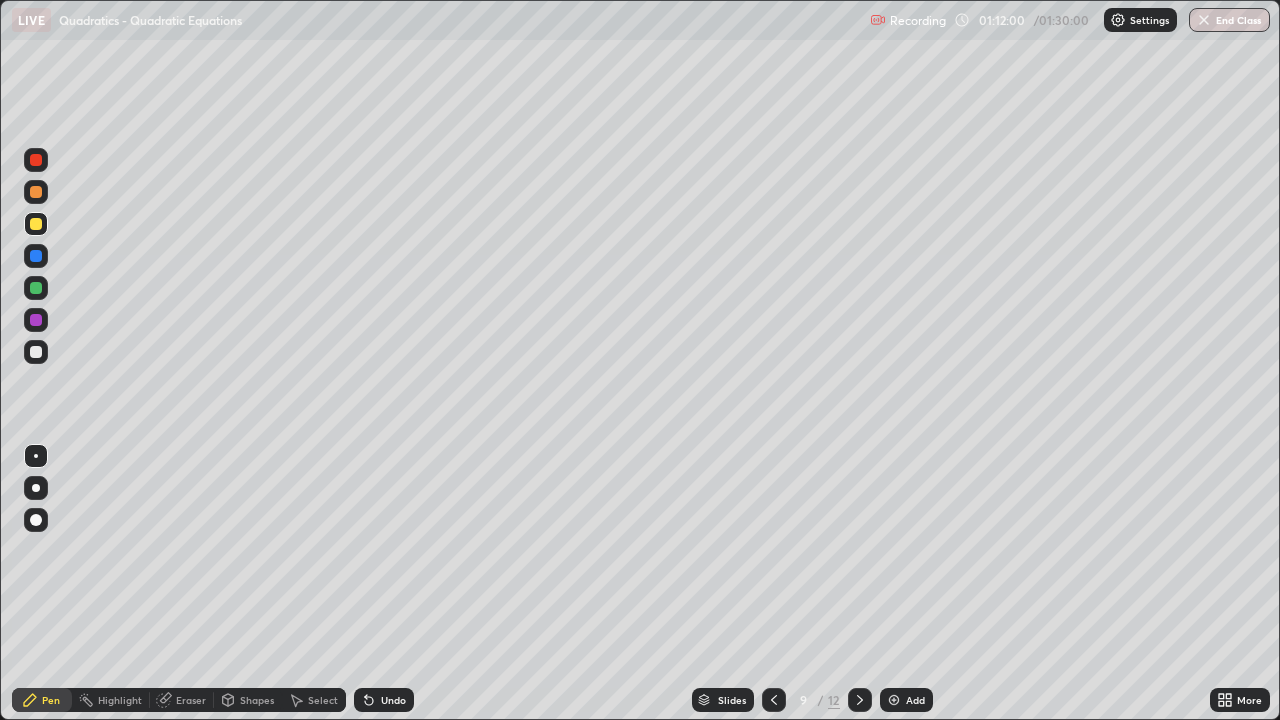 click on "Undo" at bounding box center (384, 700) 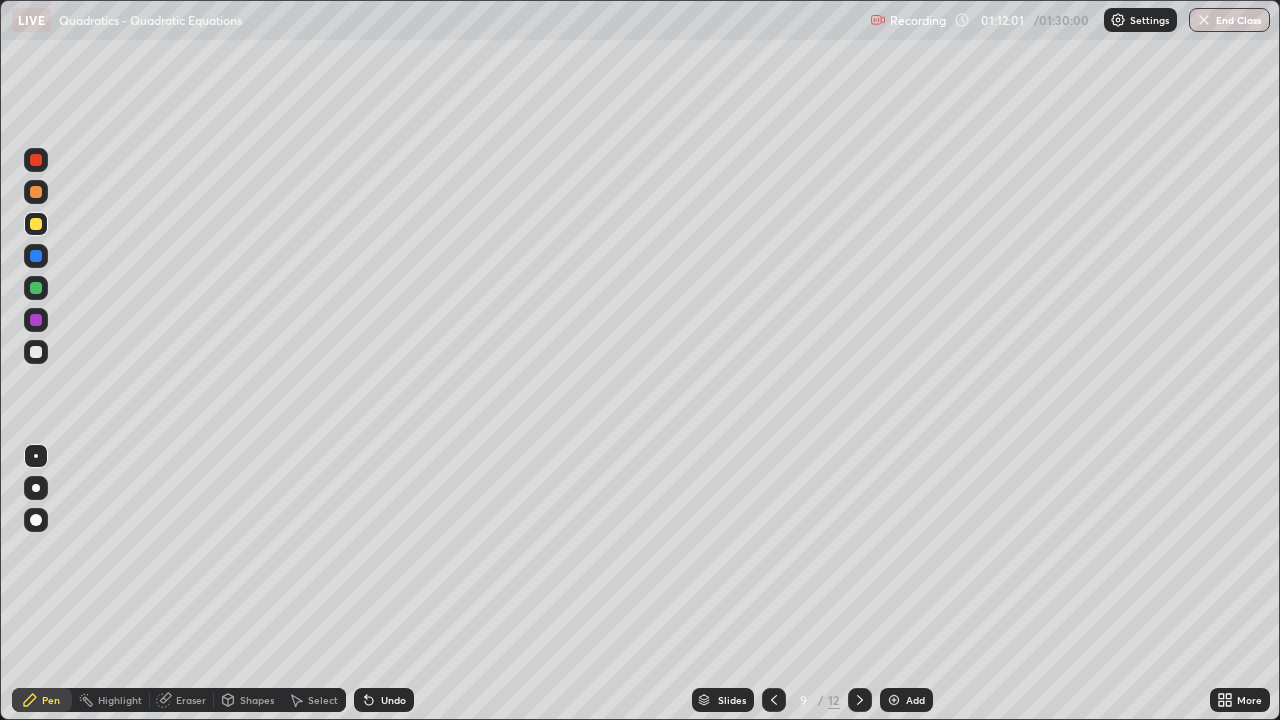 click on "Undo" at bounding box center (393, 700) 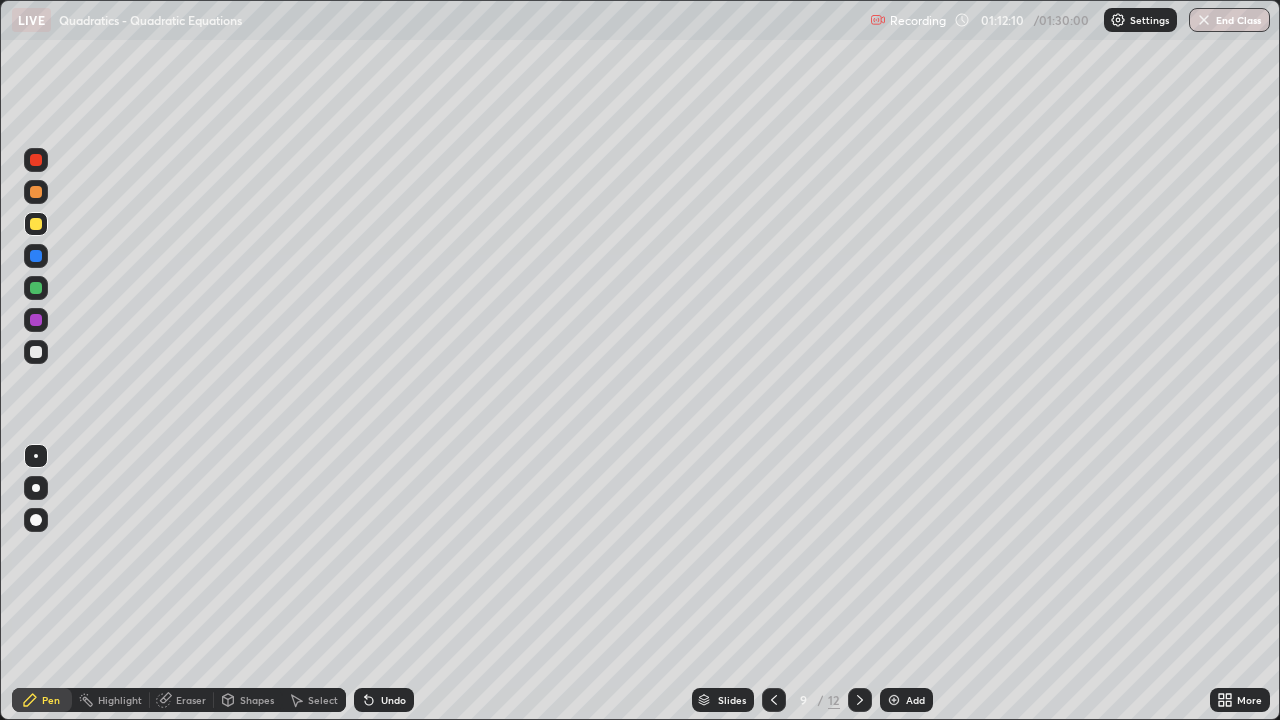 click at bounding box center (36, 192) 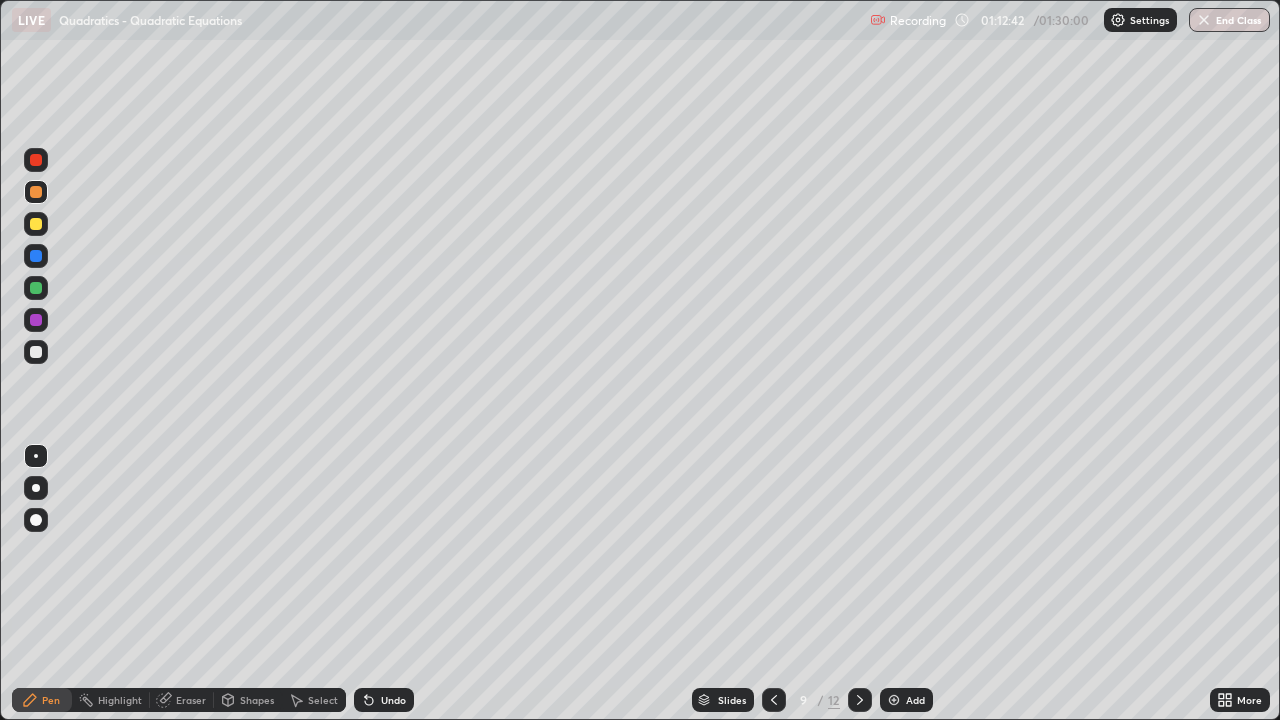 click on "Undo" at bounding box center (393, 700) 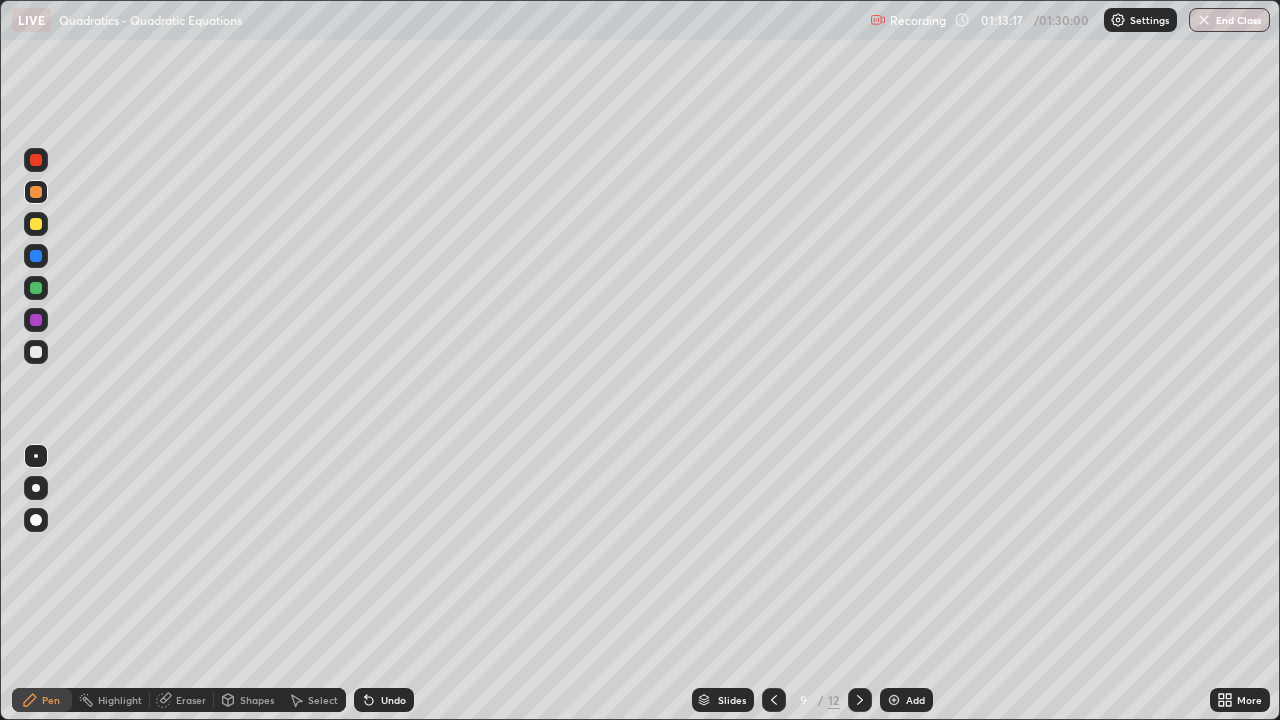 click 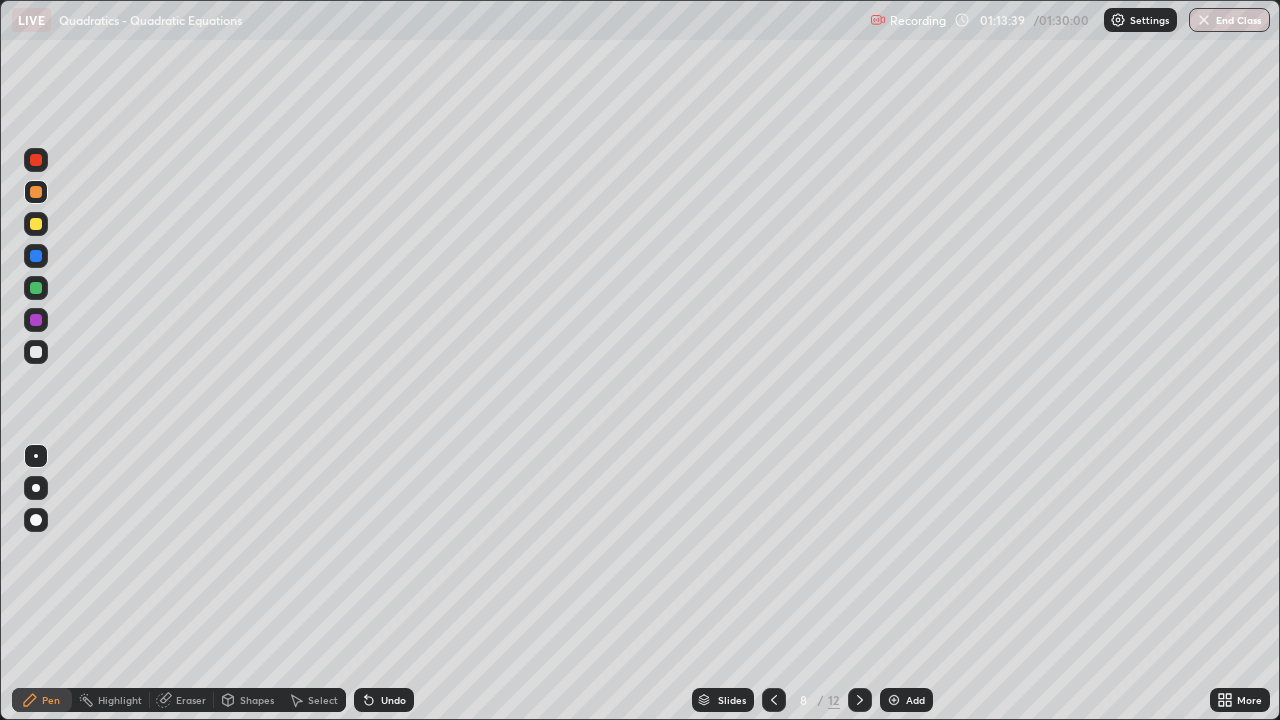 click at bounding box center [36, 224] 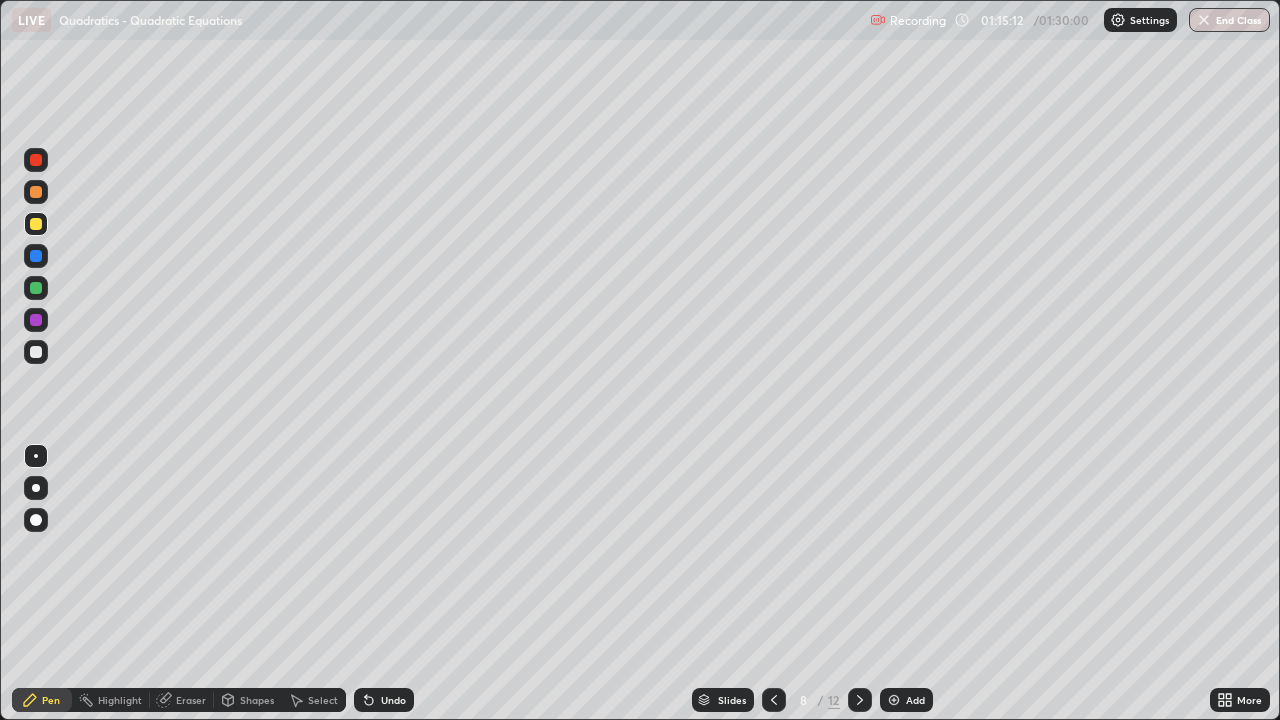 click 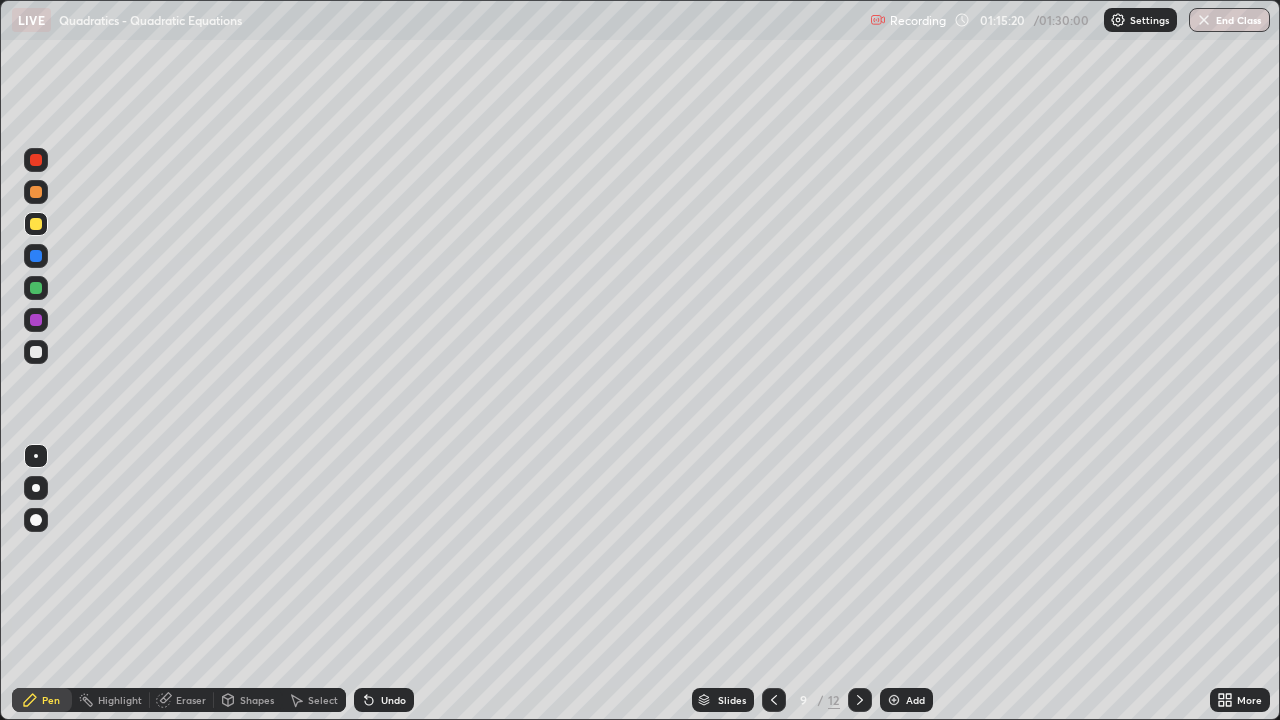 click on "Undo" at bounding box center (384, 700) 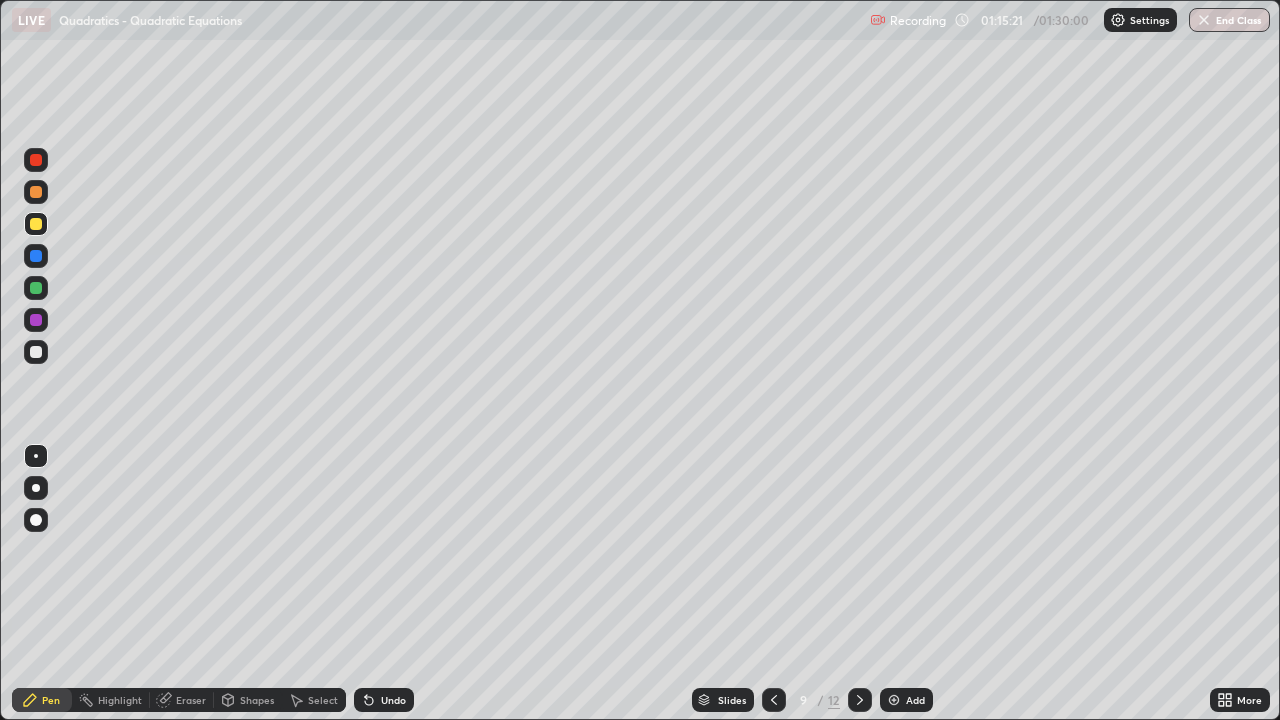 click on "Undo" at bounding box center (384, 700) 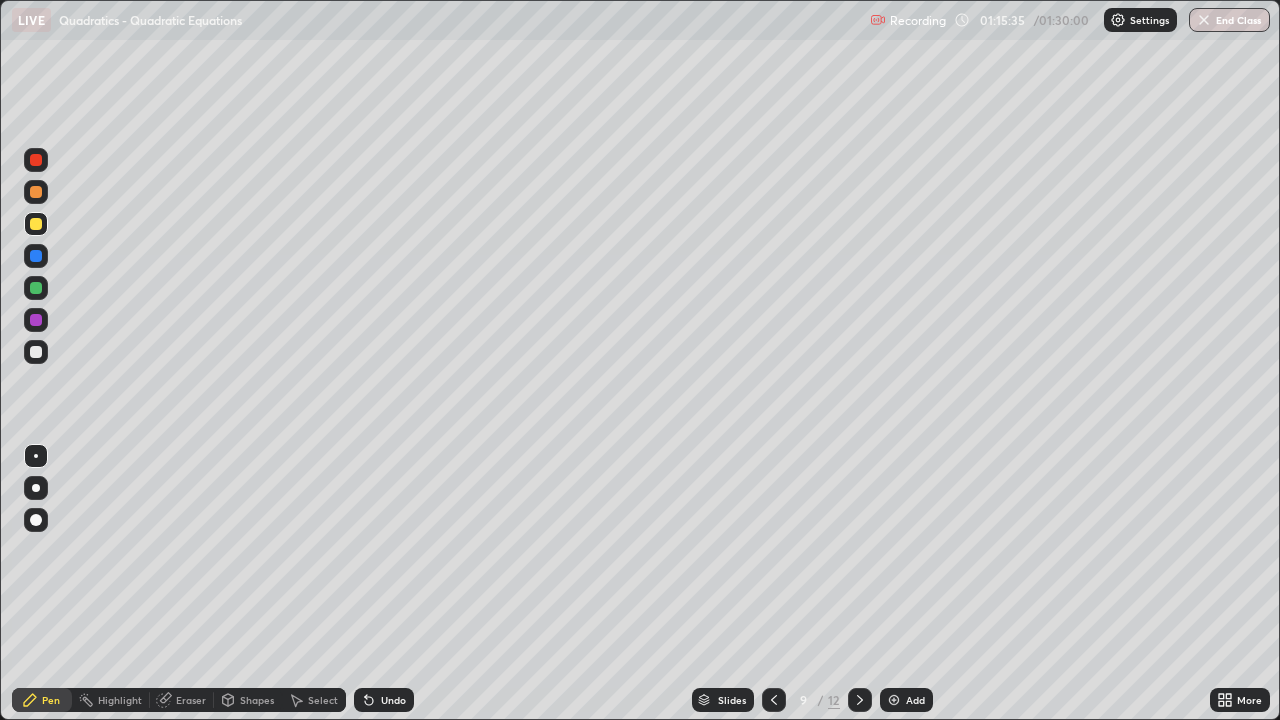 click at bounding box center (36, 192) 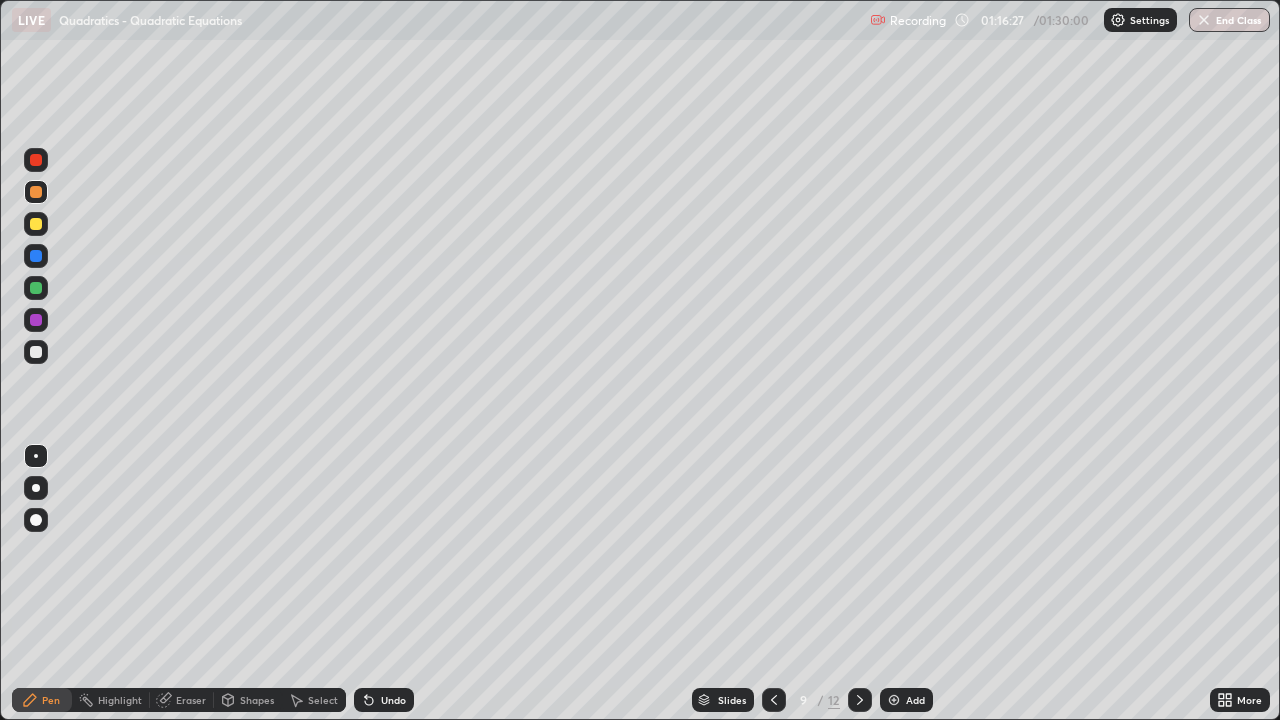 click 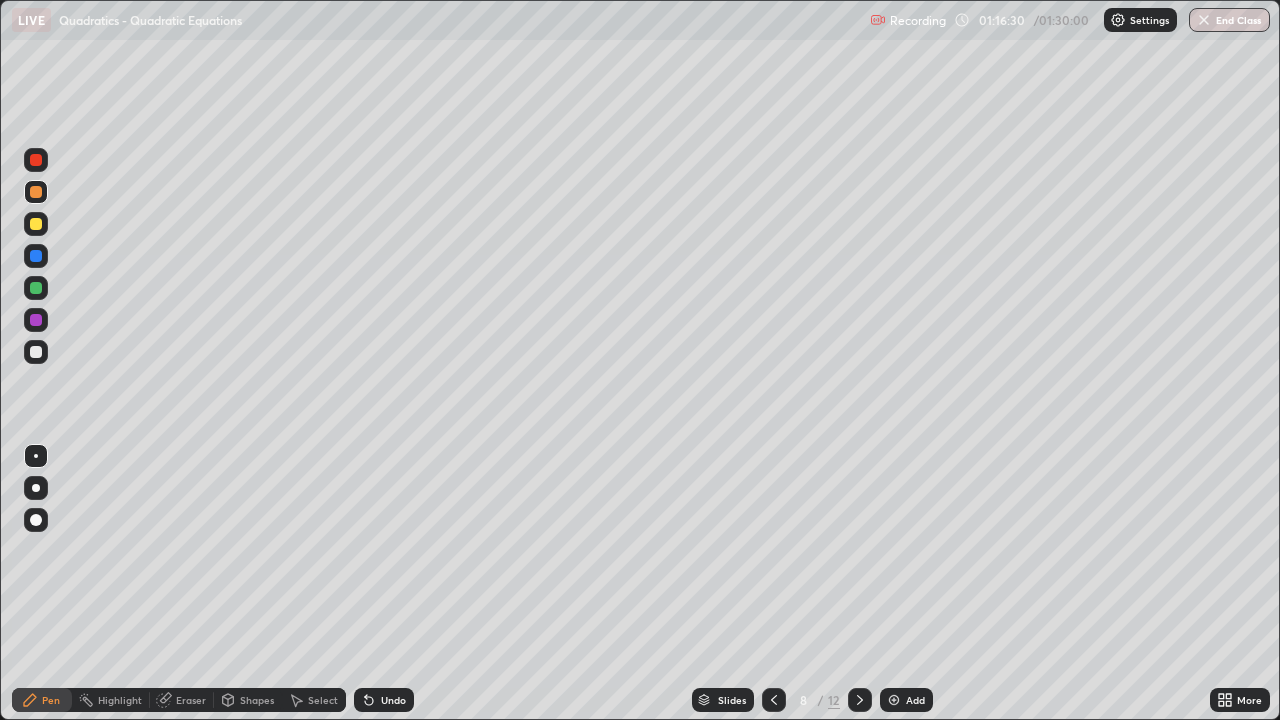 click at bounding box center (36, 288) 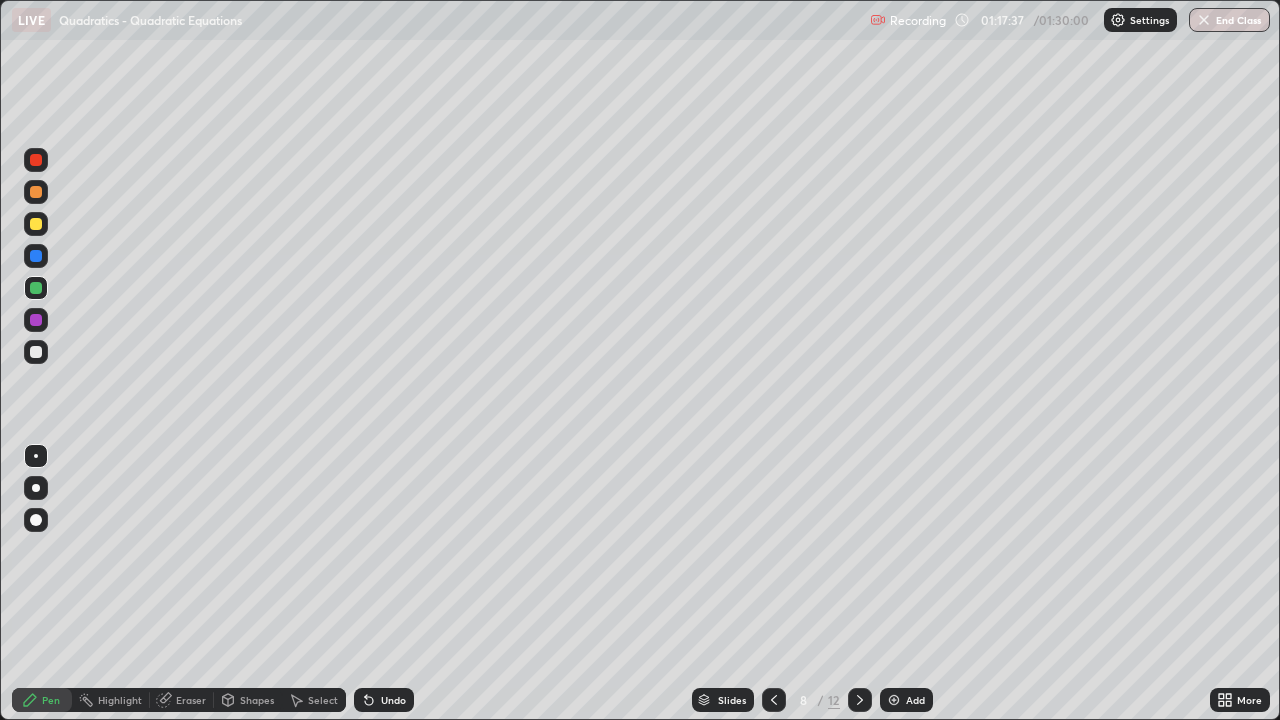 click at bounding box center [36, 352] 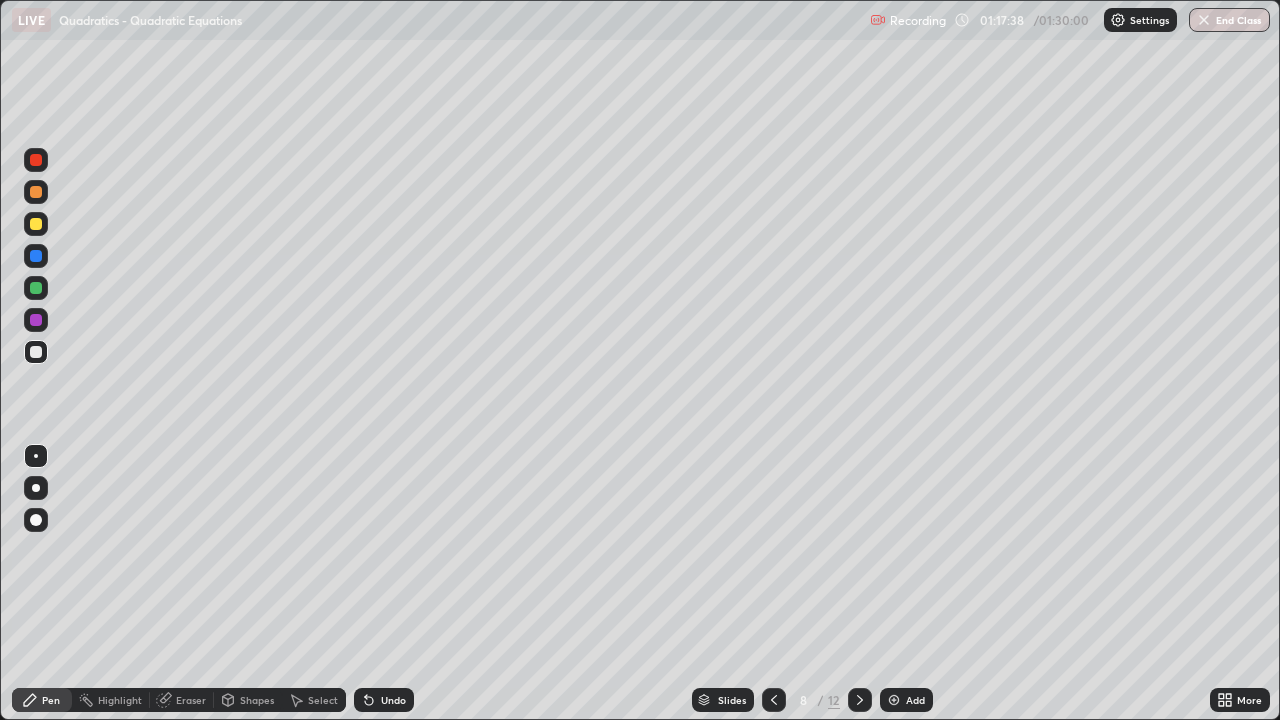 click on "Select" at bounding box center [314, 700] 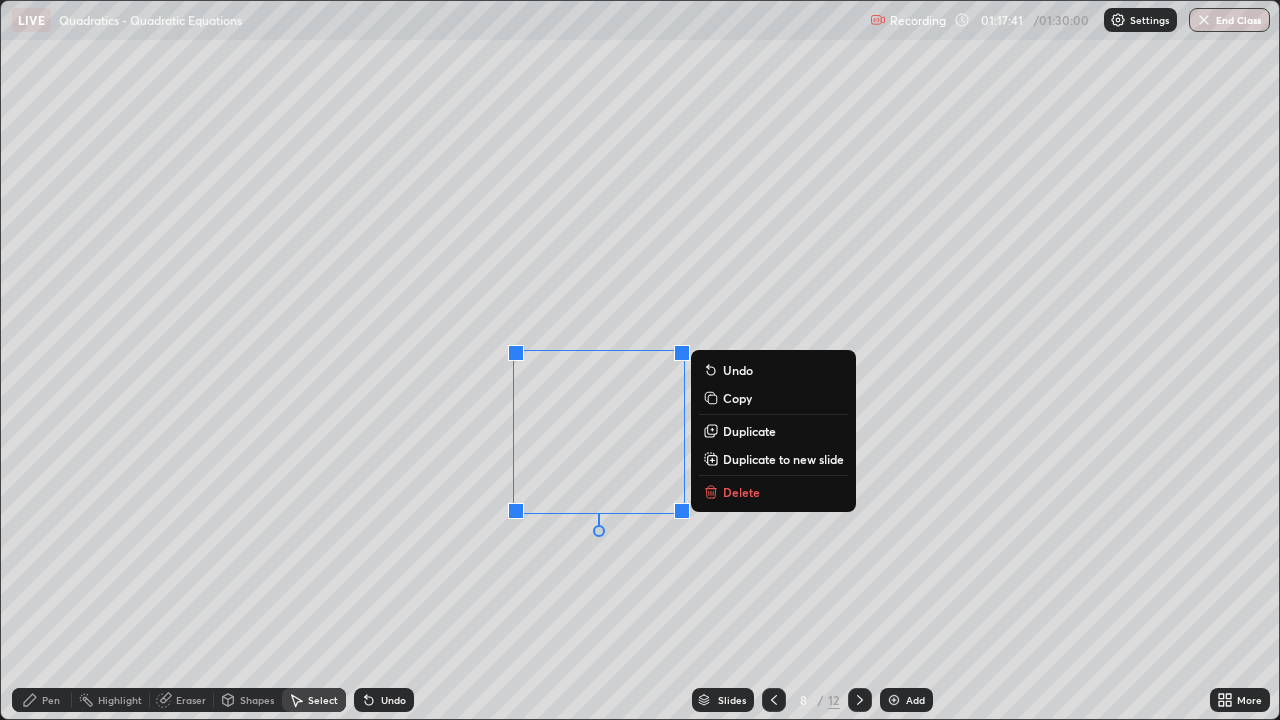 click on "0 ° Undo Copy Duplicate Duplicate to new slide Delete" at bounding box center [640, 360] 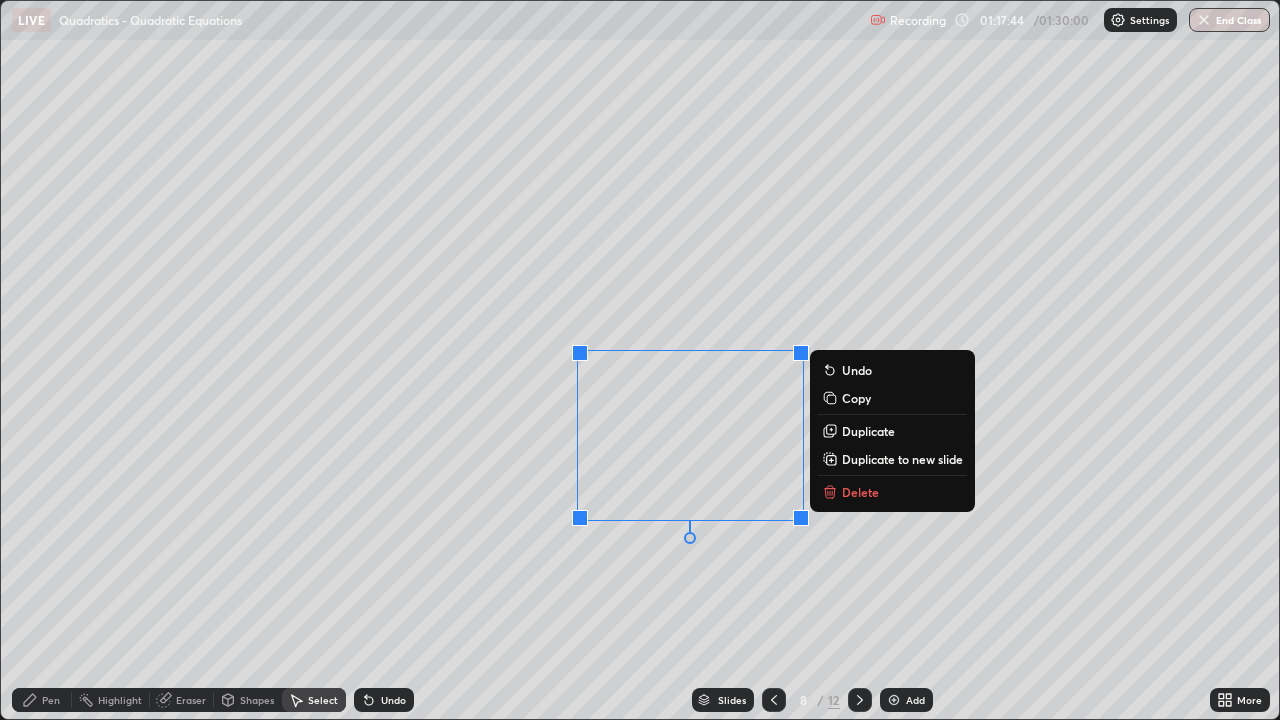 click on "Copy" at bounding box center [856, 398] 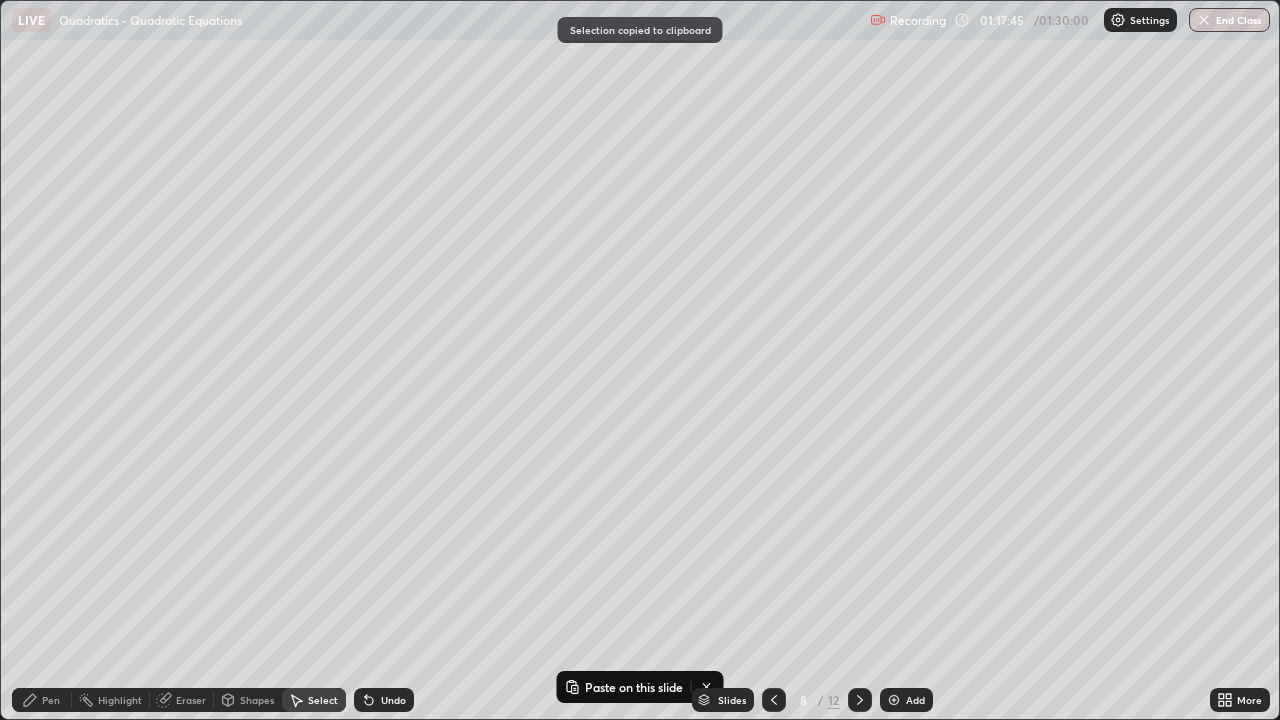 click 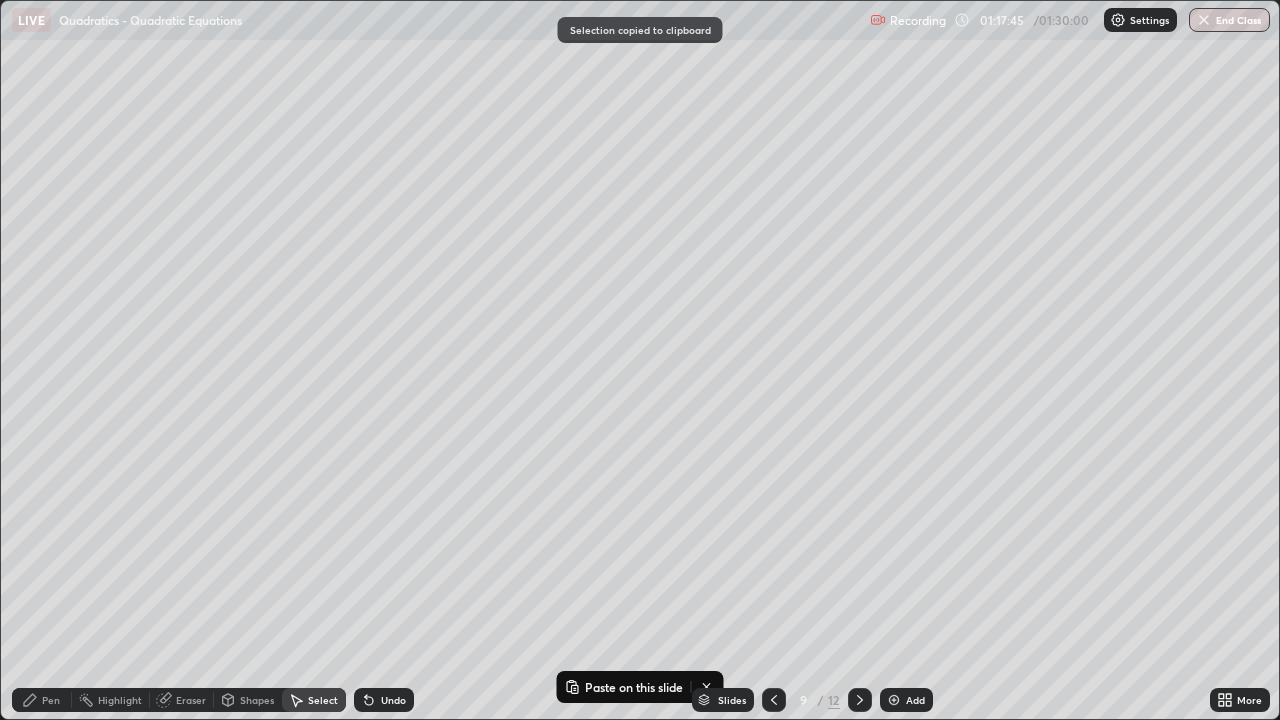 click 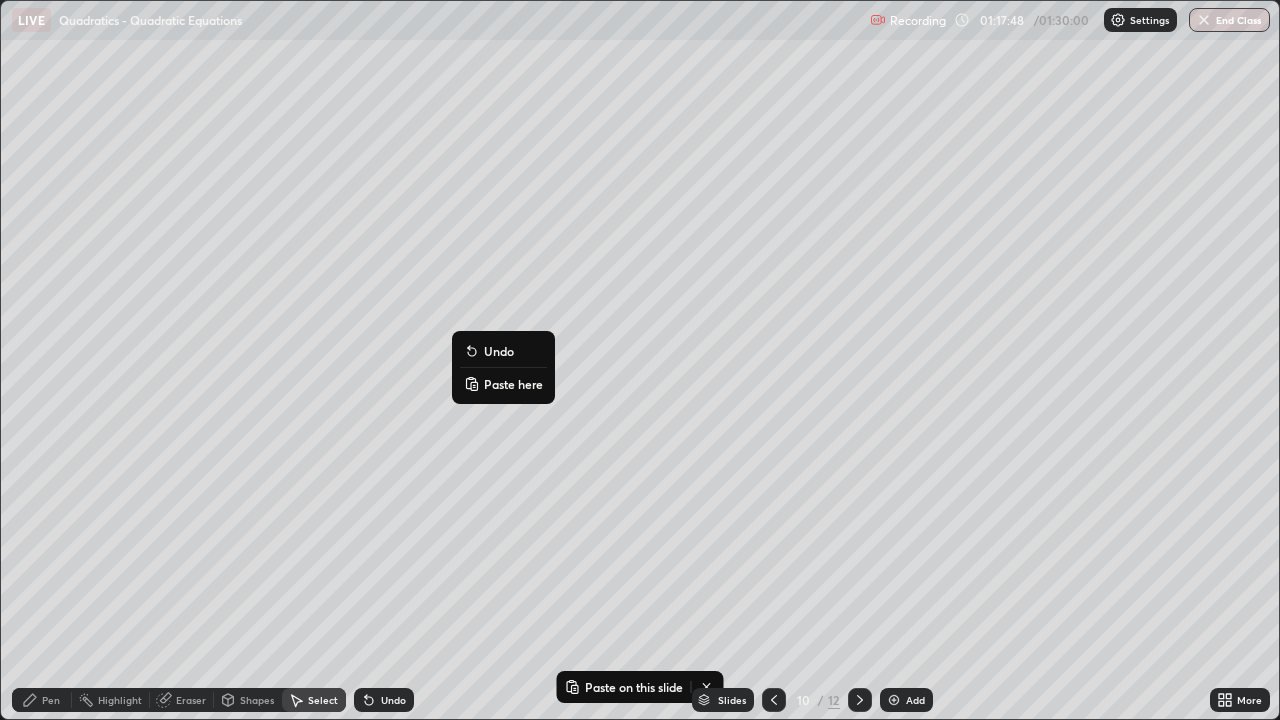 click on "Paste here" at bounding box center (513, 384) 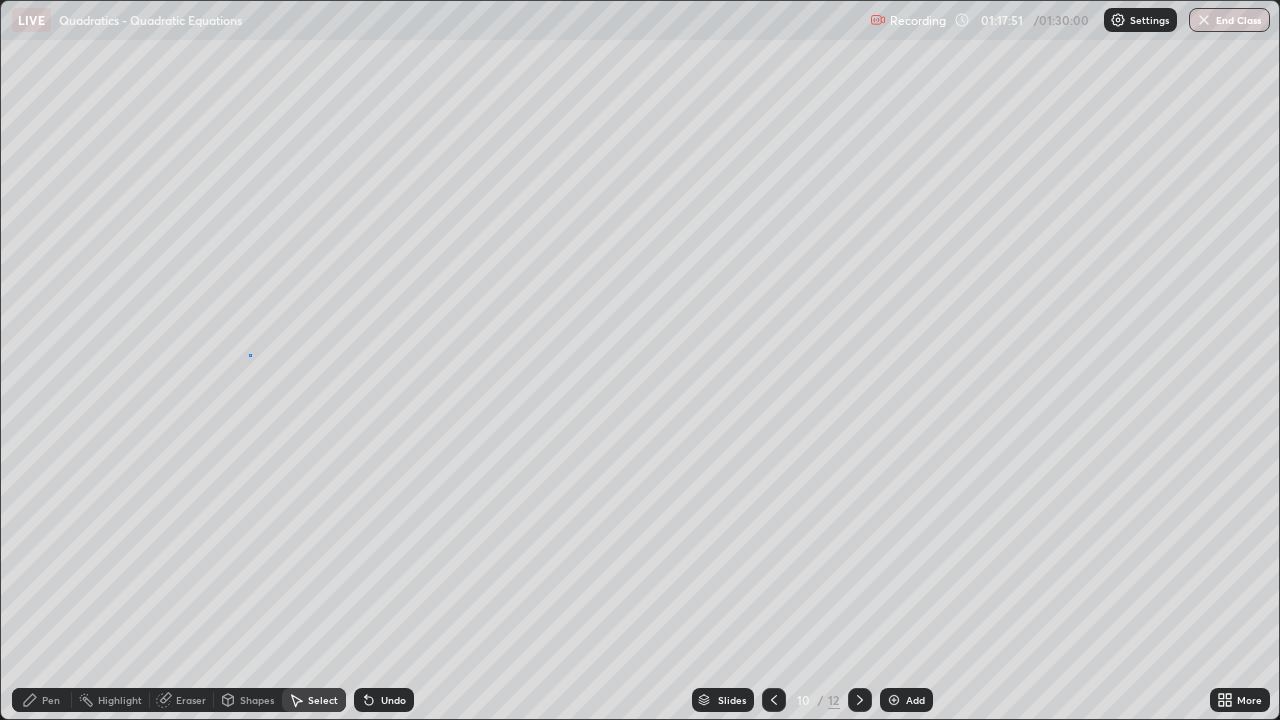 click on "0 ° Undo Copy Paste here Duplicate Duplicate to new slide Delete" at bounding box center [640, 360] 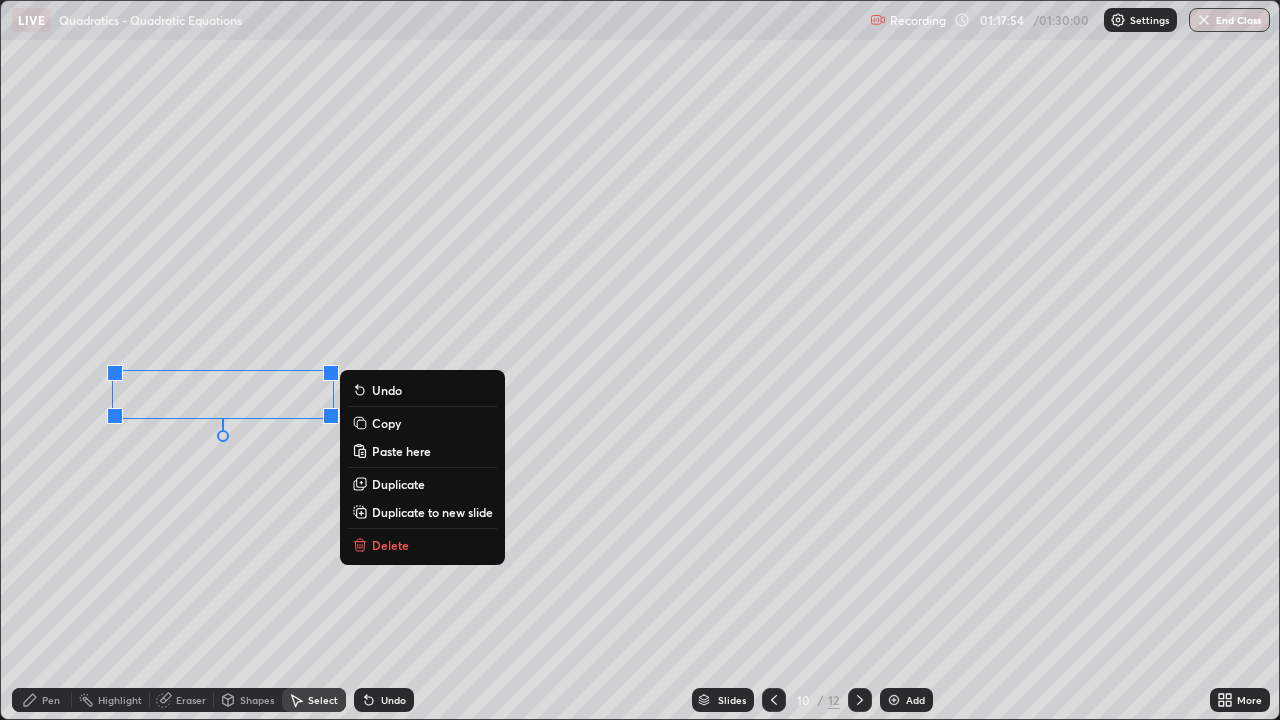 click on "Pen" at bounding box center (42, 700) 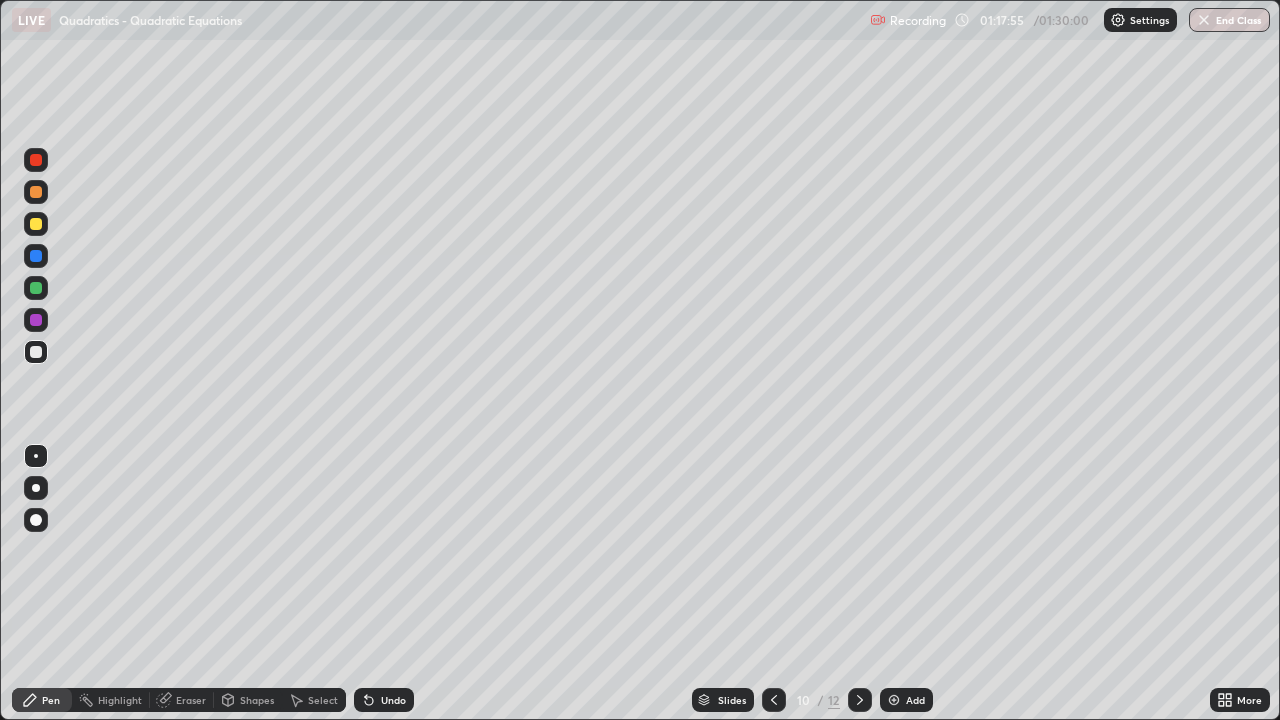 click at bounding box center (36, 224) 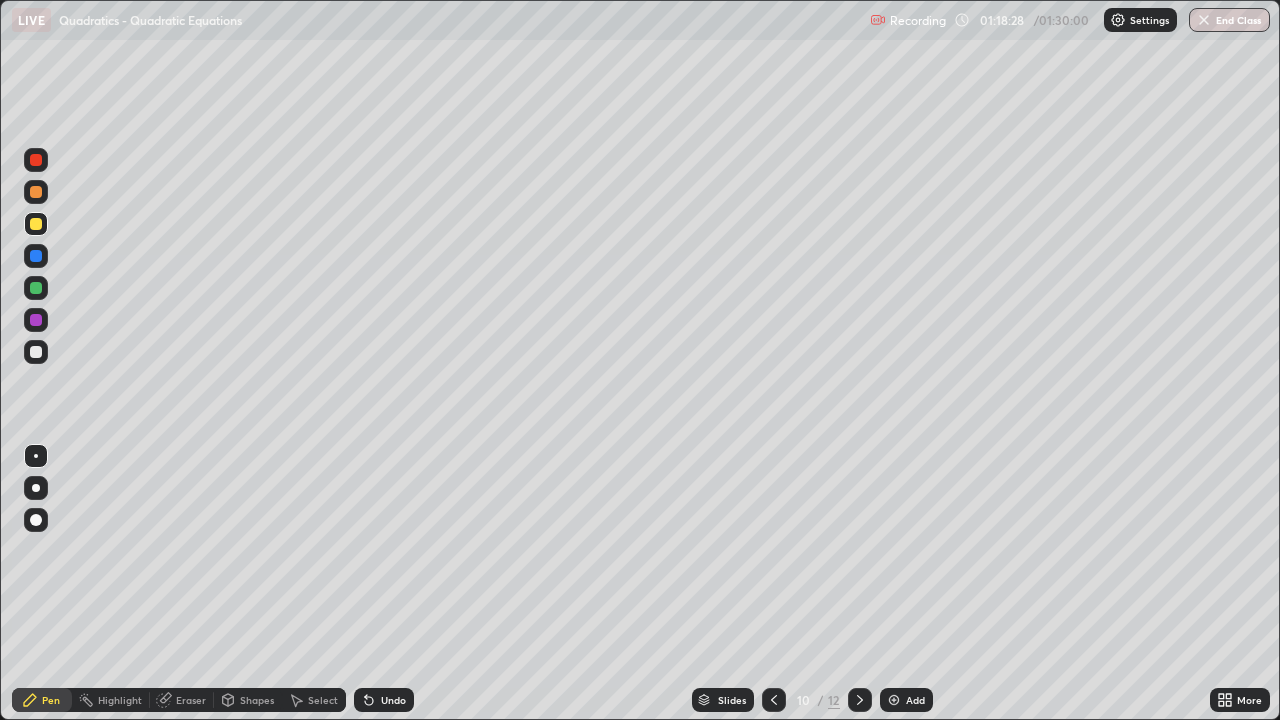 click at bounding box center [36, 192] 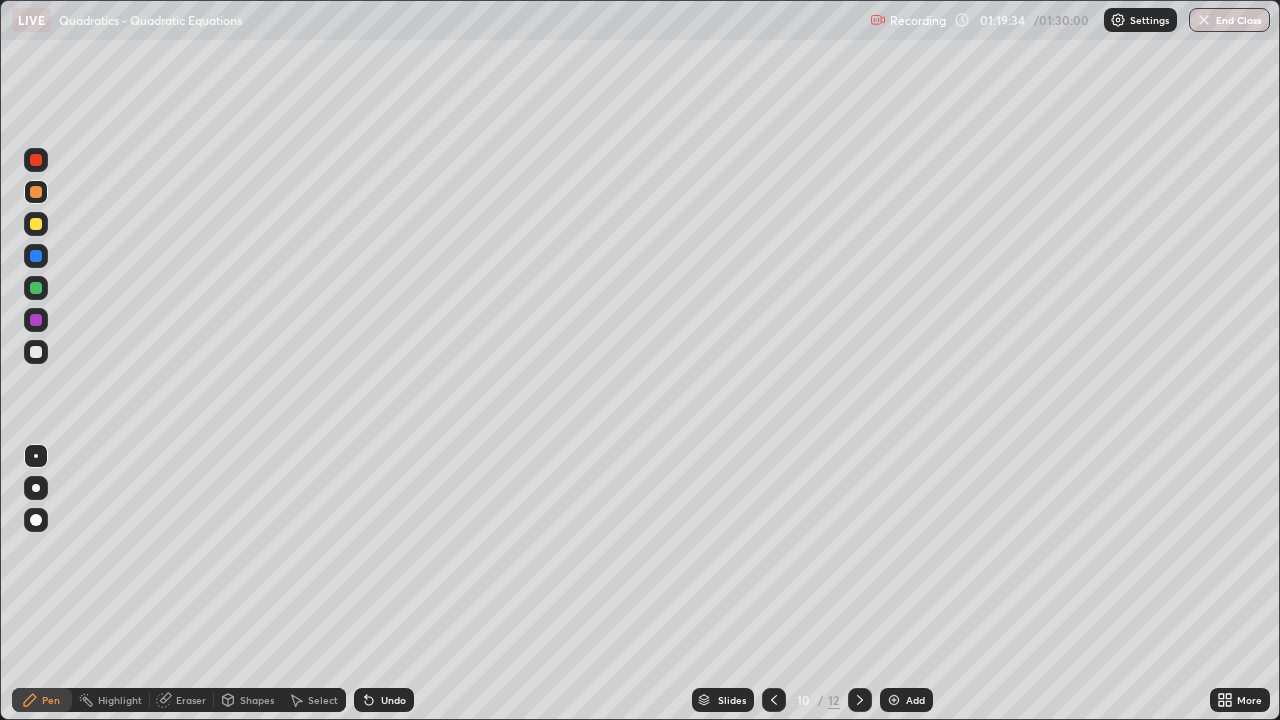 click at bounding box center (36, 352) 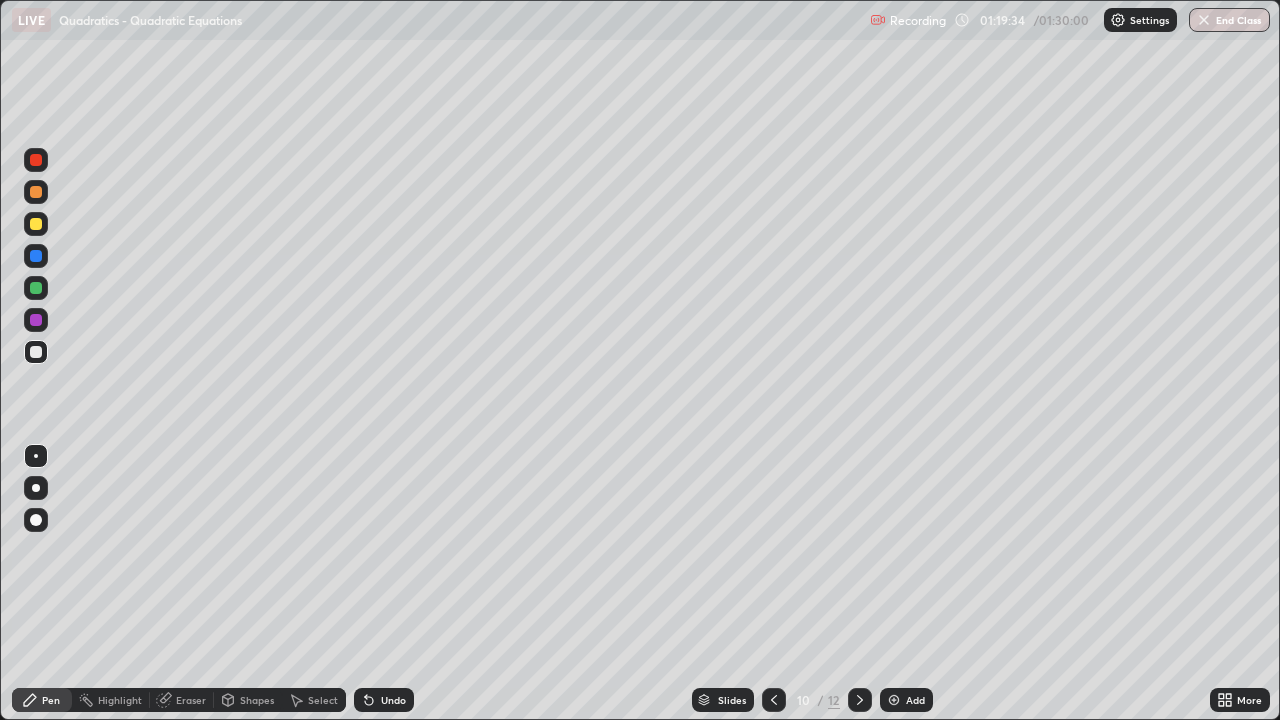click on "Select" at bounding box center (323, 700) 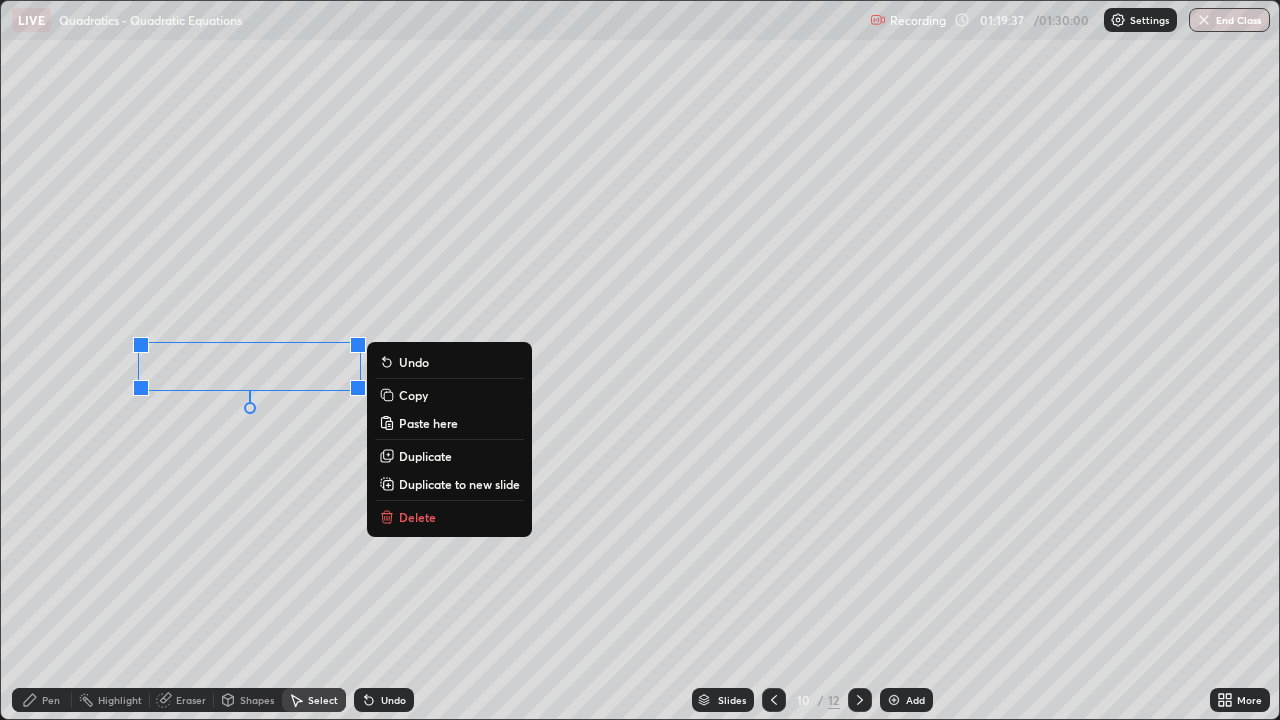 click on "Pen" at bounding box center (51, 700) 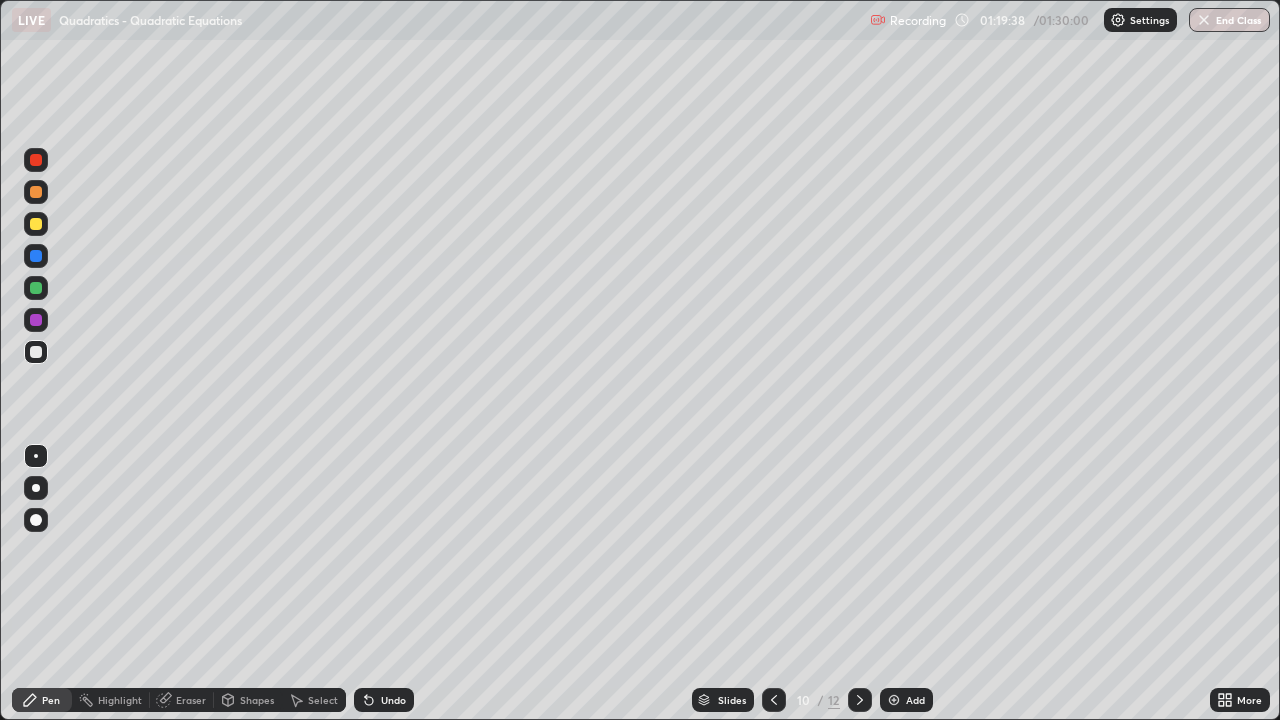click at bounding box center [36, 224] 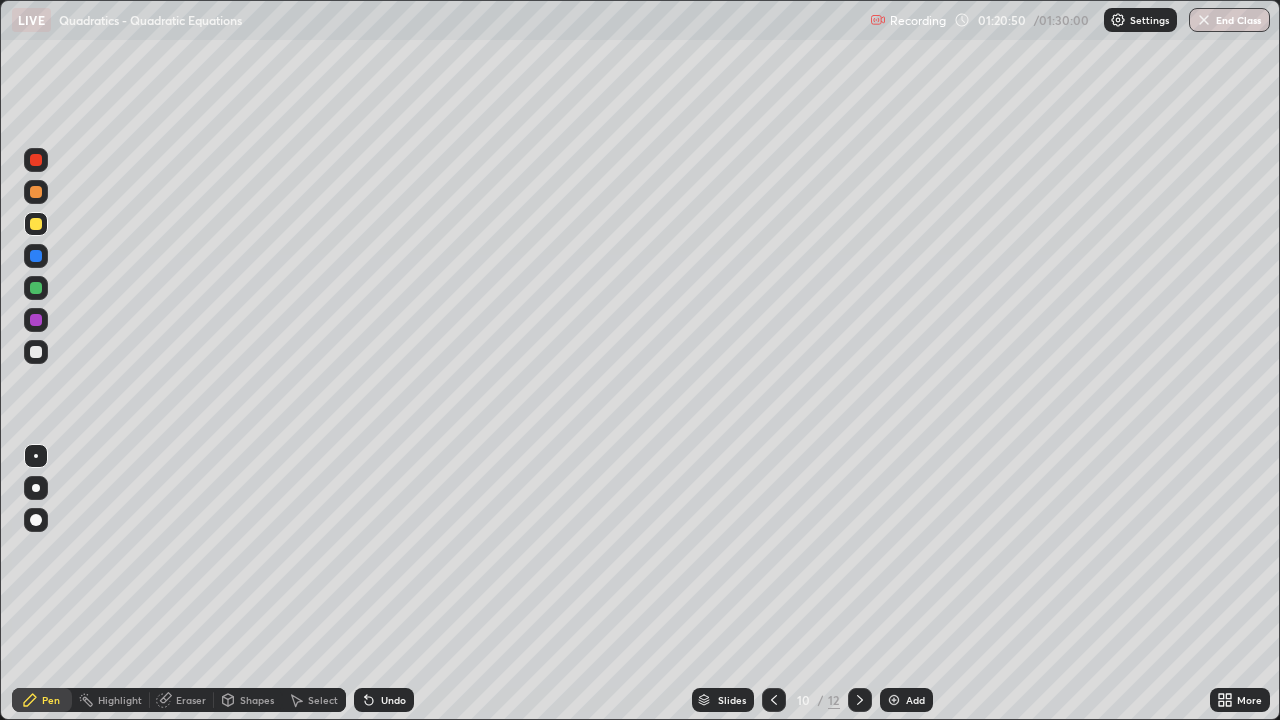 click on "Undo" at bounding box center [393, 700] 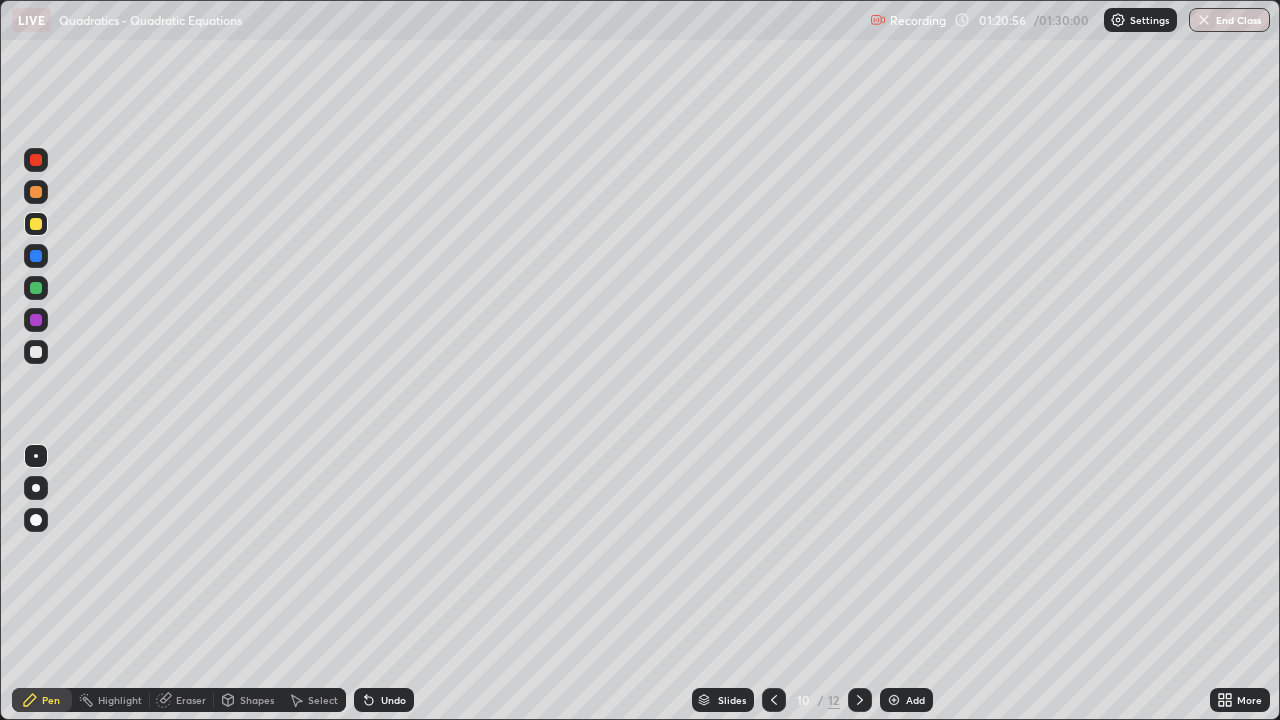 click at bounding box center [36, 192] 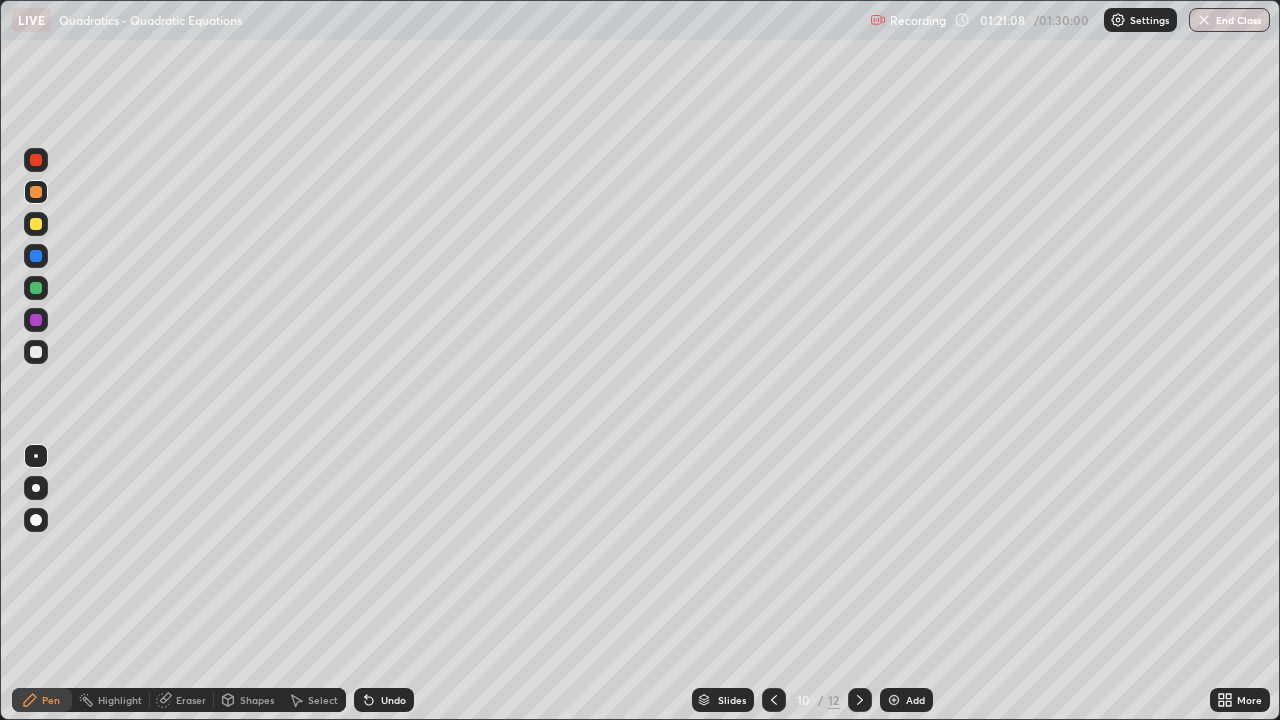 click at bounding box center (36, 288) 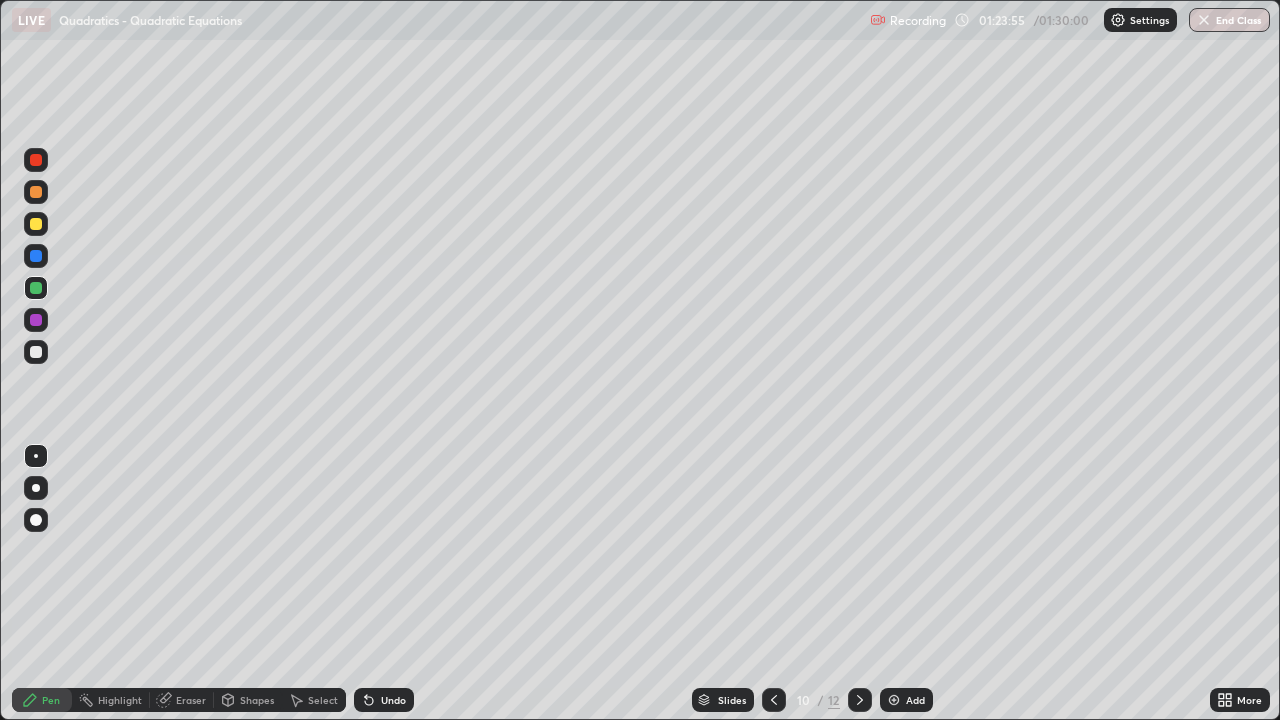 click 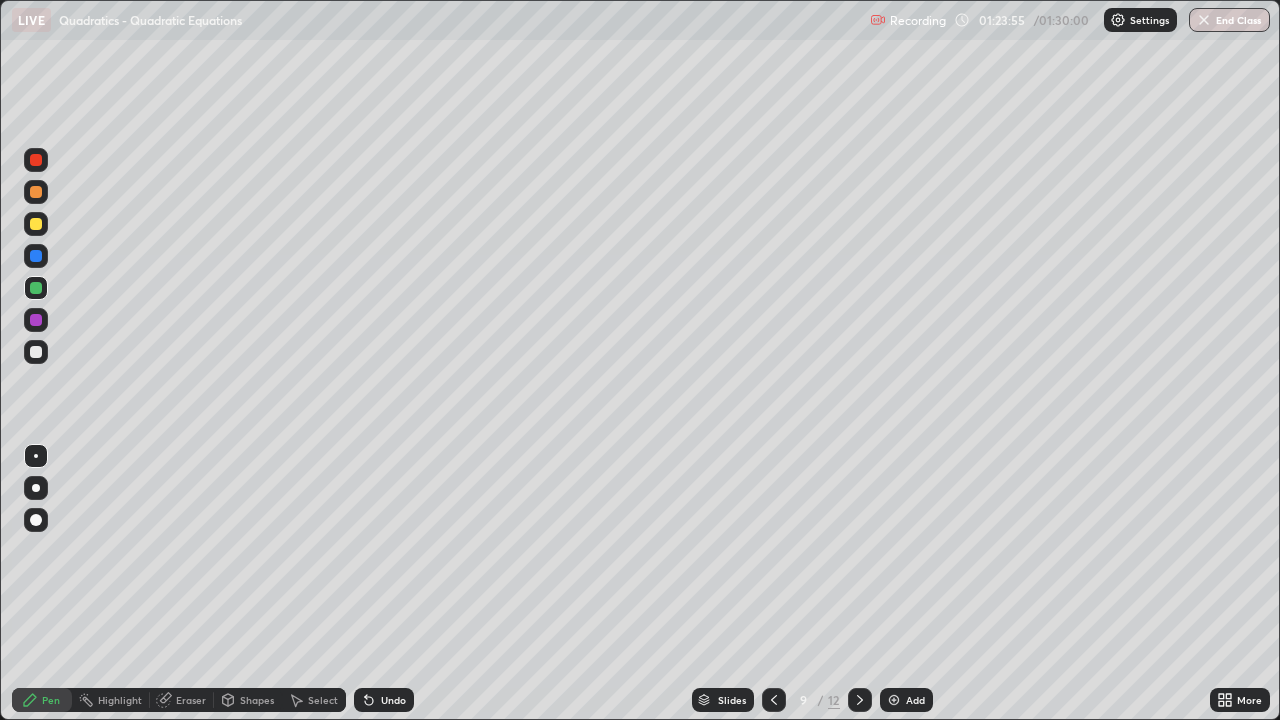 click 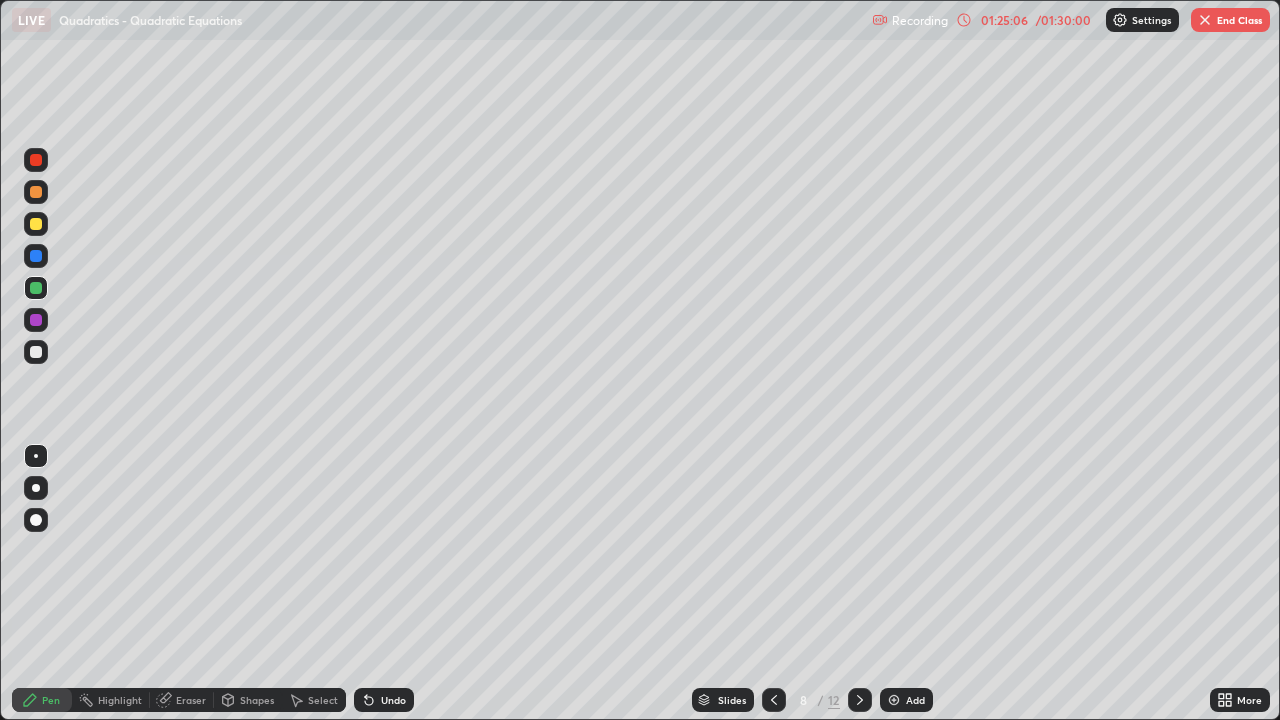 click 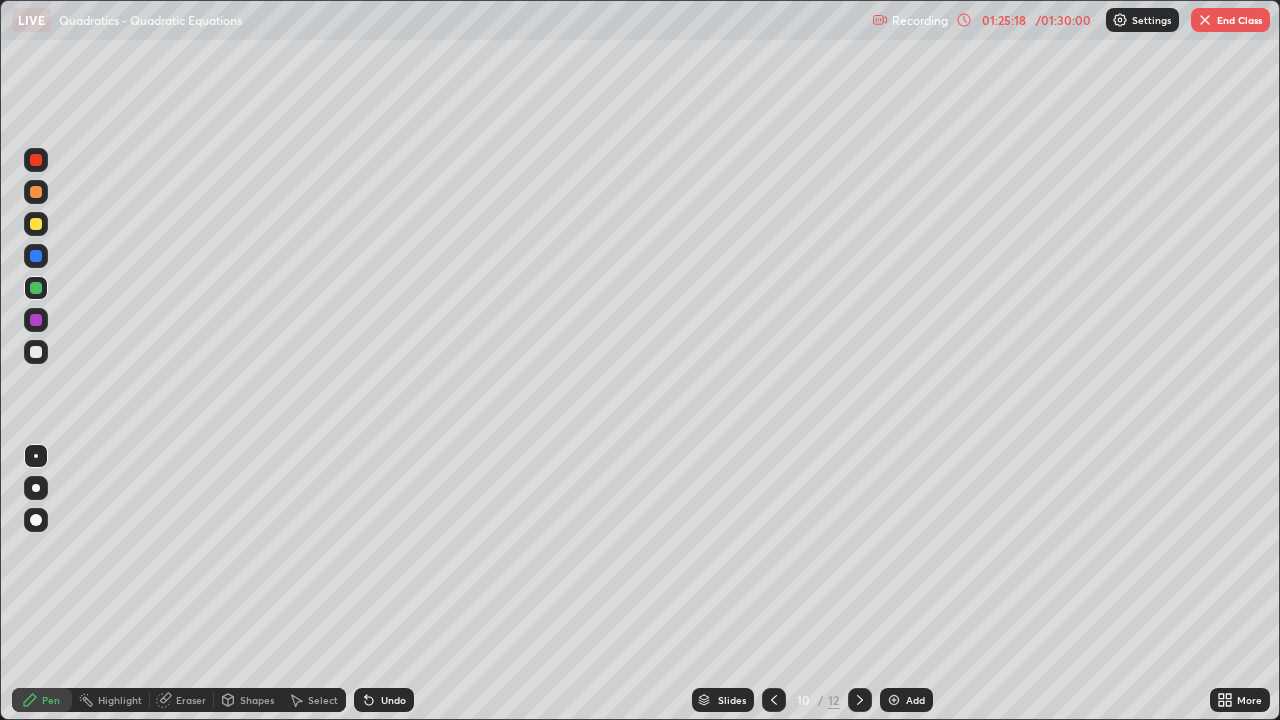 click at bounding box center (36, 256) 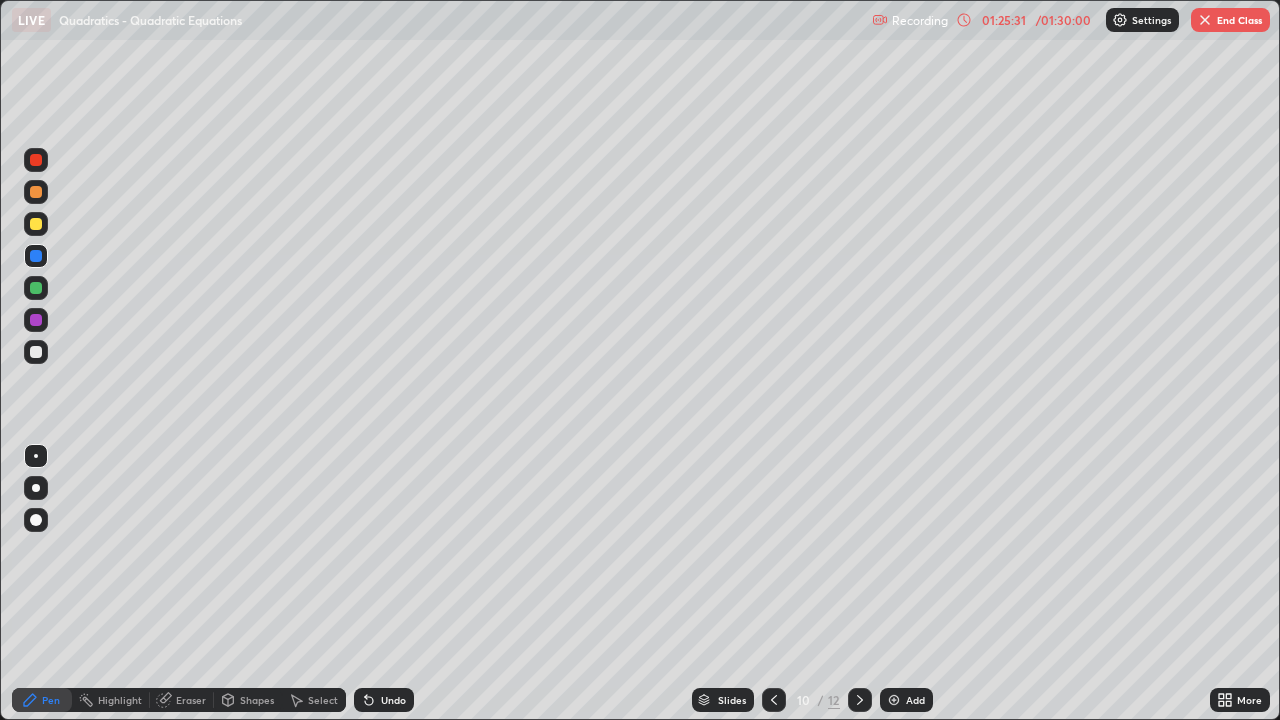 click 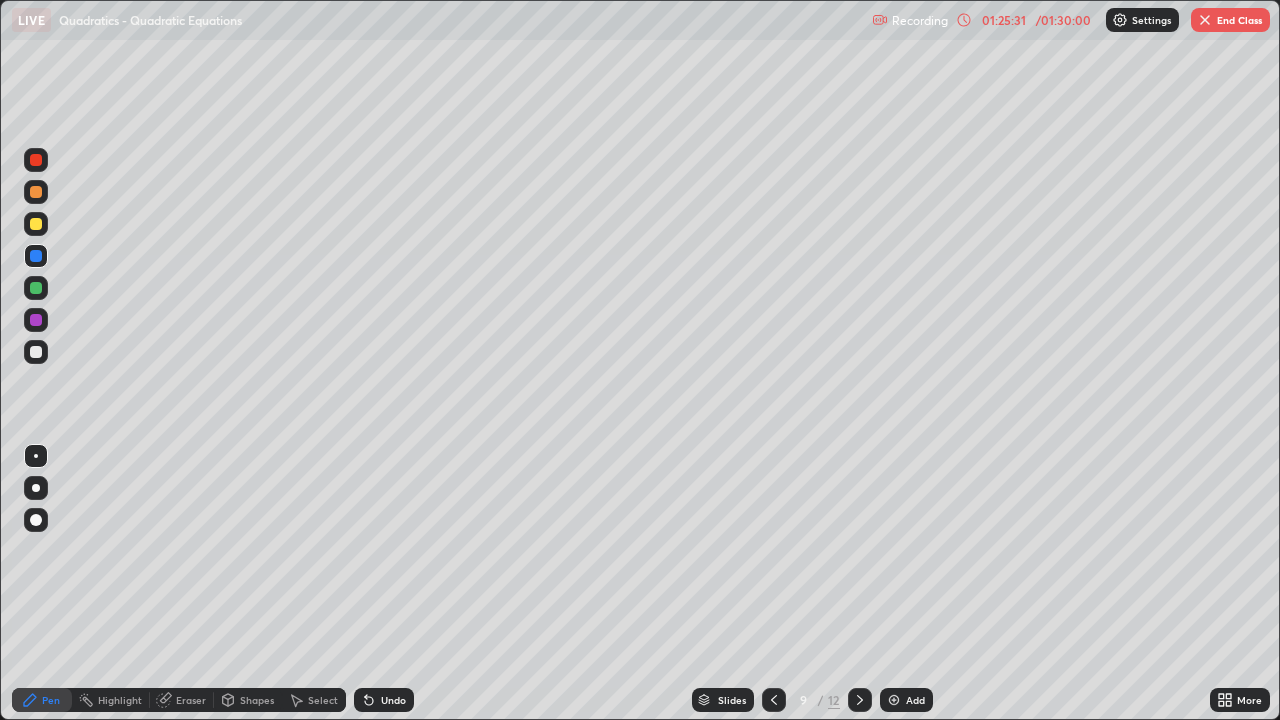 click 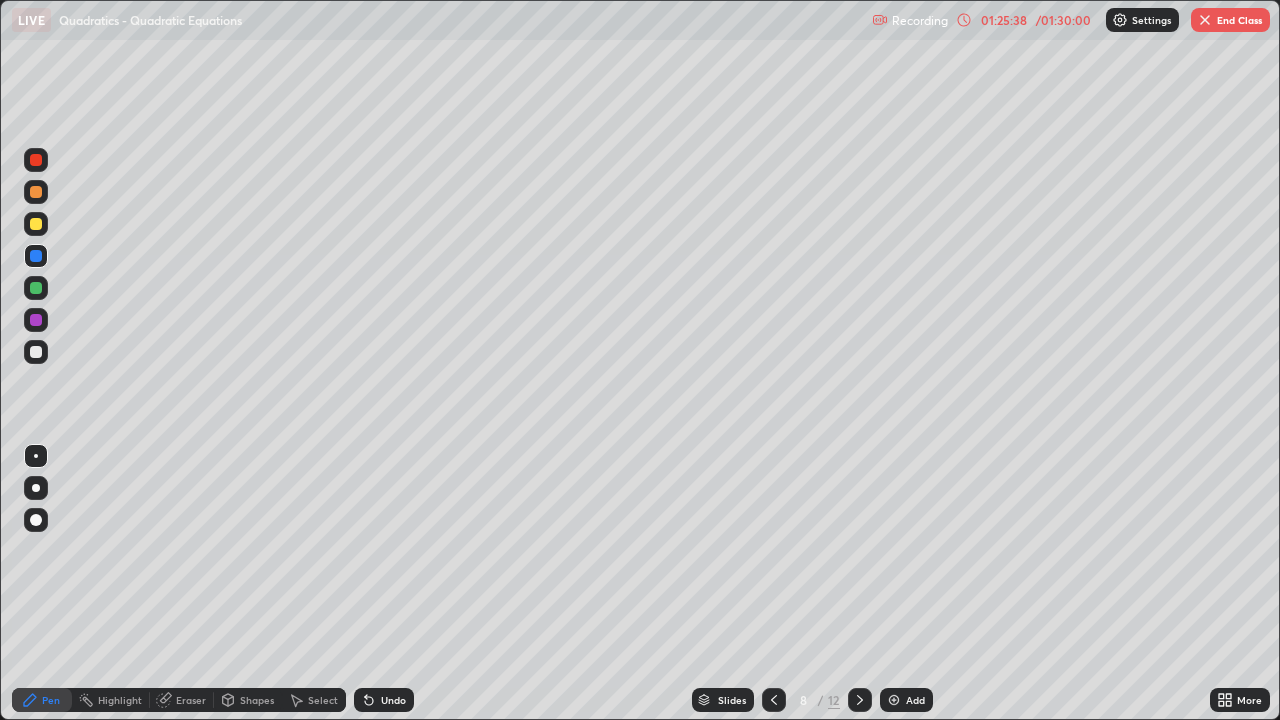 click at bounding box center (36, 192) 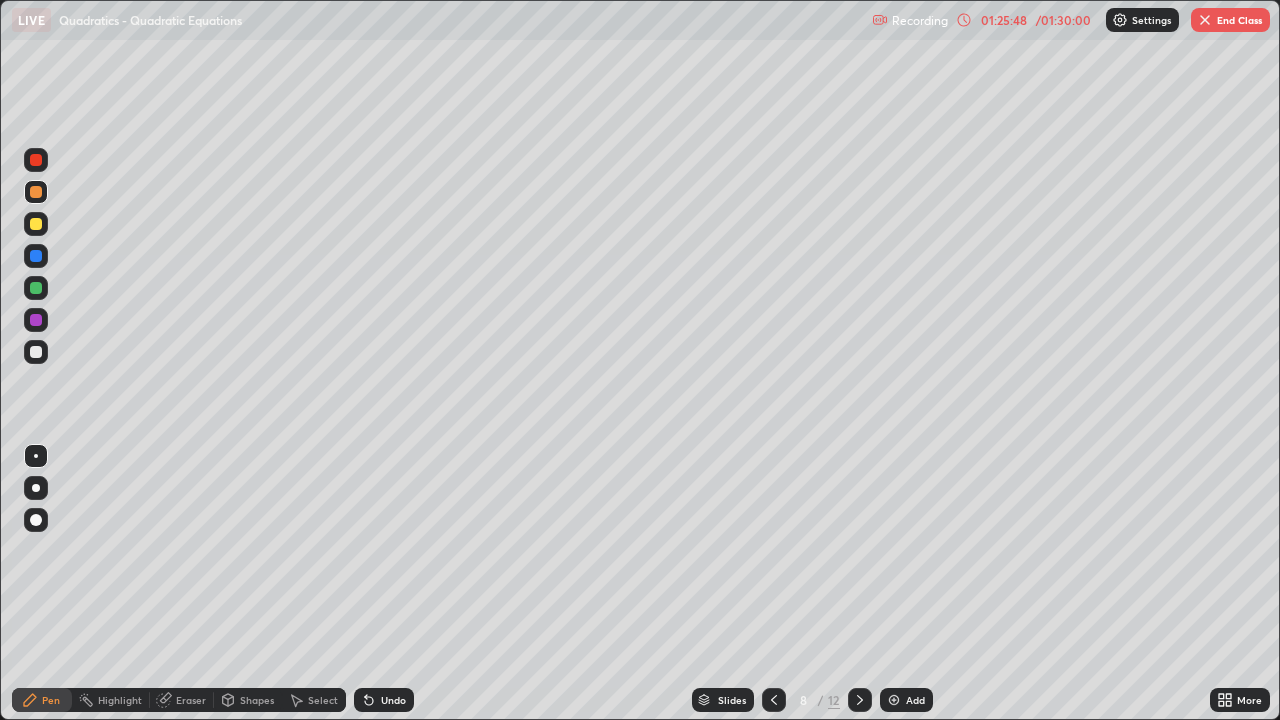 click at bounding box center [36, 224] 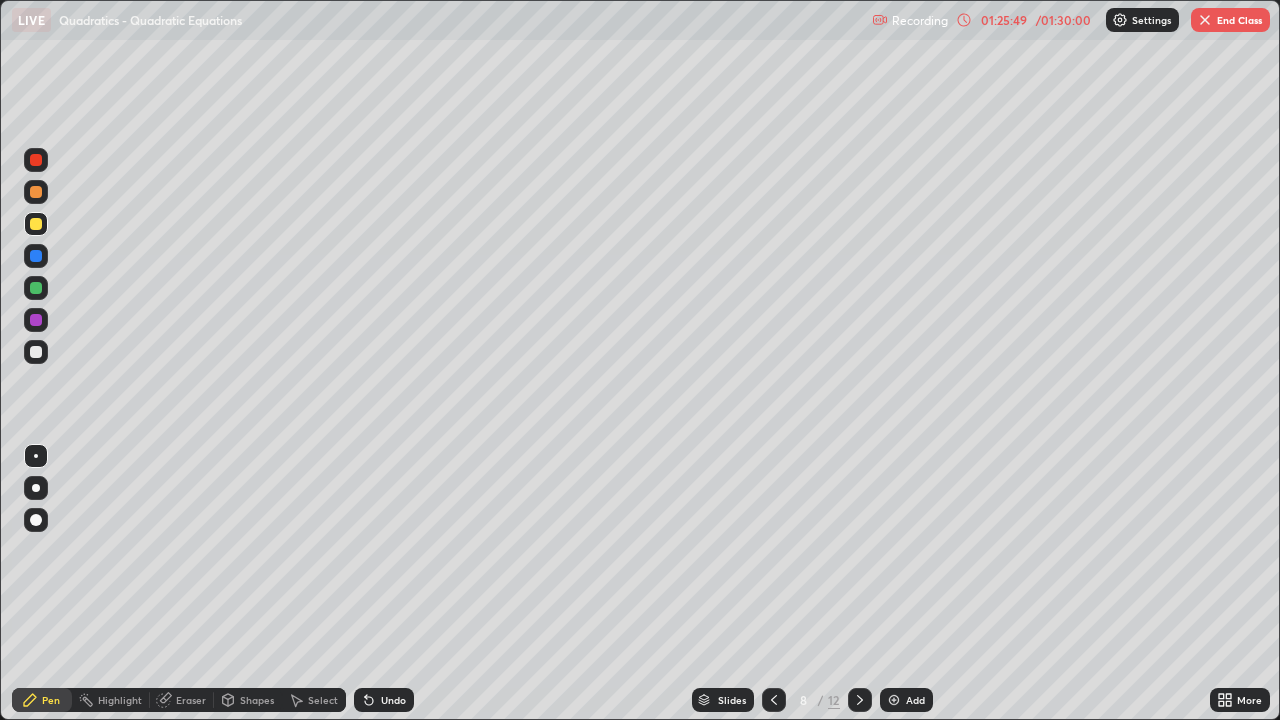 click on "Select" at bounding box center (314, 700) 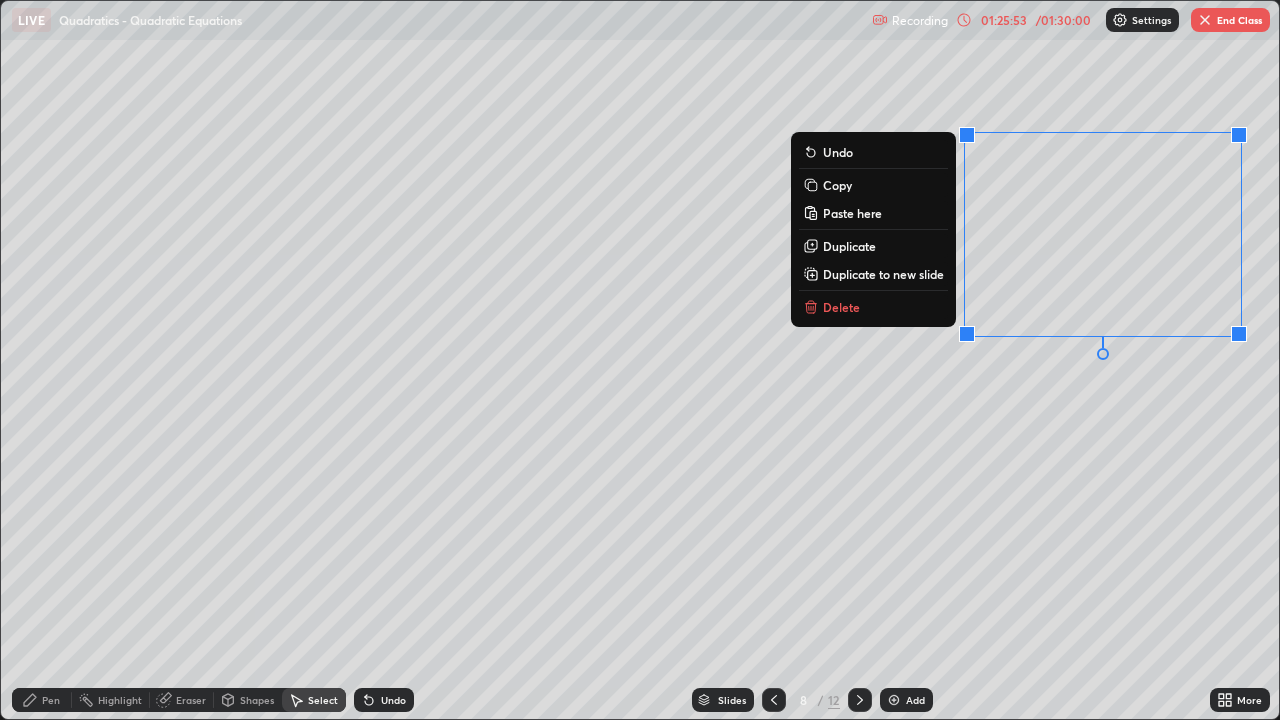 click on "Copy" at bounding box center [873, 185] 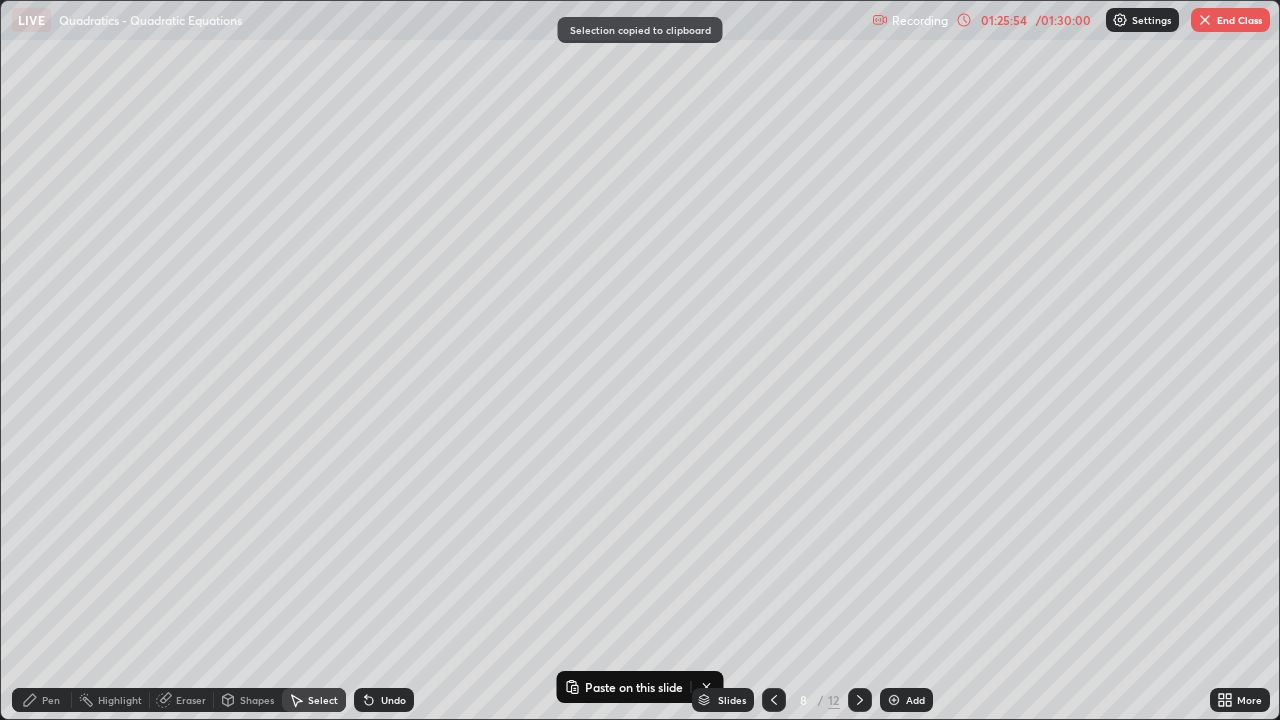 click 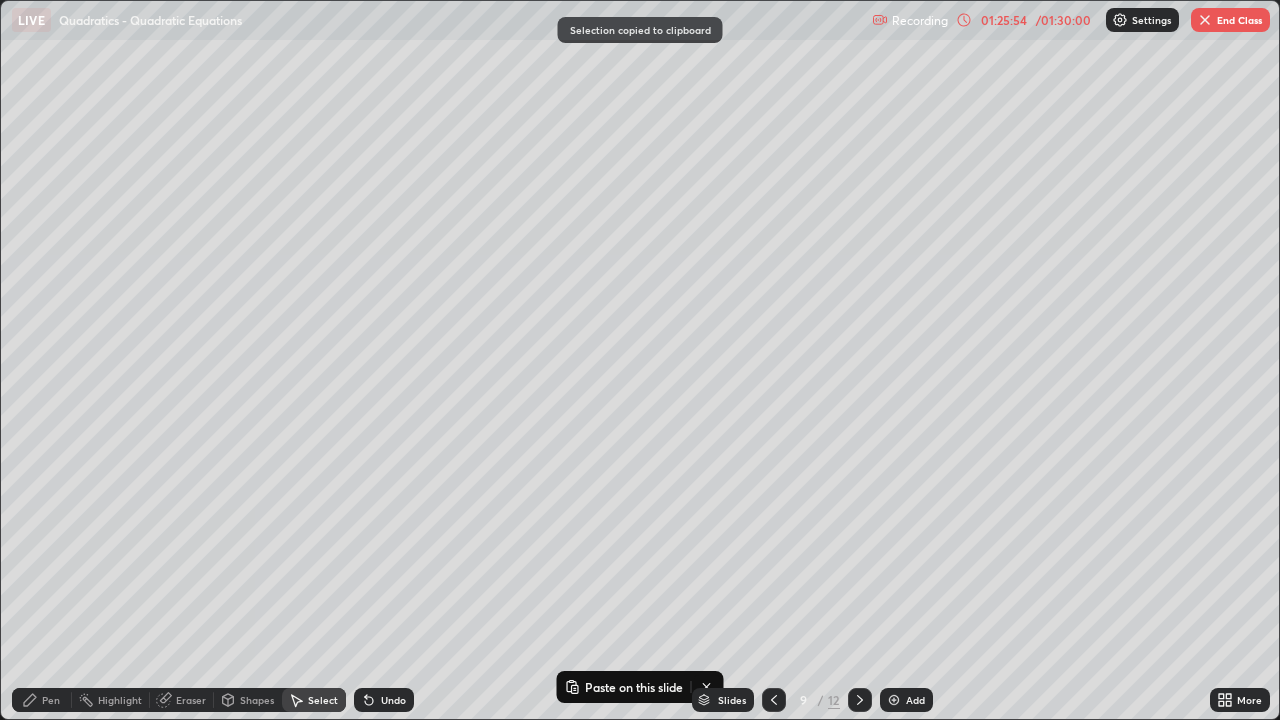 click 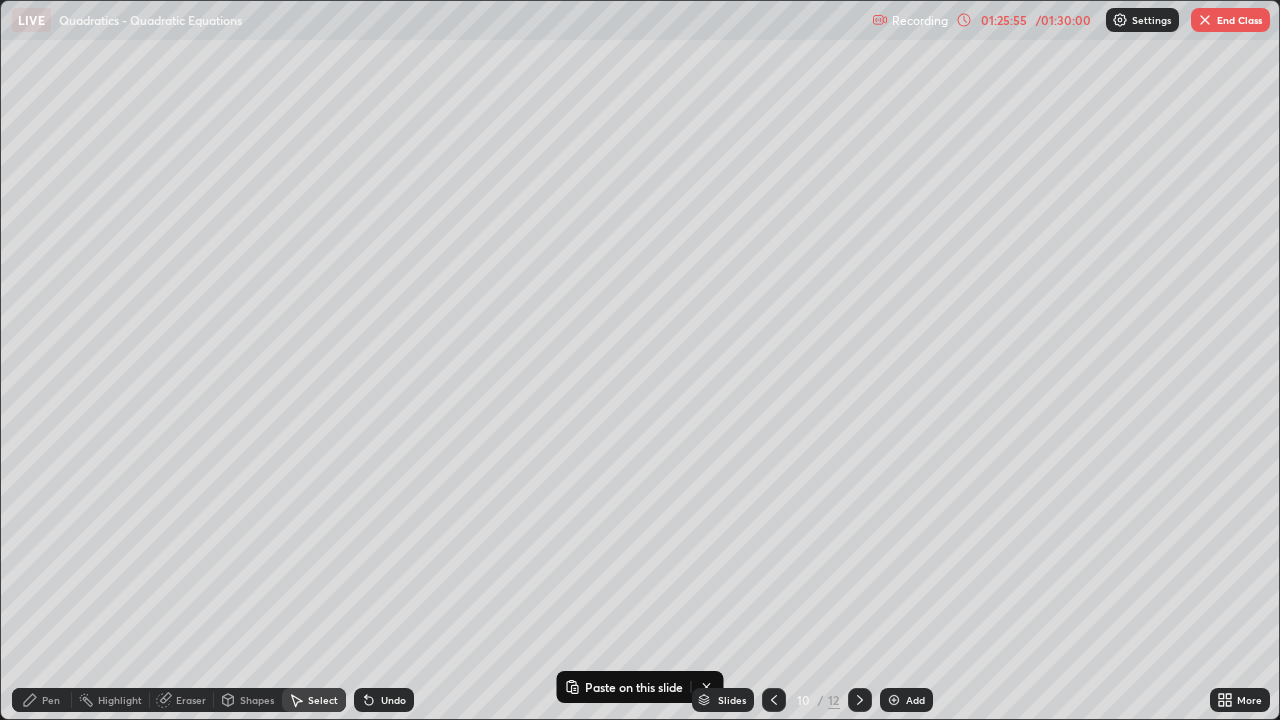 click 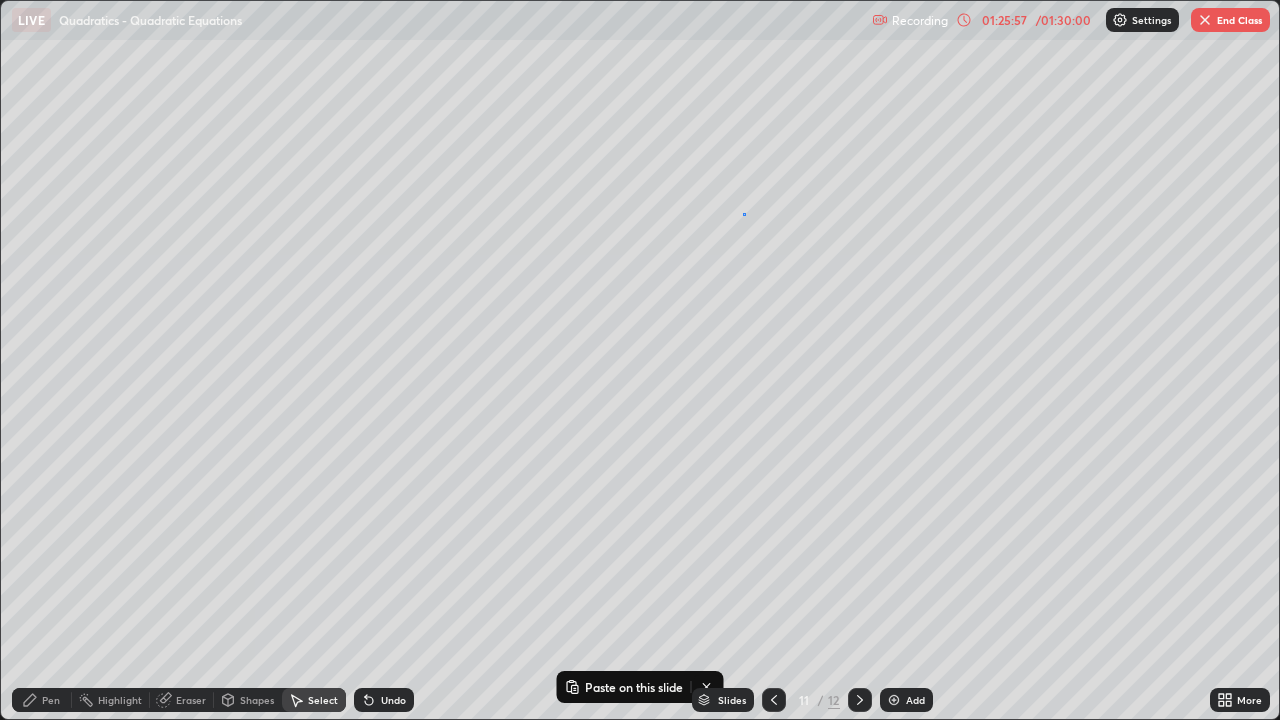 click on "0 ° Undo Copy Paste here Duplicate Duplicate to new slide Delete" at bounding box center [640, 360] 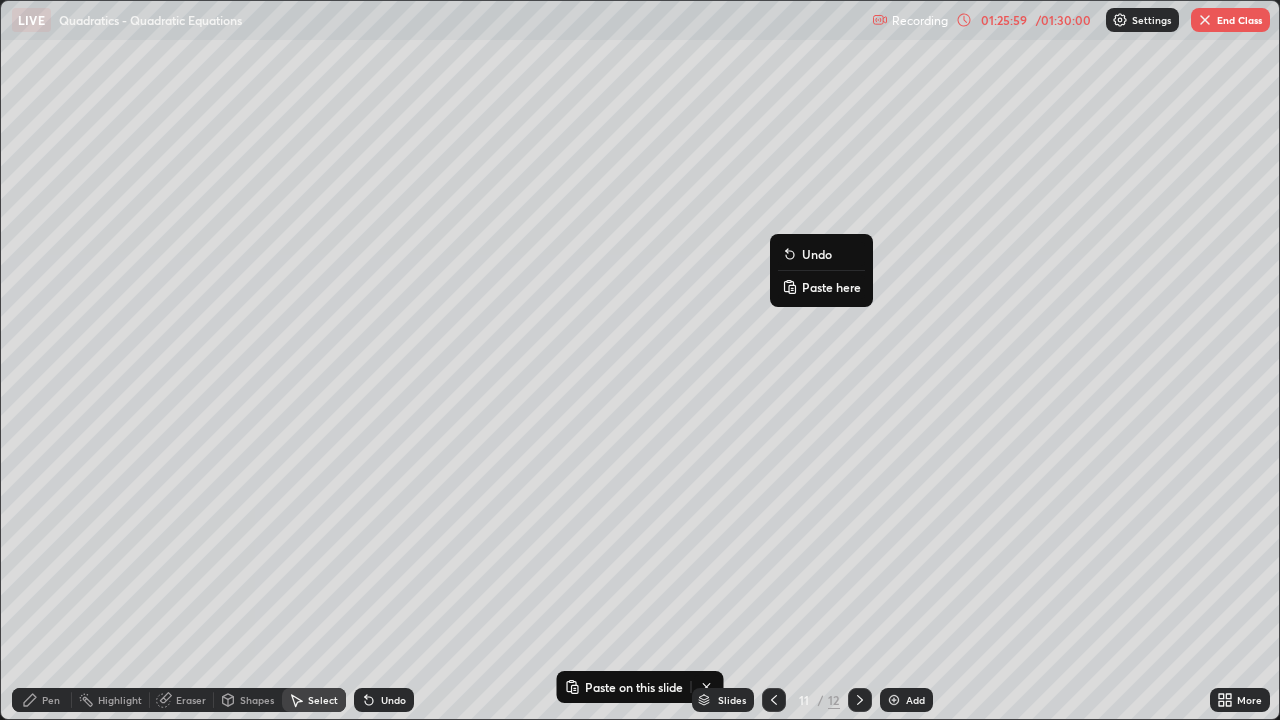 click on "Paste here" at bounding box center (821, 287) 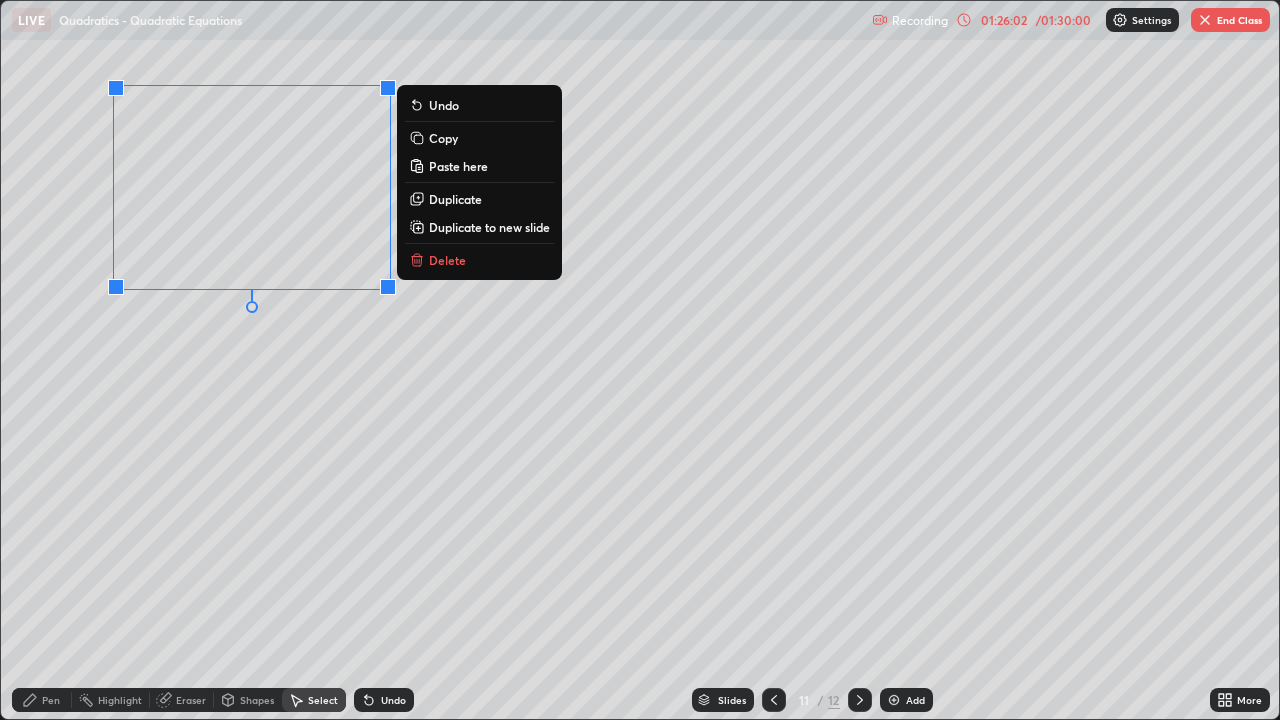click on "0 ° Undo Copy Paste here Duplicate Duplicate to new slide Delete" at bounding box center [640, 360] 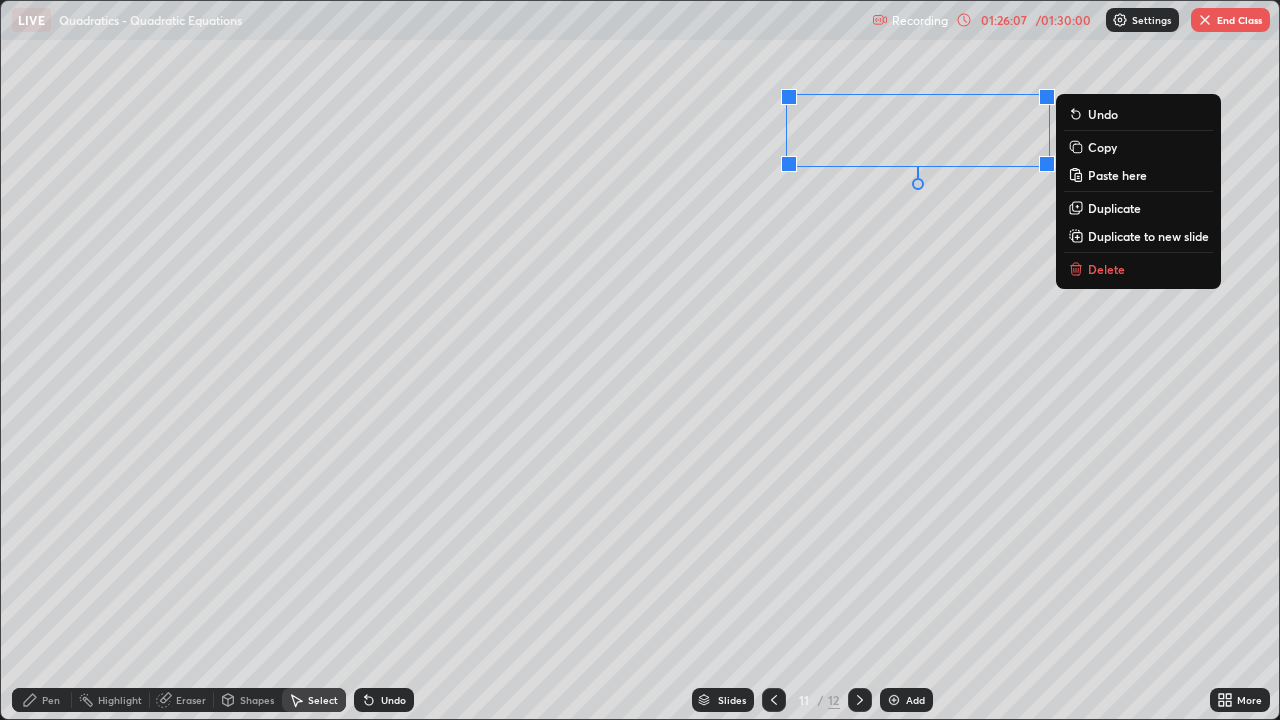 click on "Pen" at bounding box center (42, 700) 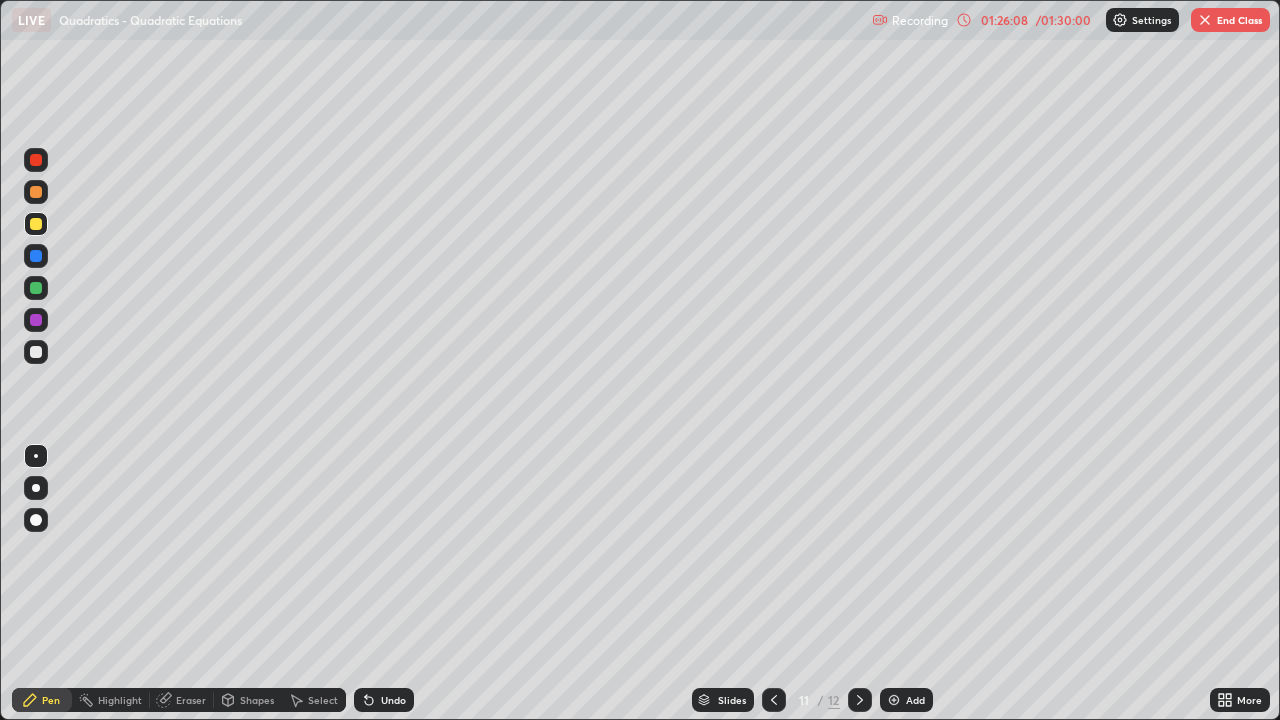 click at bounding box center [36, 224] 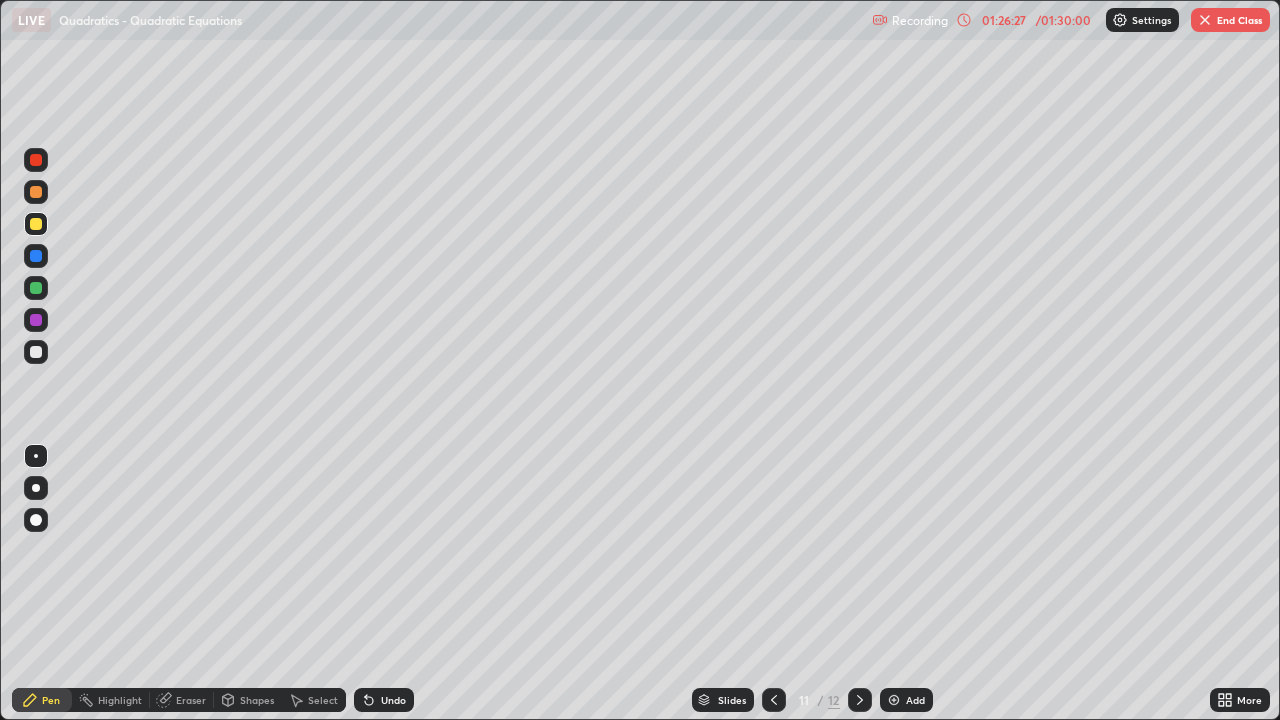 click on "Undo" at bounding box center (384, 700) 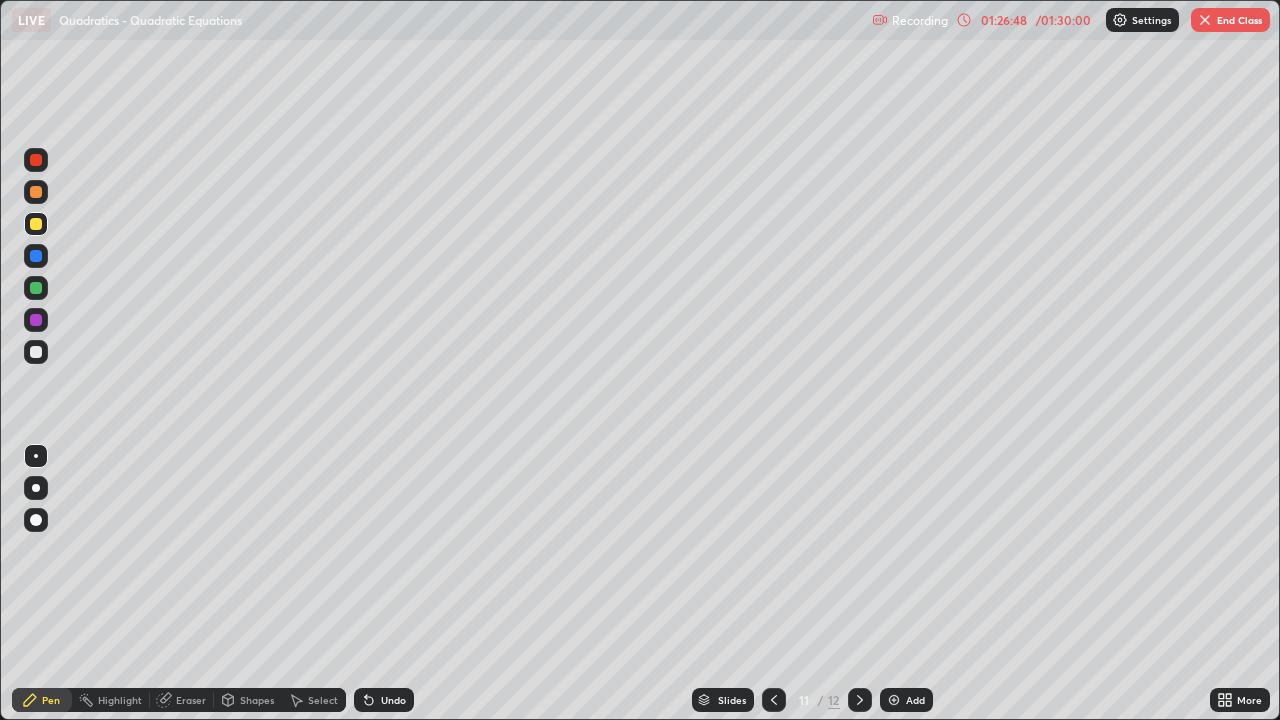 click at bounding box center [36, 192] 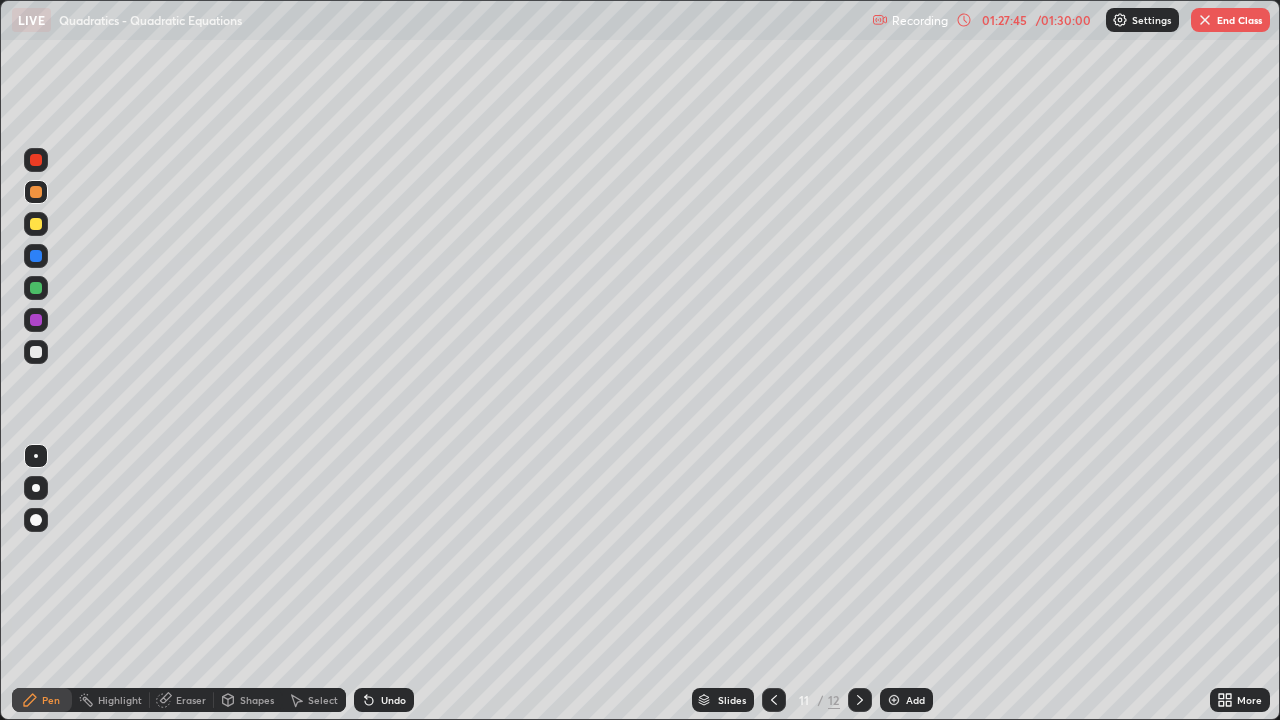 click on "Undo" at bounding box center (393, 700) 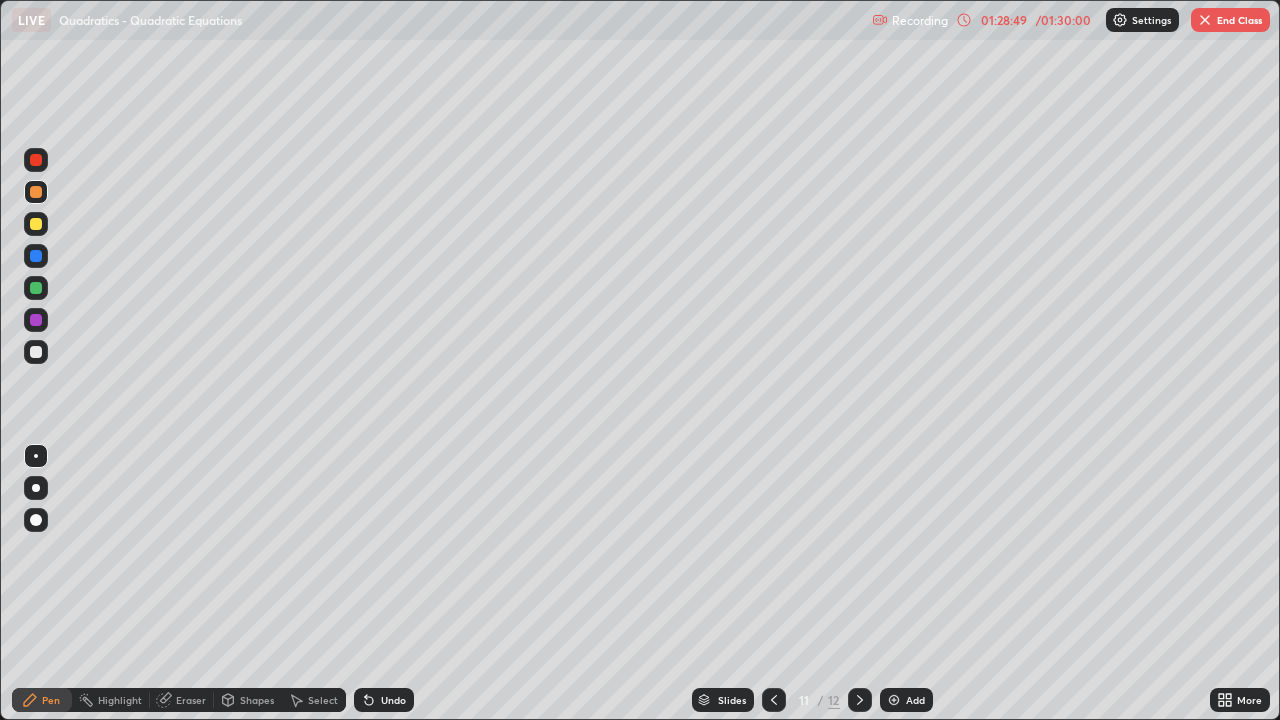click at bounding box center (36, 224) 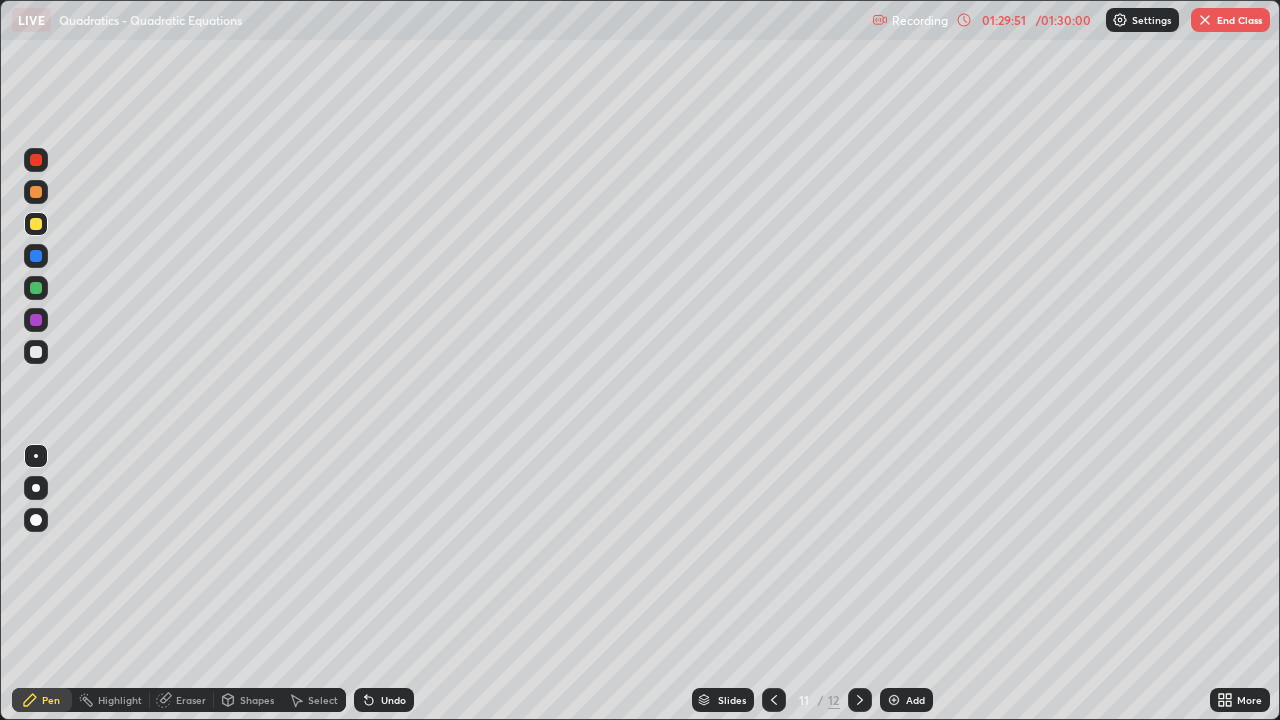 click at bounding box center [36, 192] 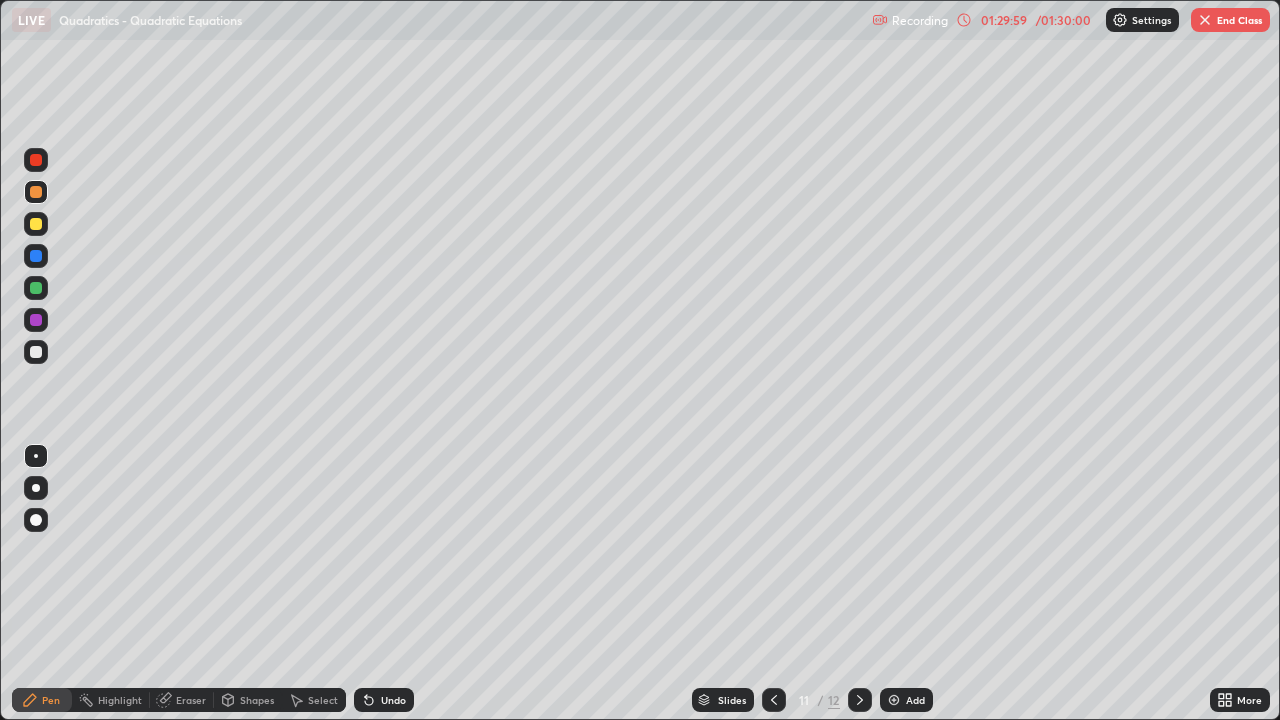 click at bounding box center [36, 288] 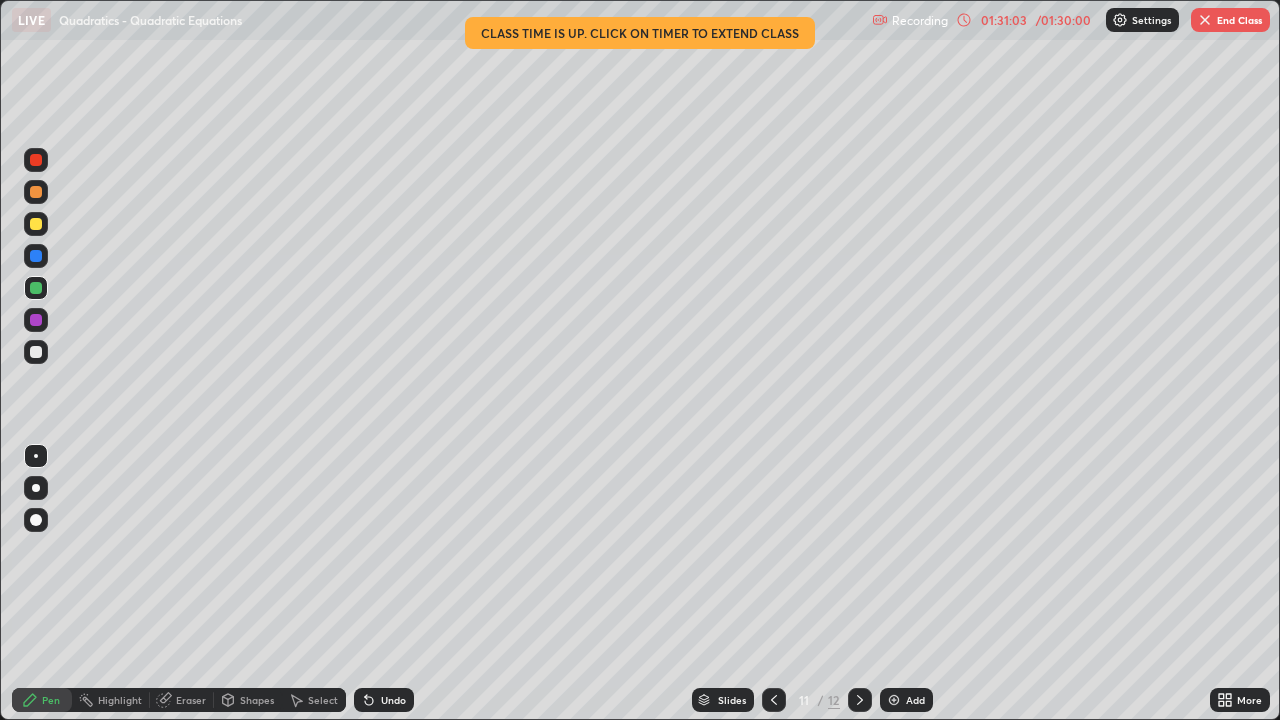 click on "End Class" at bounding box center (1230, 20) 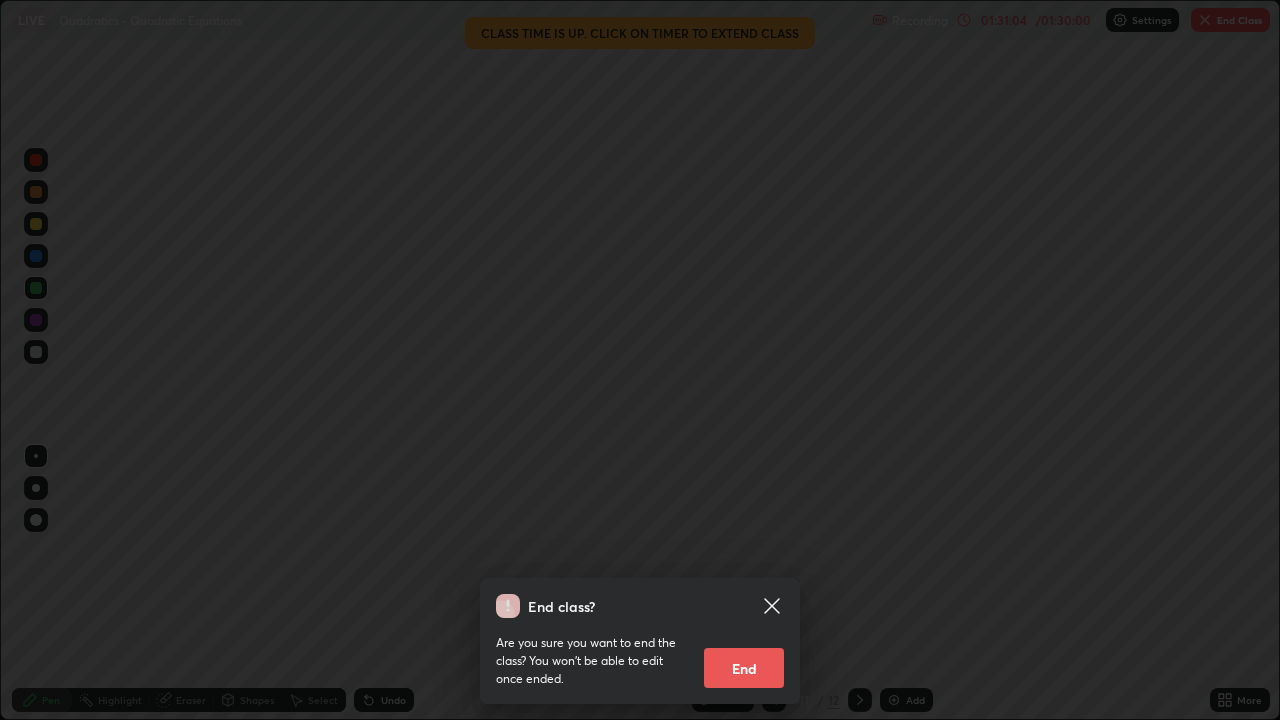 click on "End" at bounding box center (744, 668) 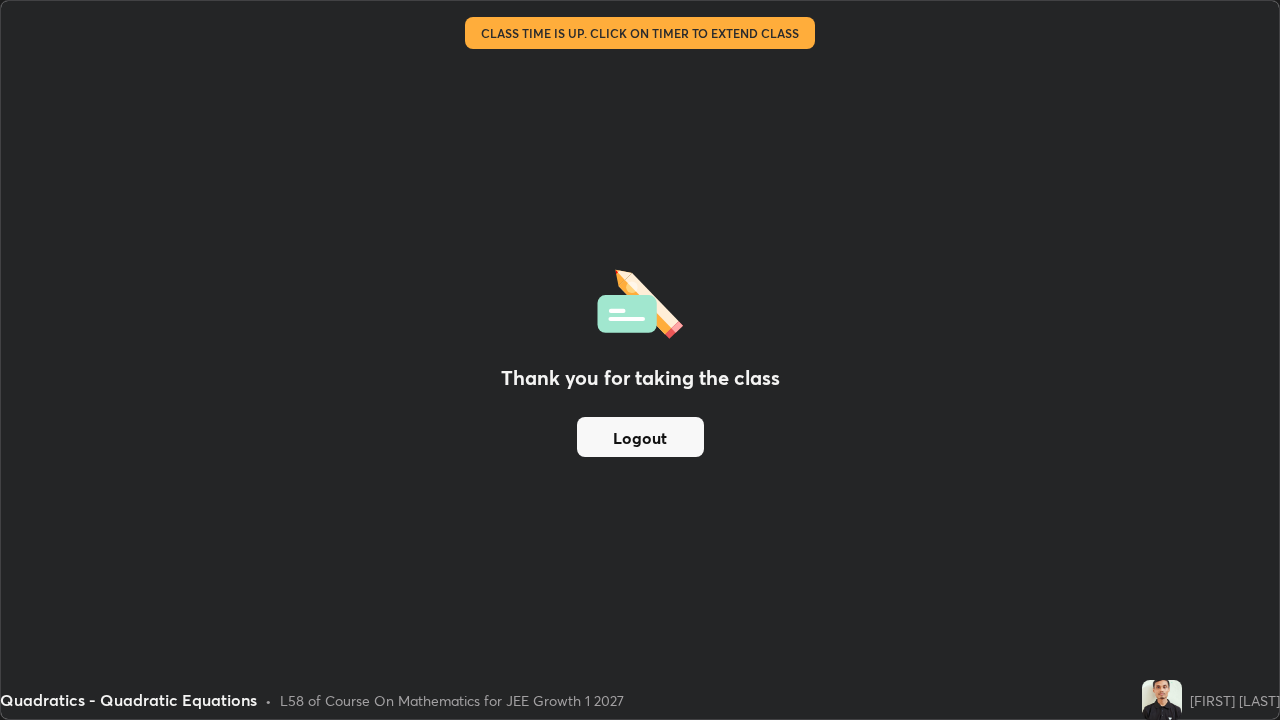 click on "Logout" at bounding box center (640, 437) 